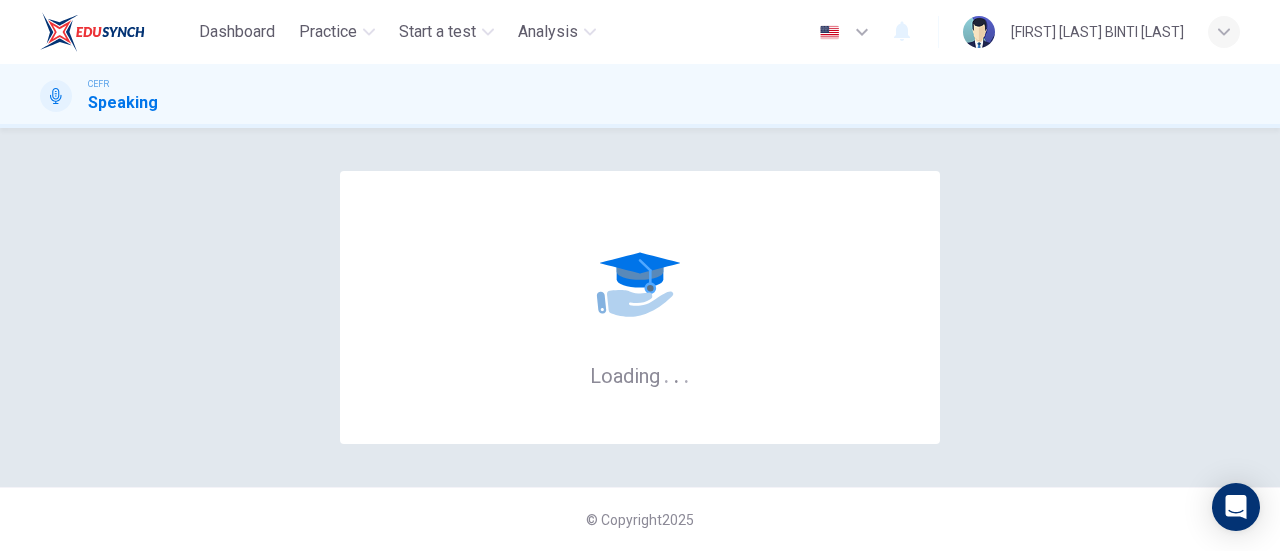 scroll, scrollTop: 0, scrollLeft: 0, axis: both 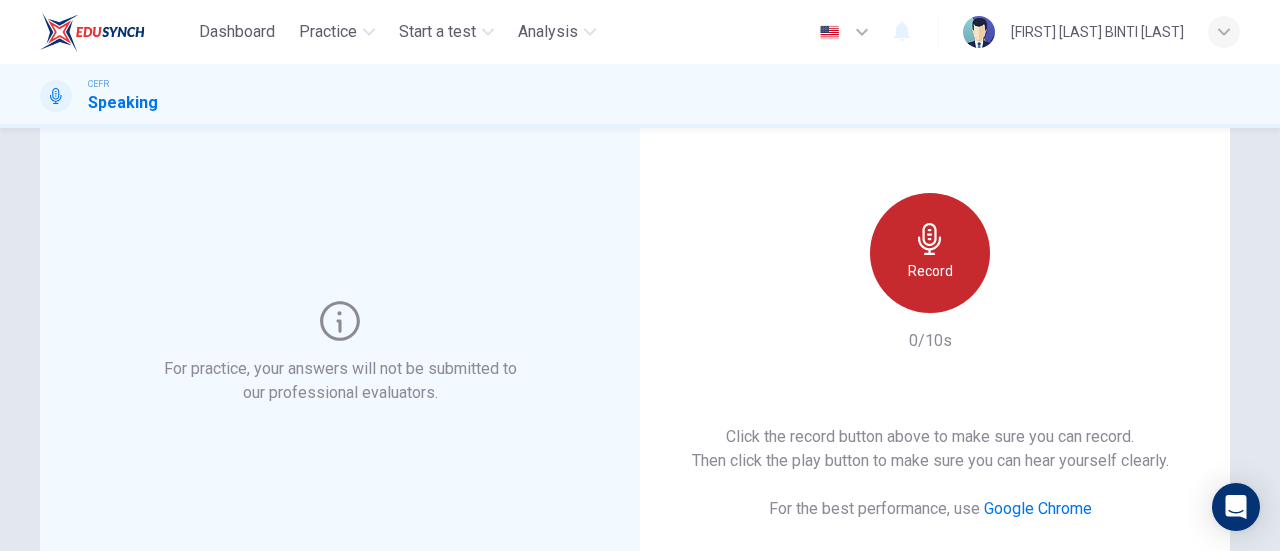 click on "Record" at bounding box center [930, 253] 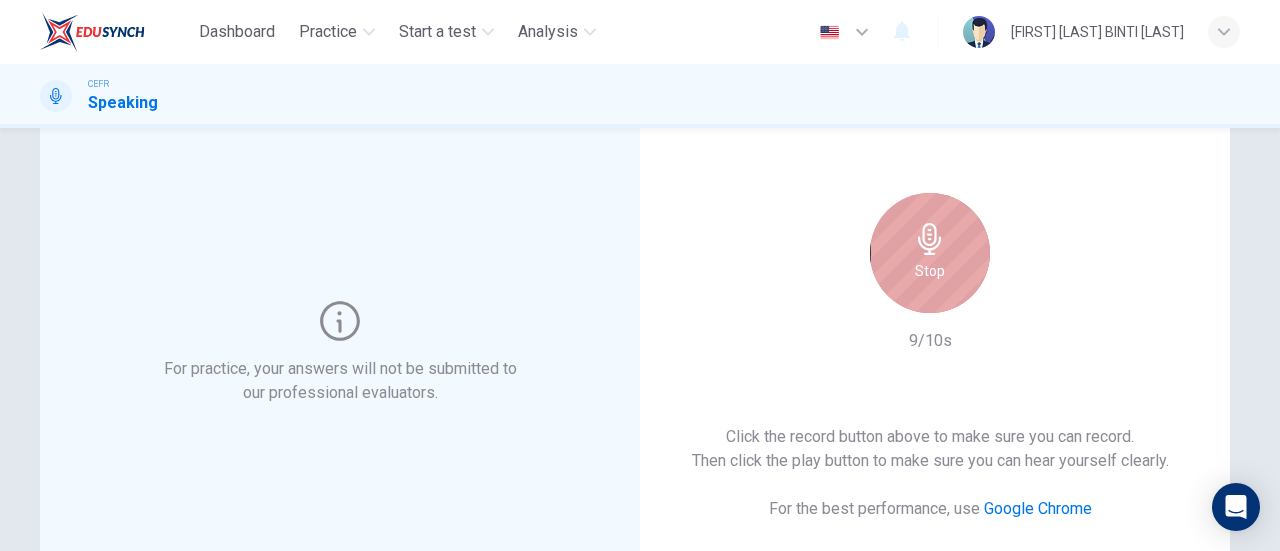 click at bounding box center (930, 239) 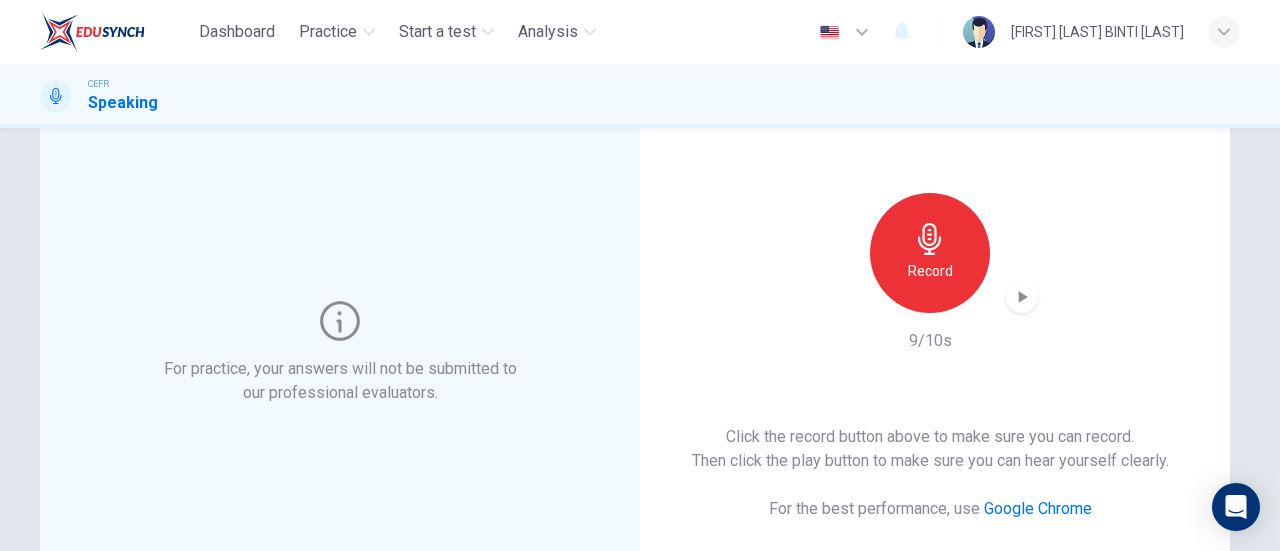 click at bounding box center (1022, 297) 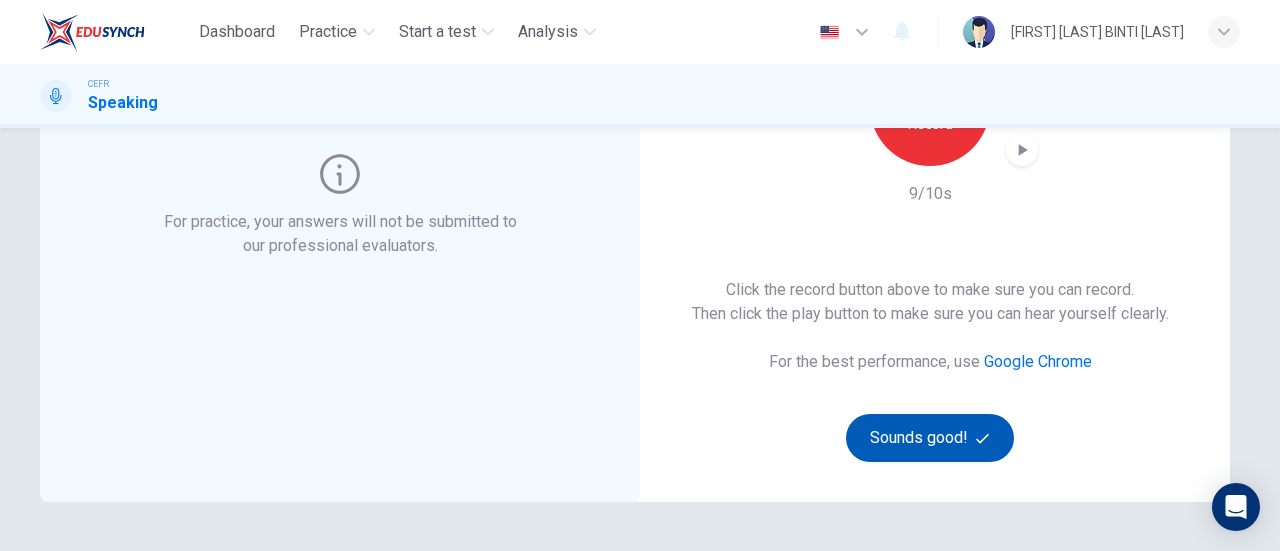 scroll, scrollTop: 272, scrollLeft: 0, axis: vertical 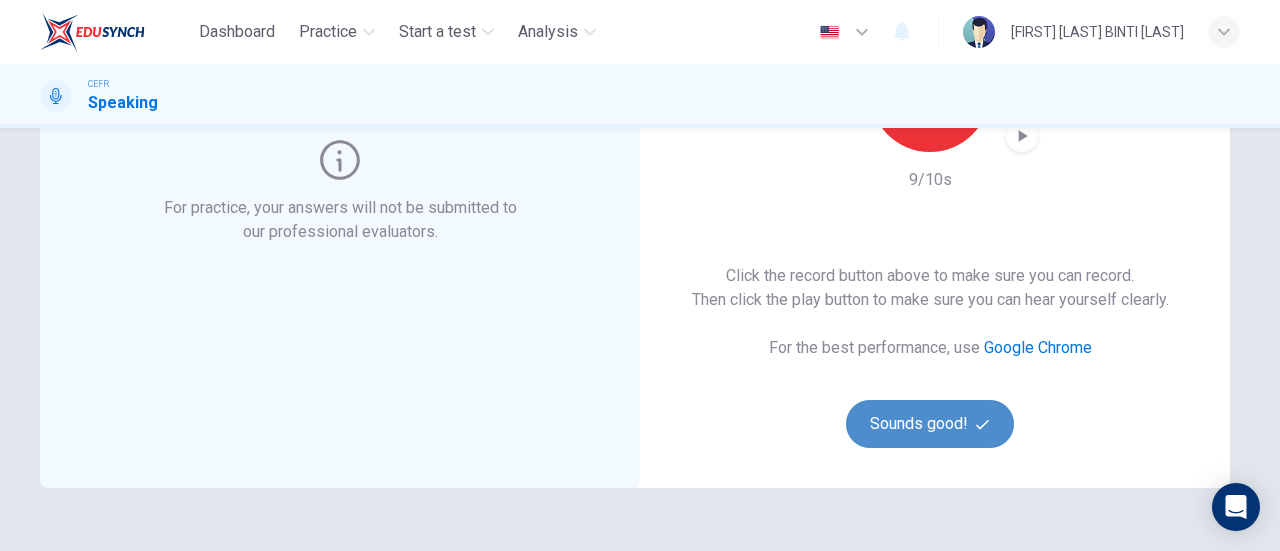 click on "Sounds good!" at bounding box center (930, 424) 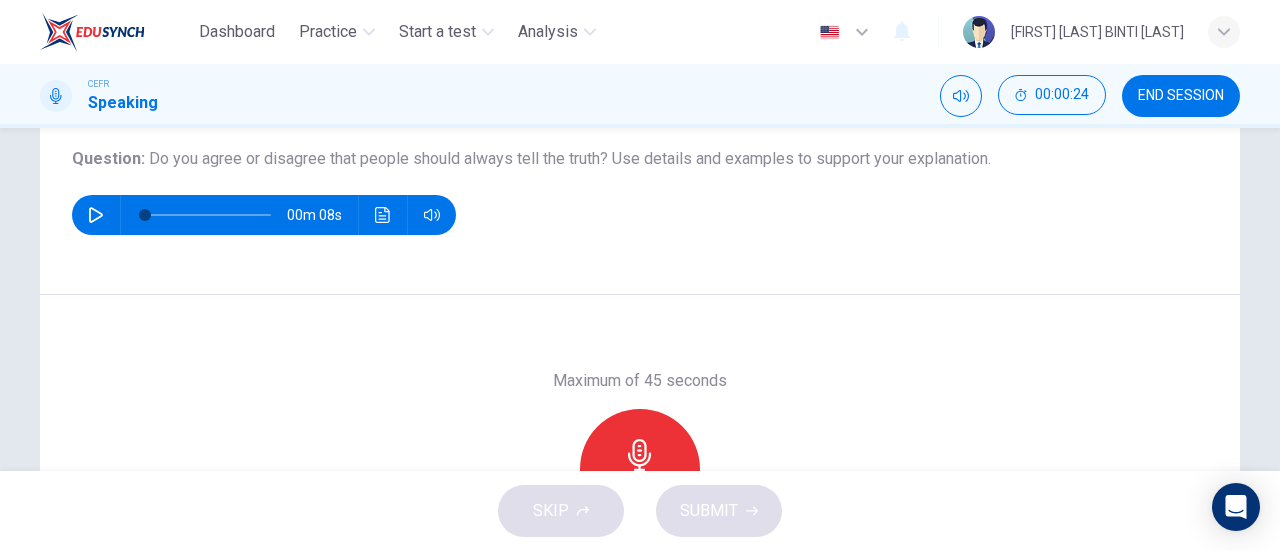 scroll, scrollTop: 219, scrollLeft: 0, axis: vertical 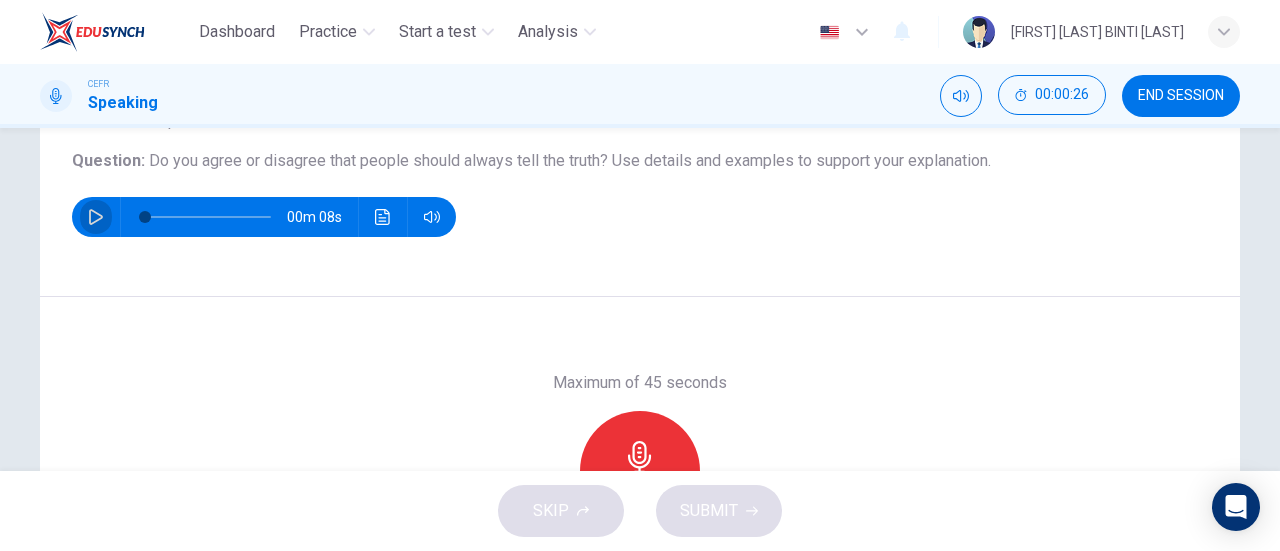 click at bounding box center (96, 217) 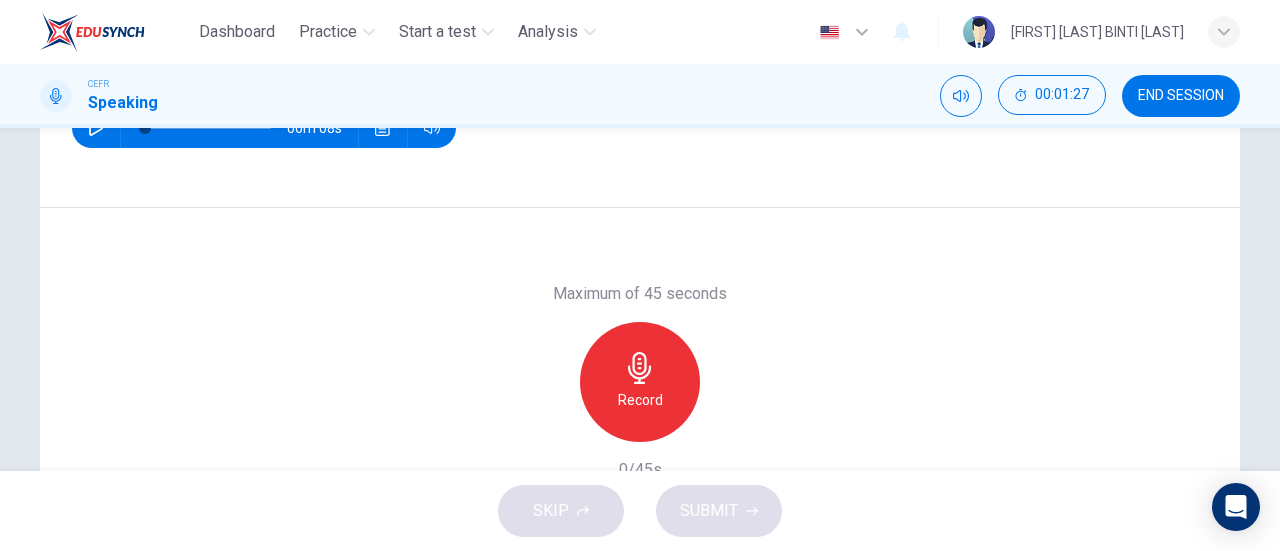 scroll, scrollTop: 315, scrollLeft: 0, axis: vertical 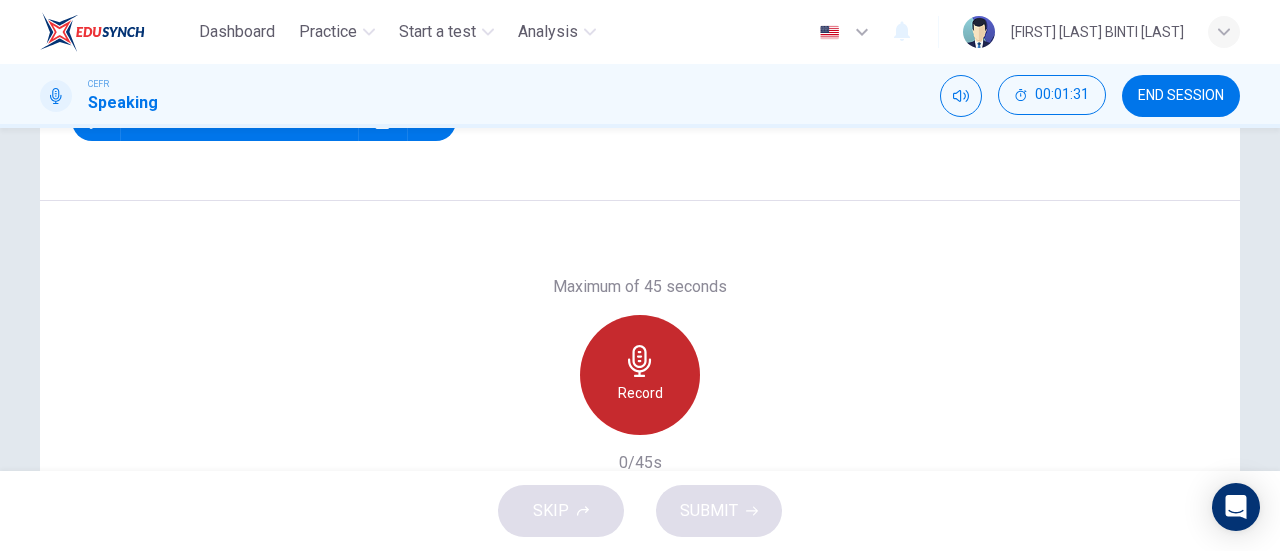 click on "Record" at bounding box center [640, 375] 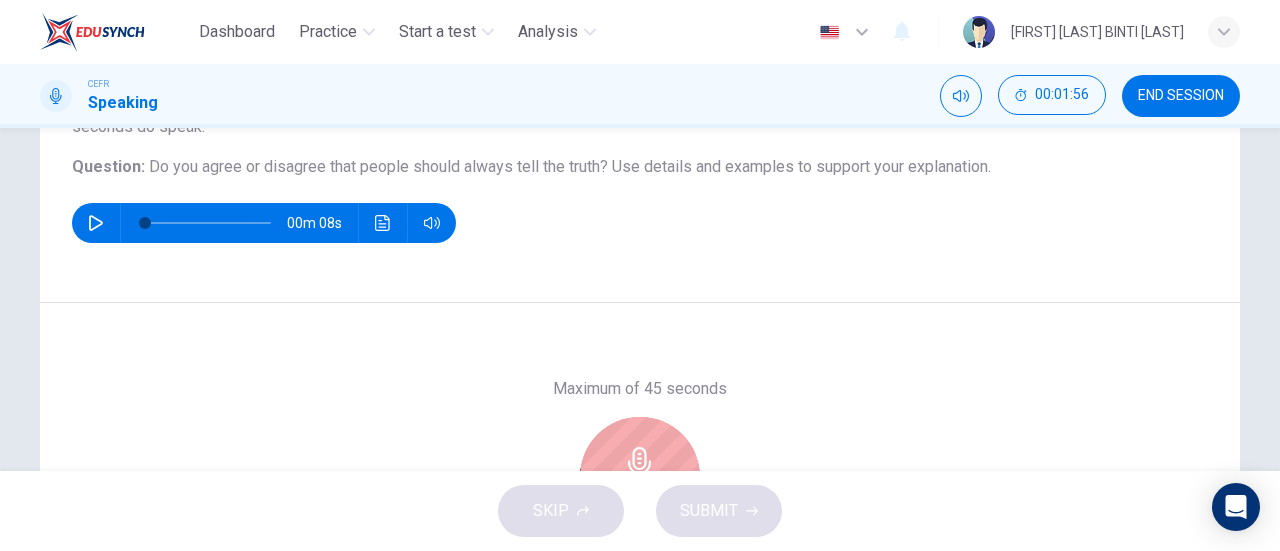 scroll, scrollTop: 360, scrollLeft: 0, axis: vertical 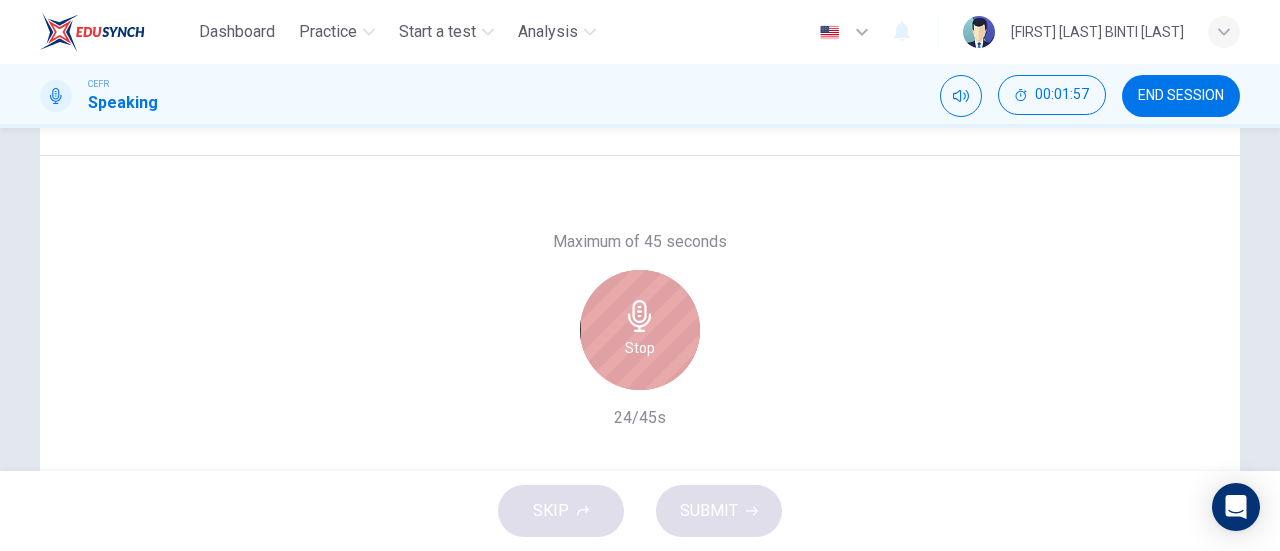 click at bounding box center (640, 316) 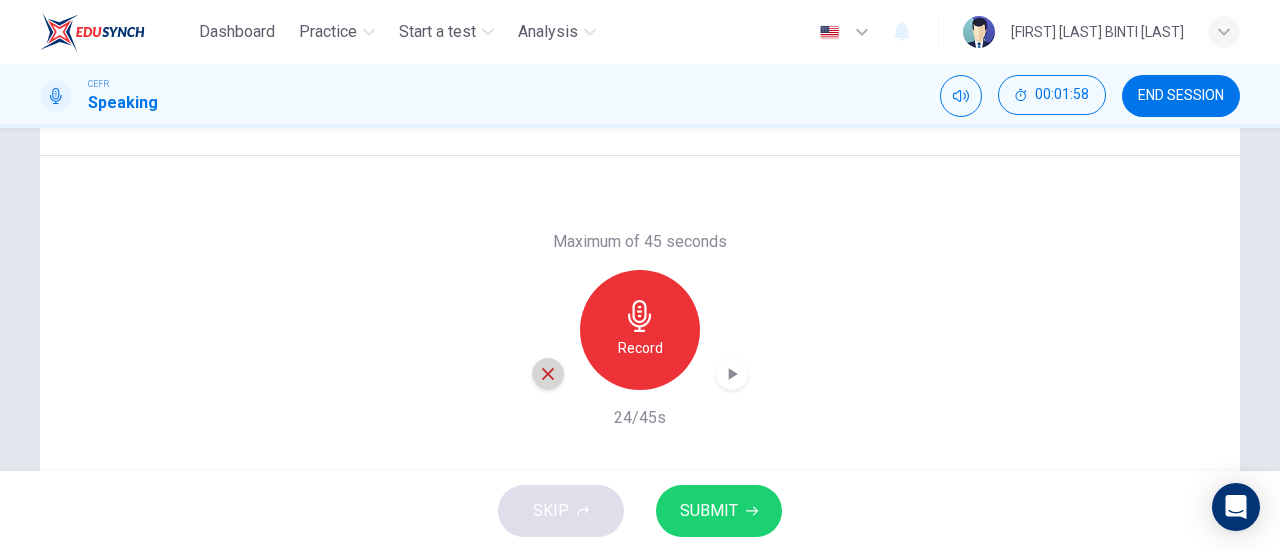 click at bounding box center [548, 374] 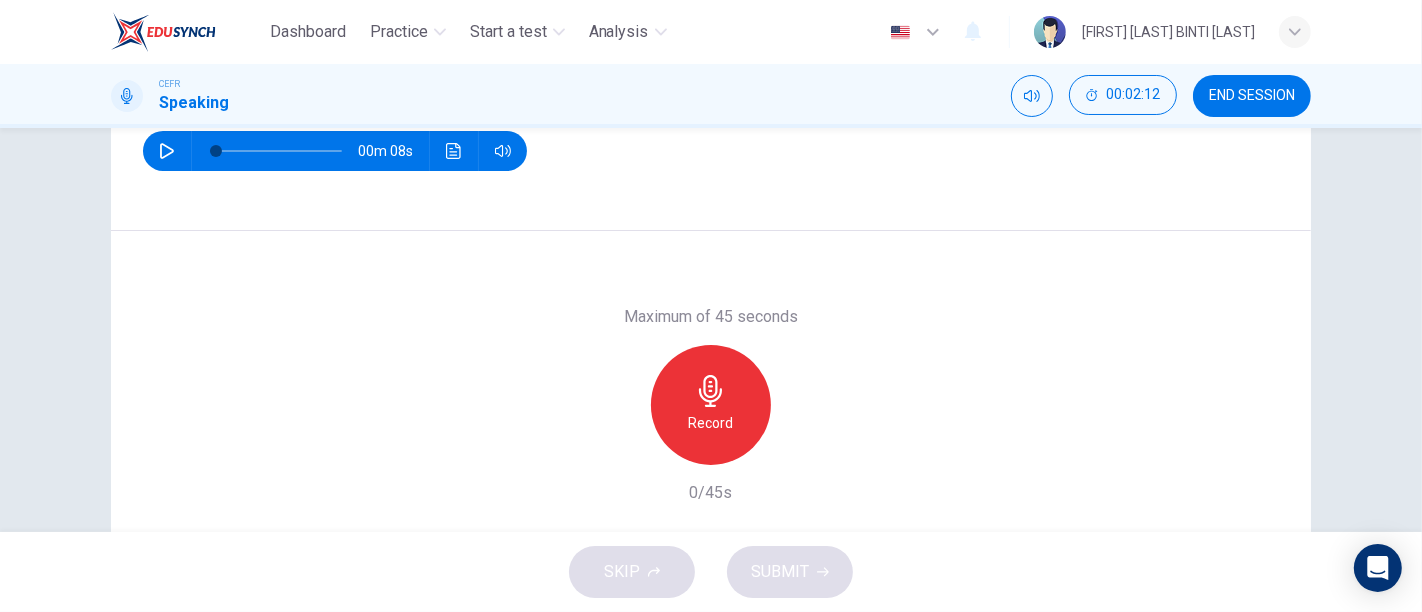 scroll, scrollTop: 285, scrollLeft: 0, axis: vertical 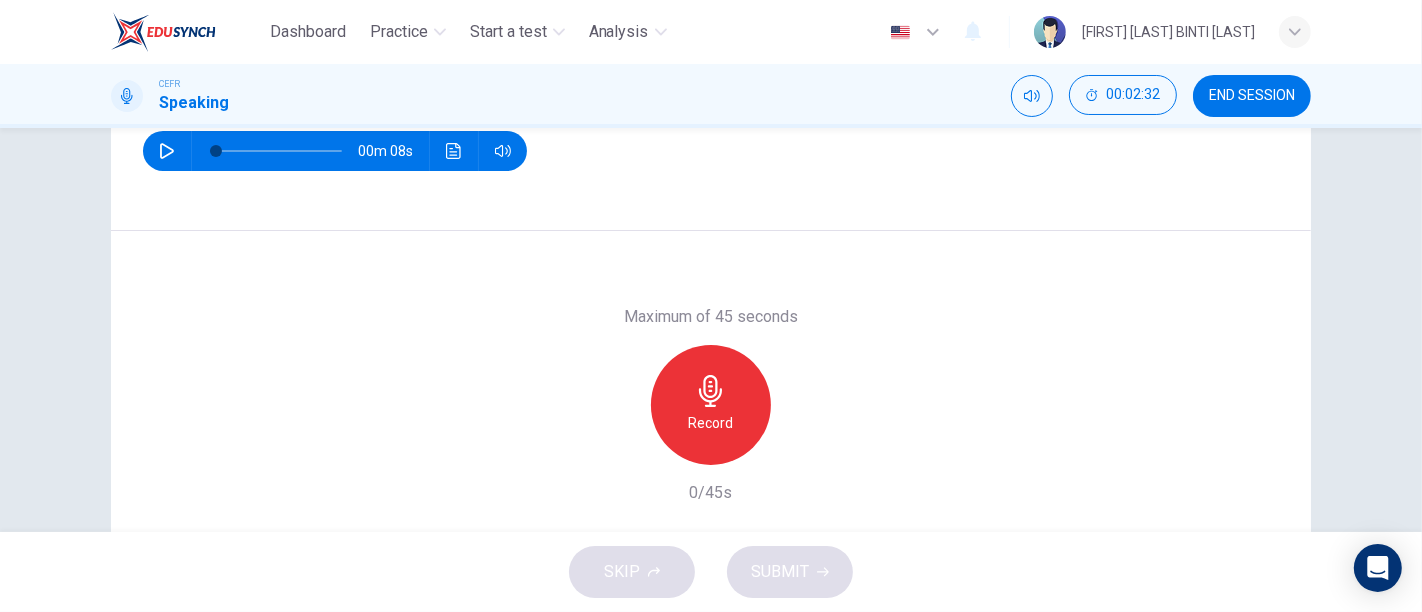 drag, startPoint x: 1274, startPoint y: 0, endPoint x: 883, endPoint y: 276, distance: 478.599 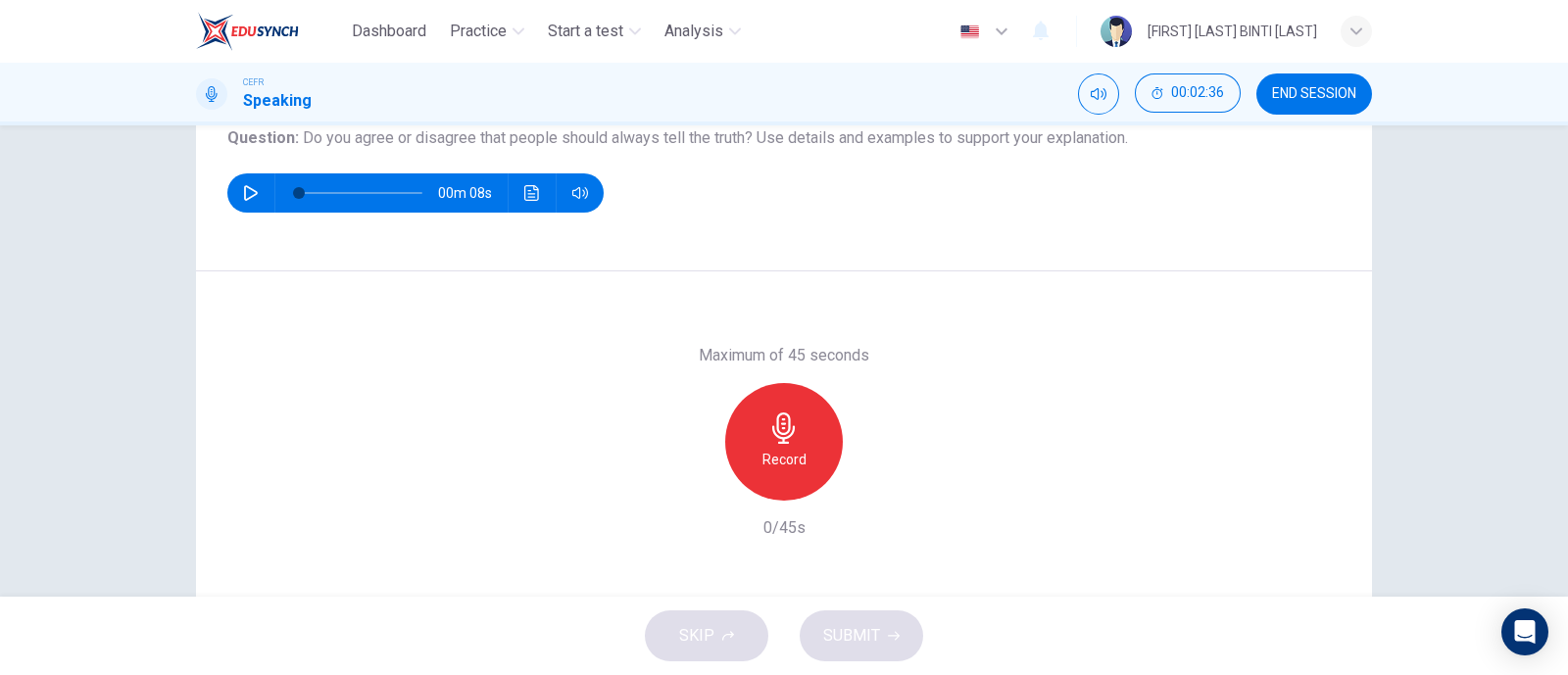 scroll, scrollTop: 234, scrollLeft: 0, axis: vertical 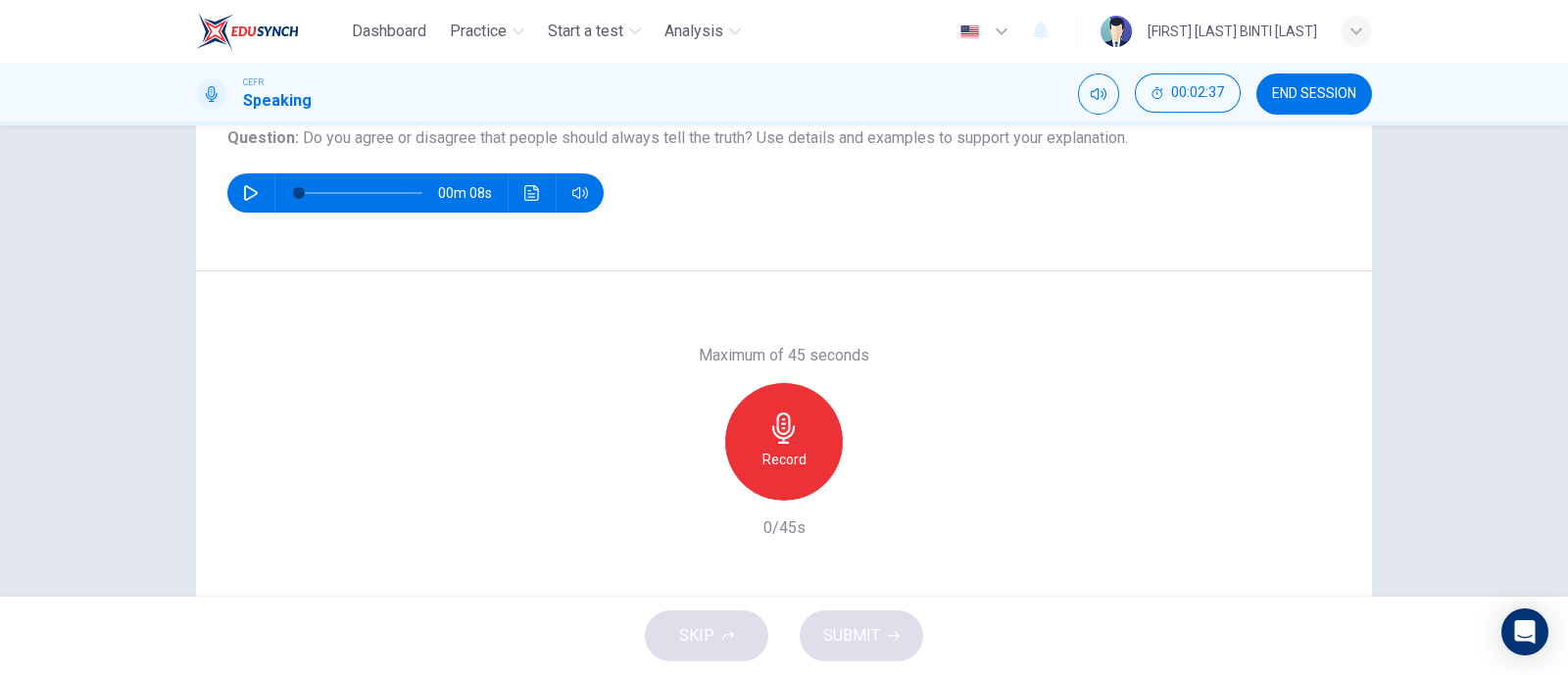 drag, startPoint x: 1393, startPoint y: 0, endPoint x: 972, endPoint y: 365, distance: 557.1948 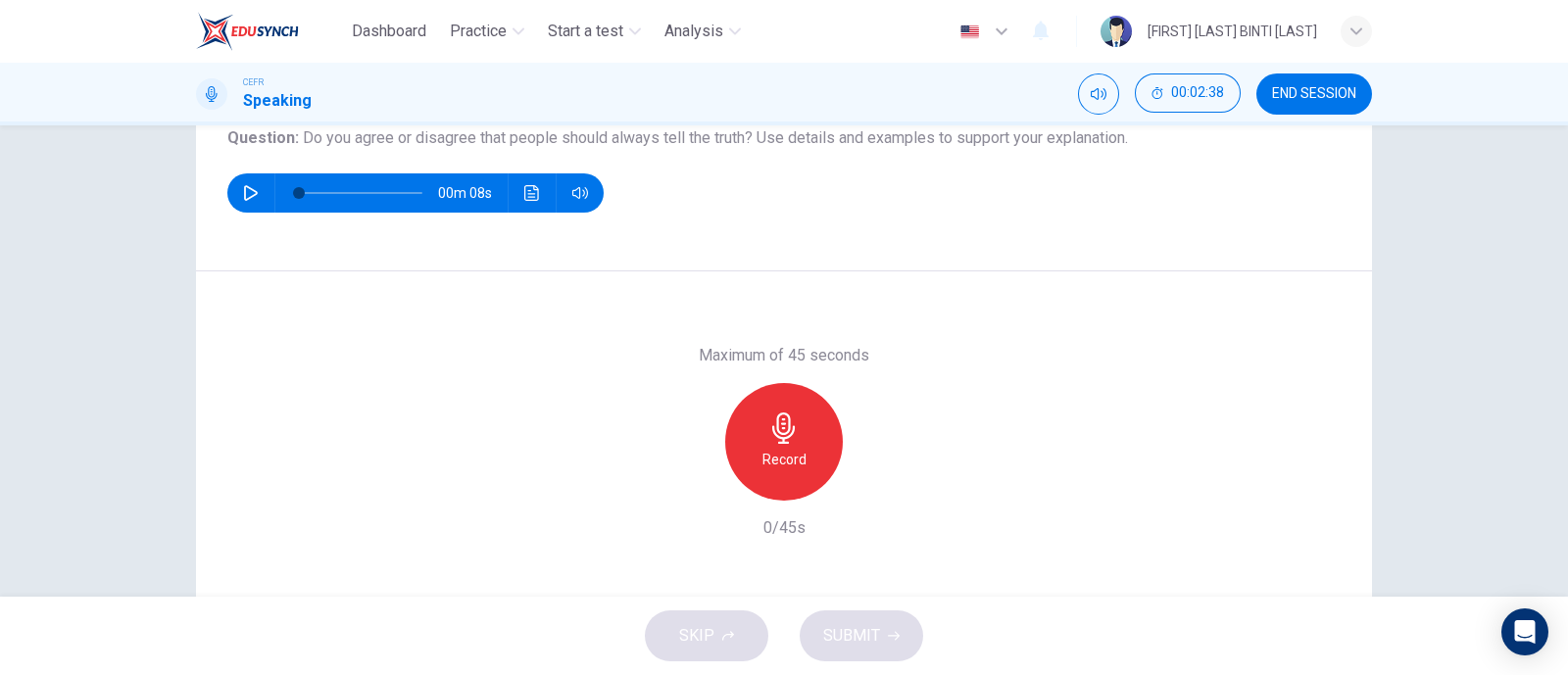 scroll, scrollTop: 189, scrollLeft: 0, axis: vertical 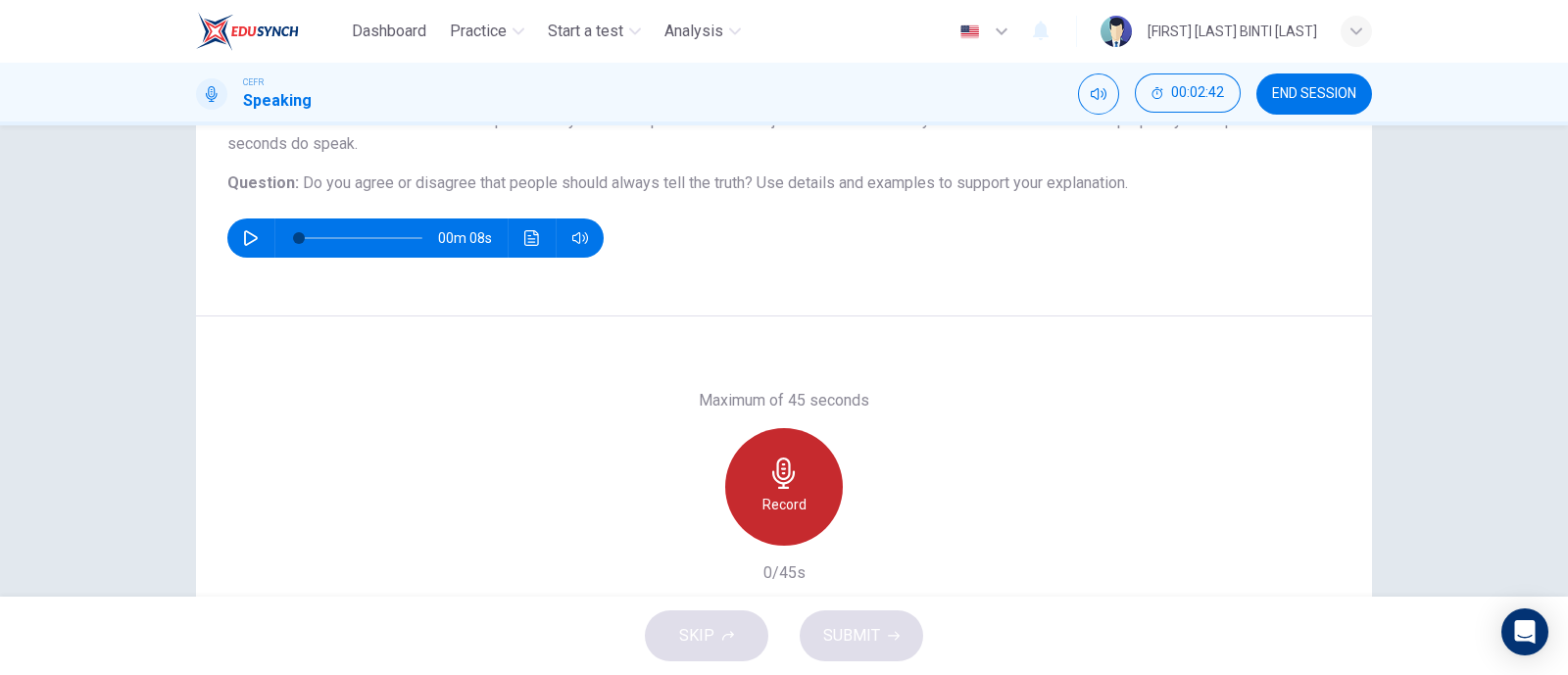 click at bounding box center [783, 473] 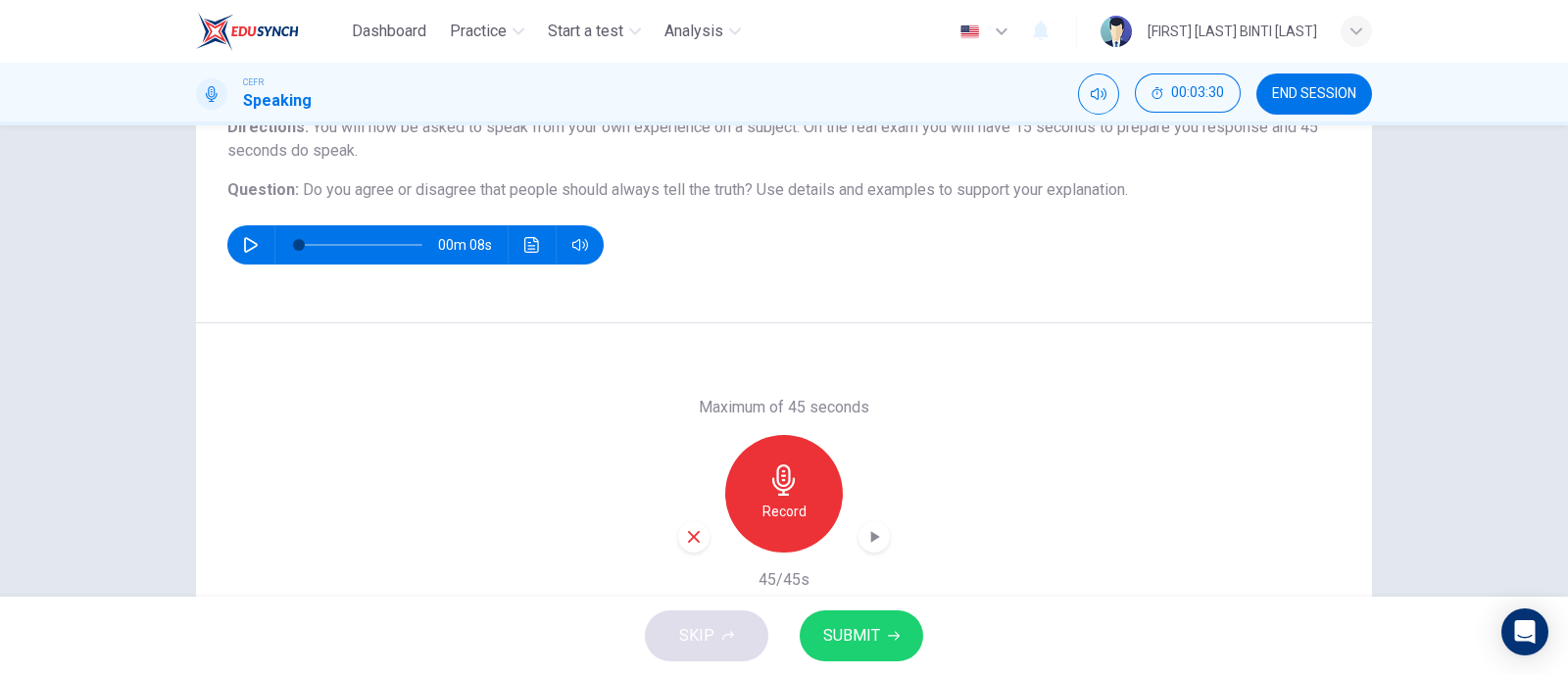 scroll, scrollTop: 175, scrollLeft: 0, axis: vertical 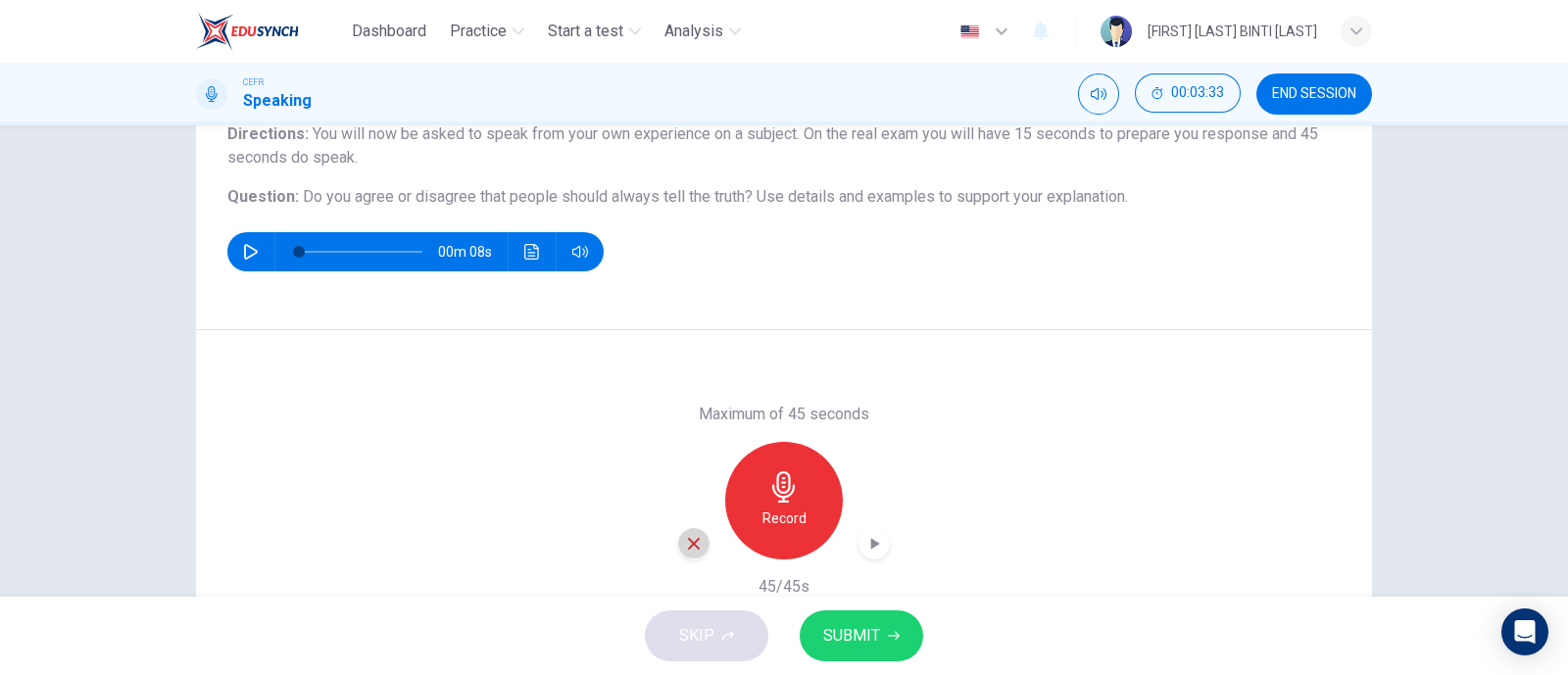 click at bounding box center [694, 544] 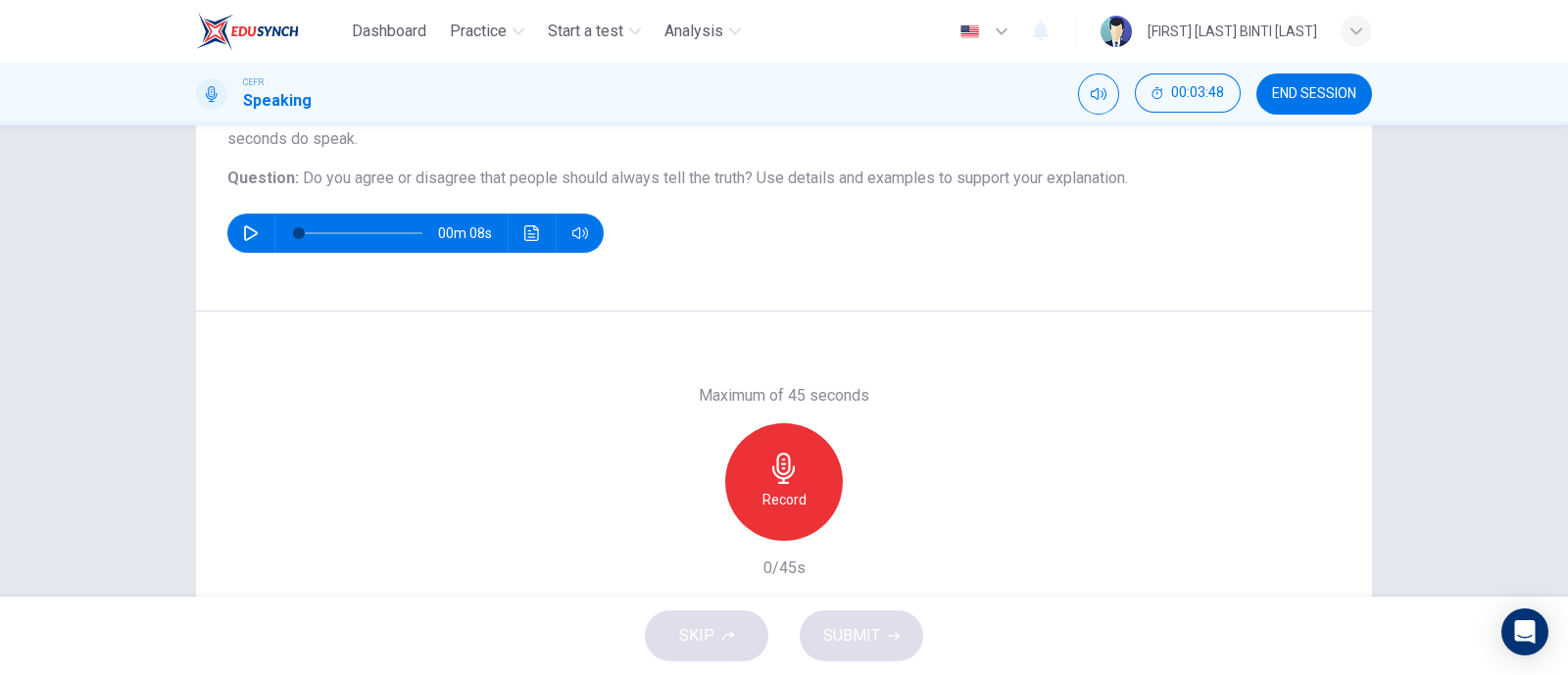 scroll, scrollTop: 194, scrollLeft: 0, axis: vertical 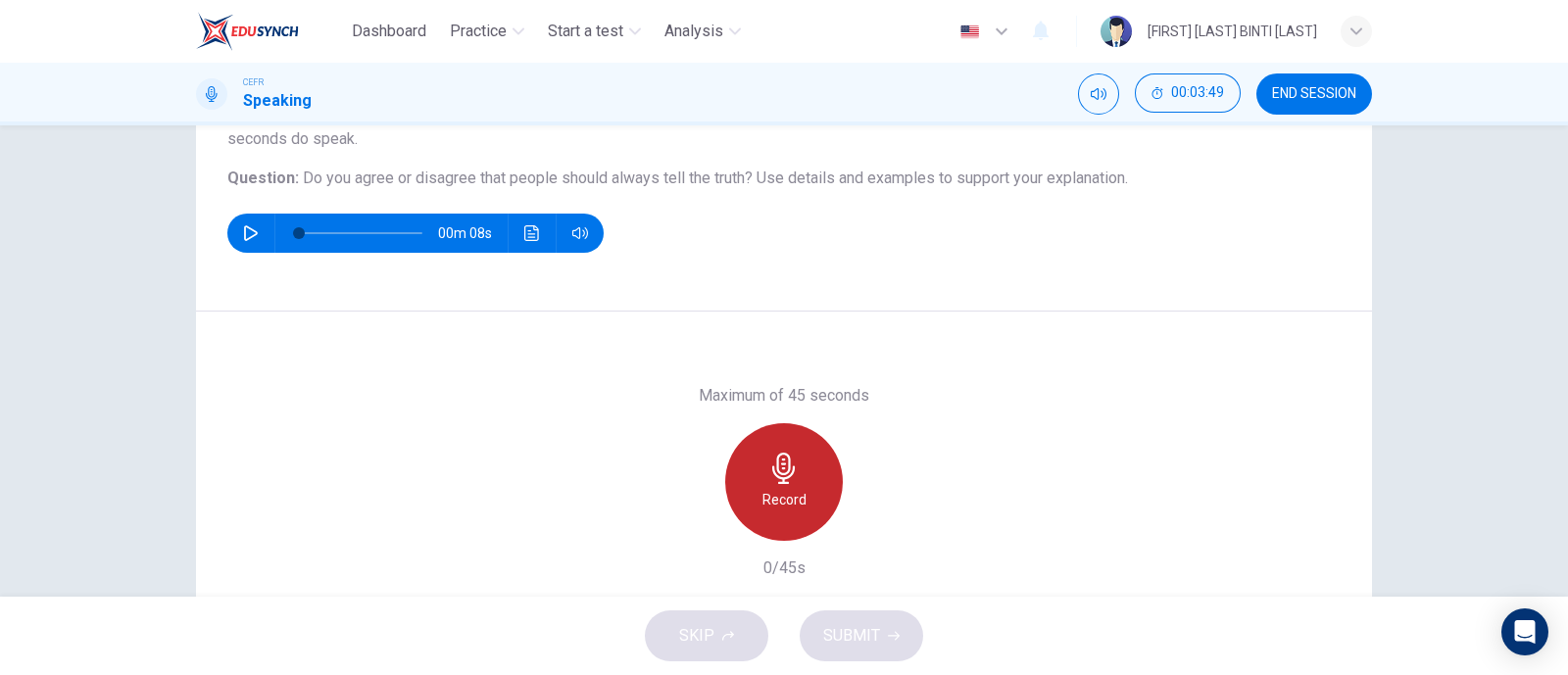 click on "Record" at bounding box center (784, 482) 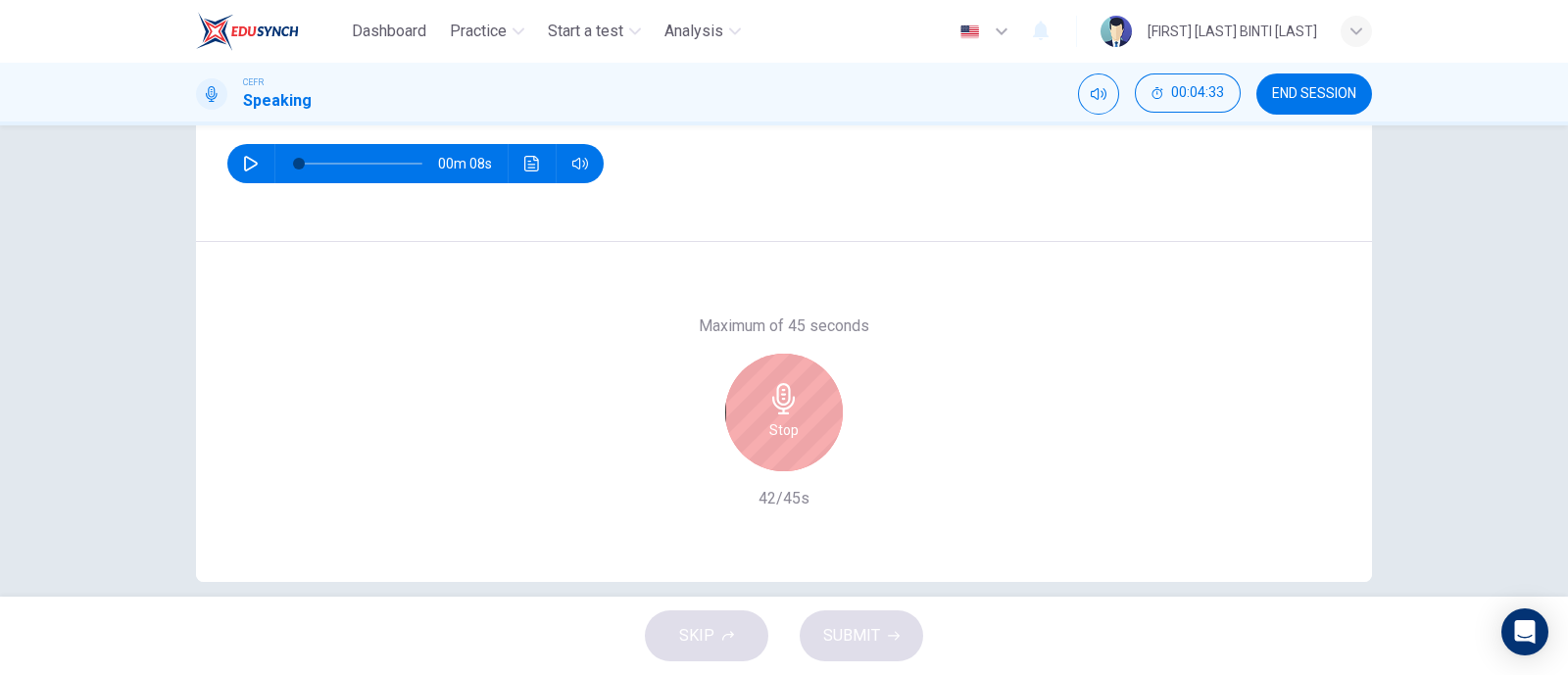 scroll, scrollTop: 288, scrollLeft: 0, axis: vertical 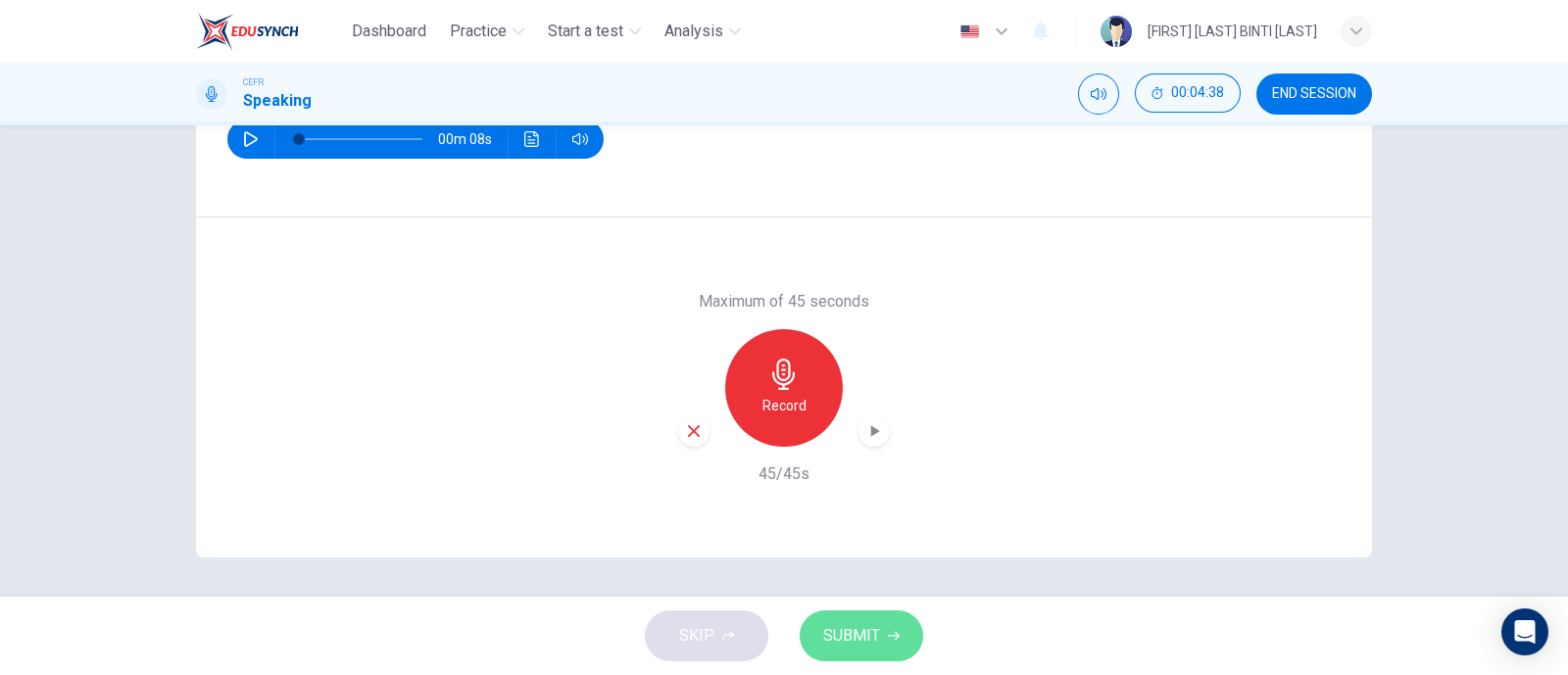 click on "SUBMIT" at bounding box center [852, 636] 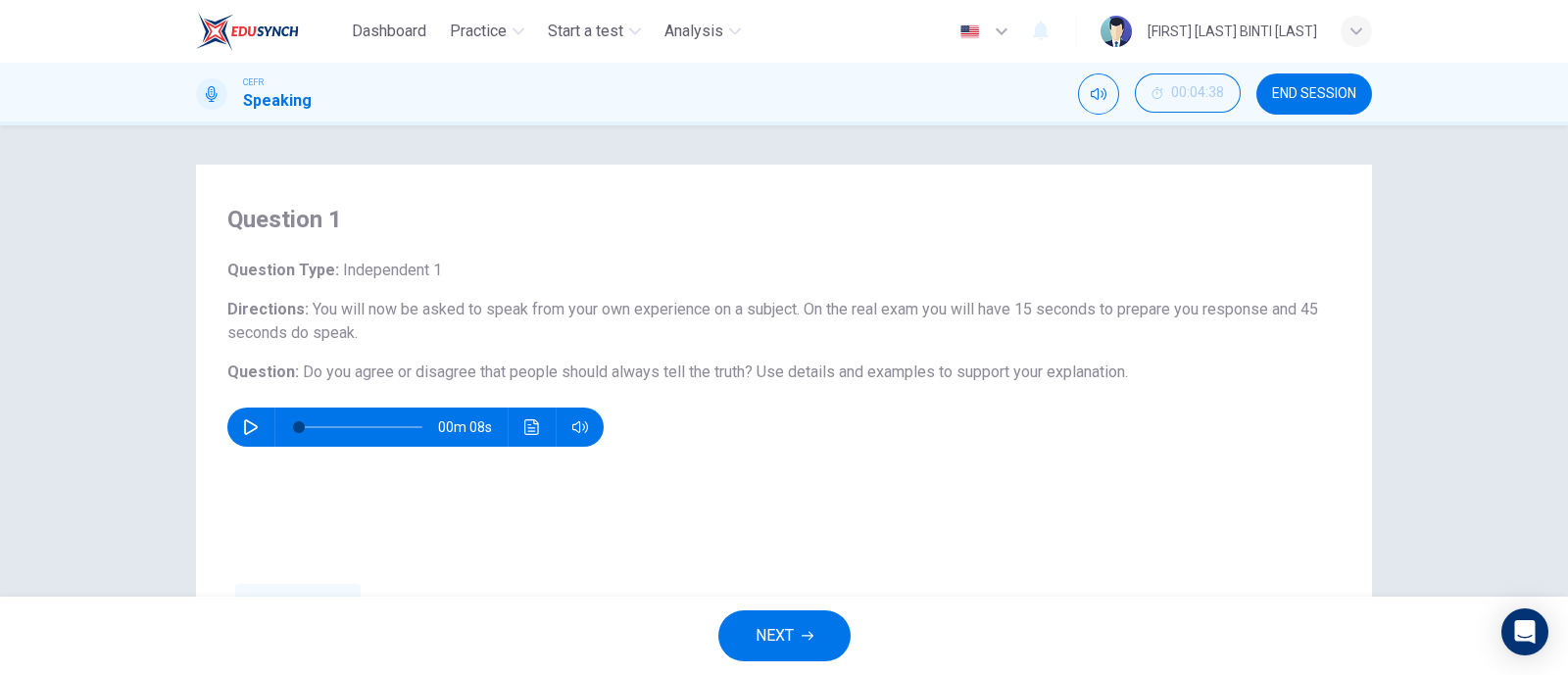 scroll, scrollTop: 288, scrollLeft: 0, axis: vertical 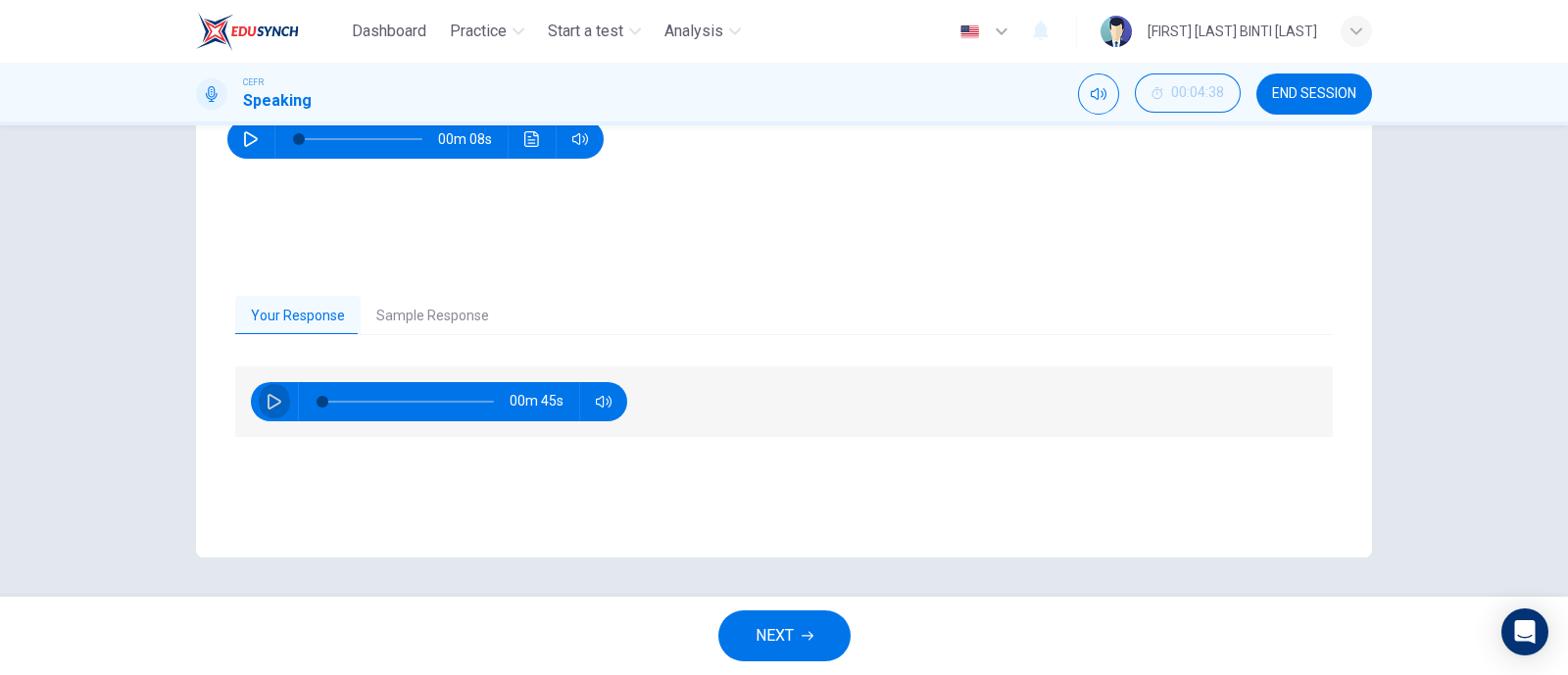 click at bounding box center [274, 402] 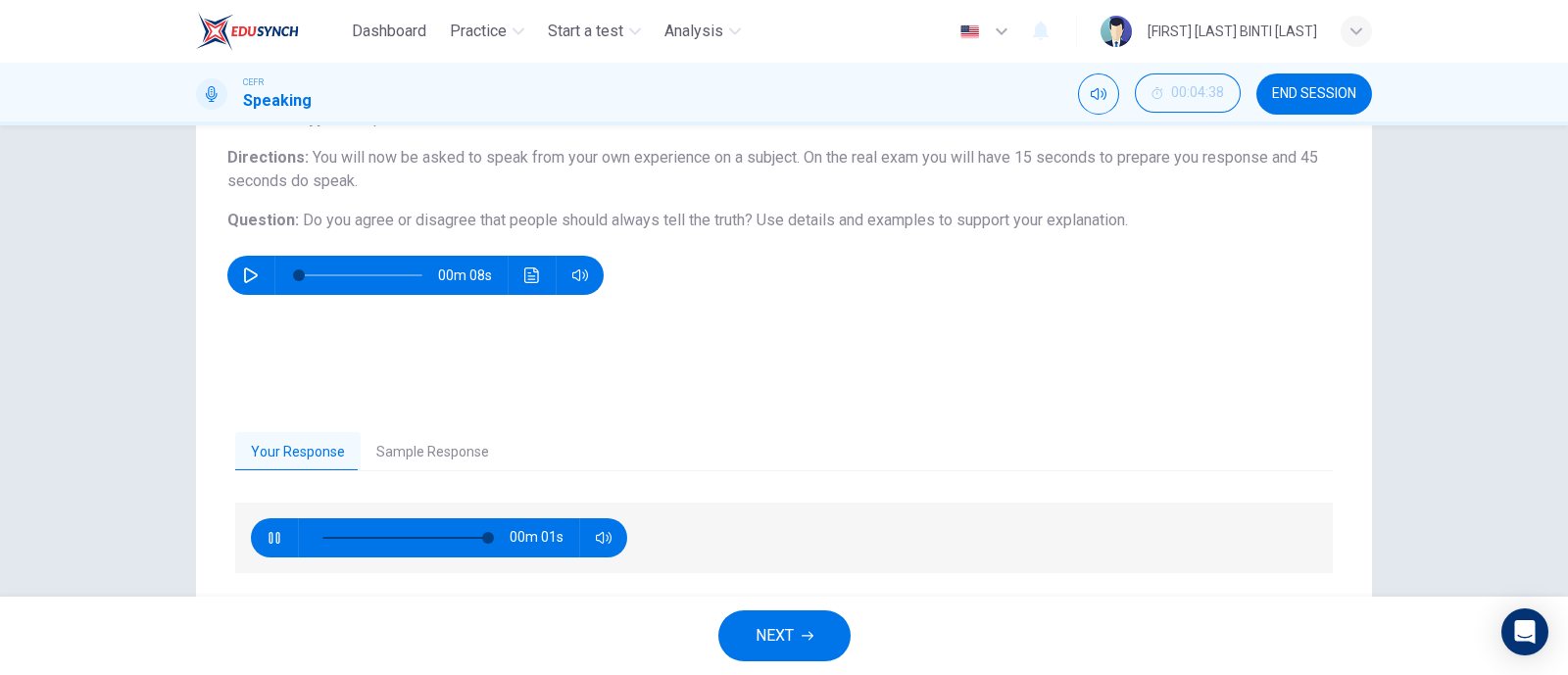 scroll, scrollTop: 288, scrollLeft: 0, axis: vertical 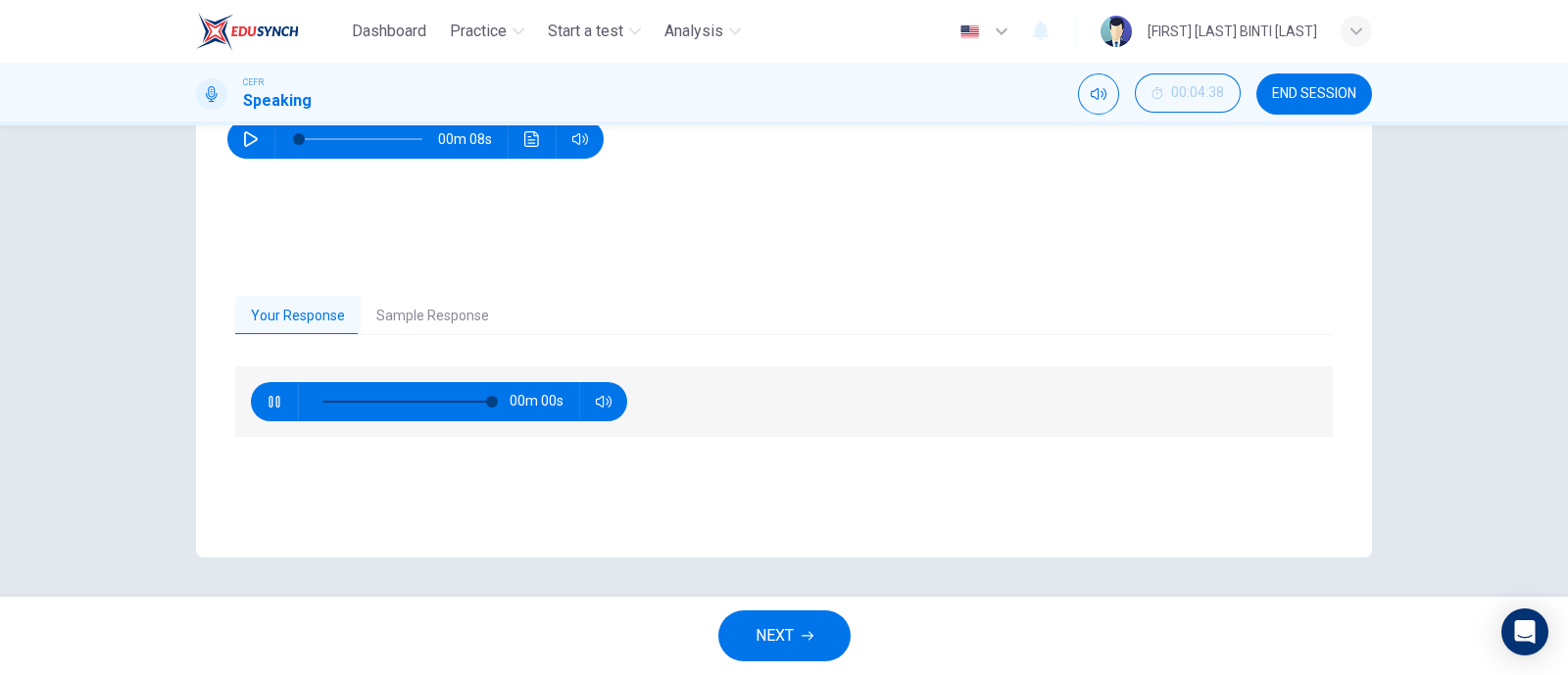 click on "NEXT" at bounding box center [784, 636] 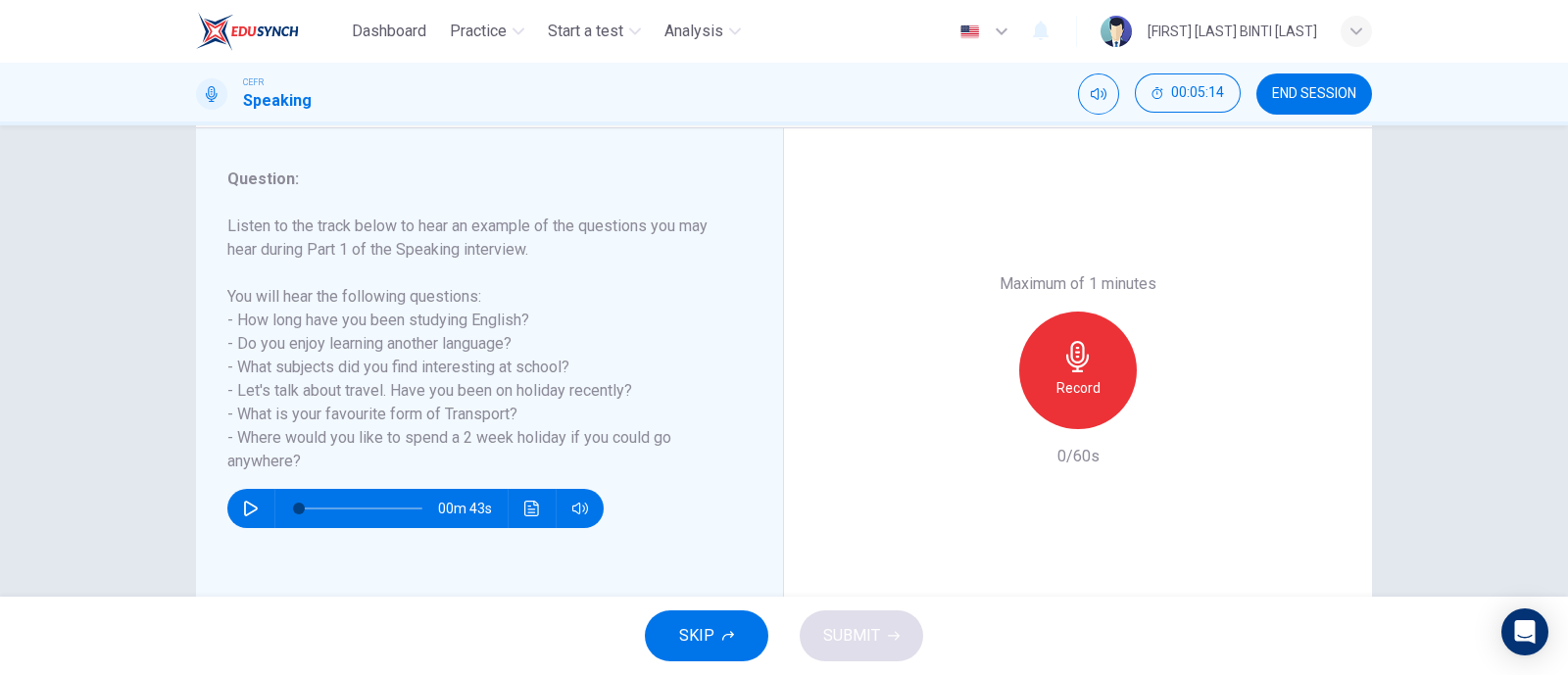 scroll, scrollTop: 288, scrollLeft: 0, axis: vertical 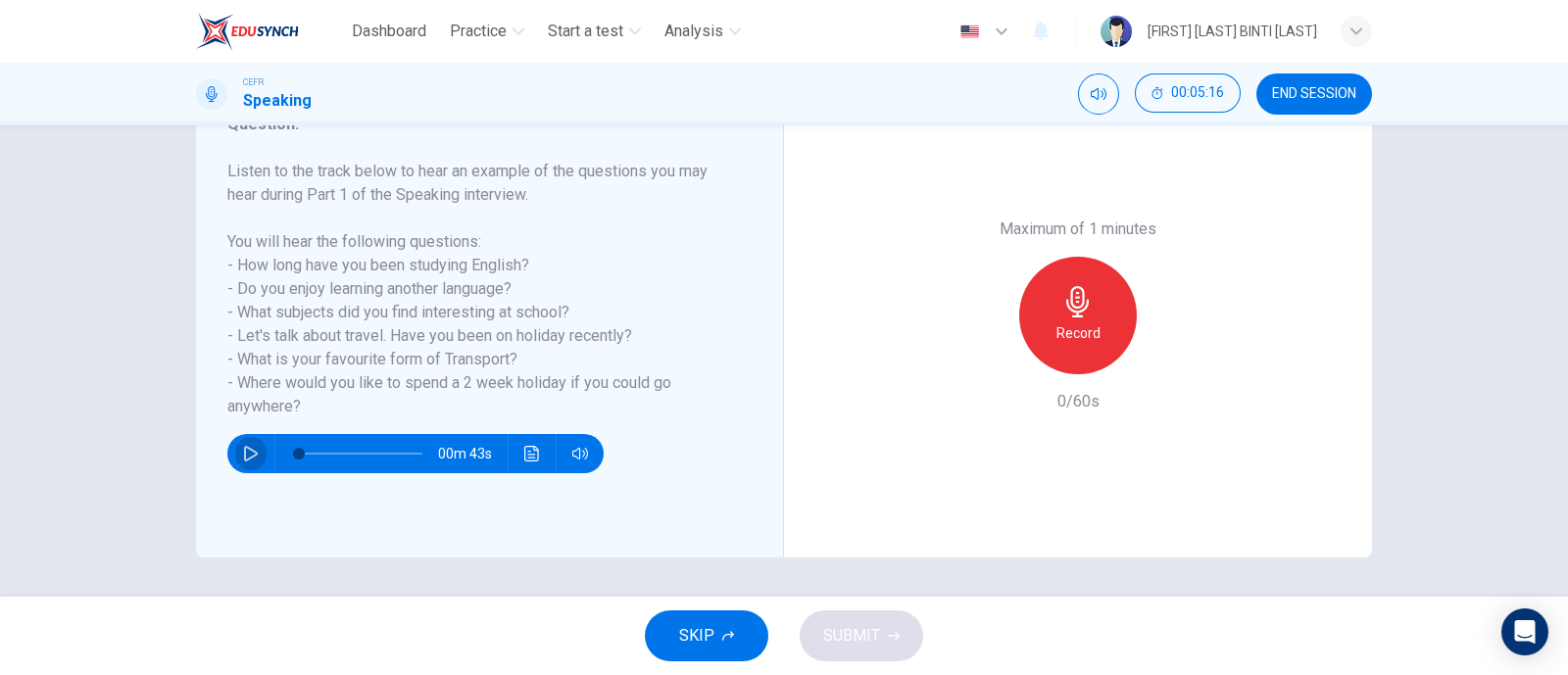 click at bounding box center [251, 454] 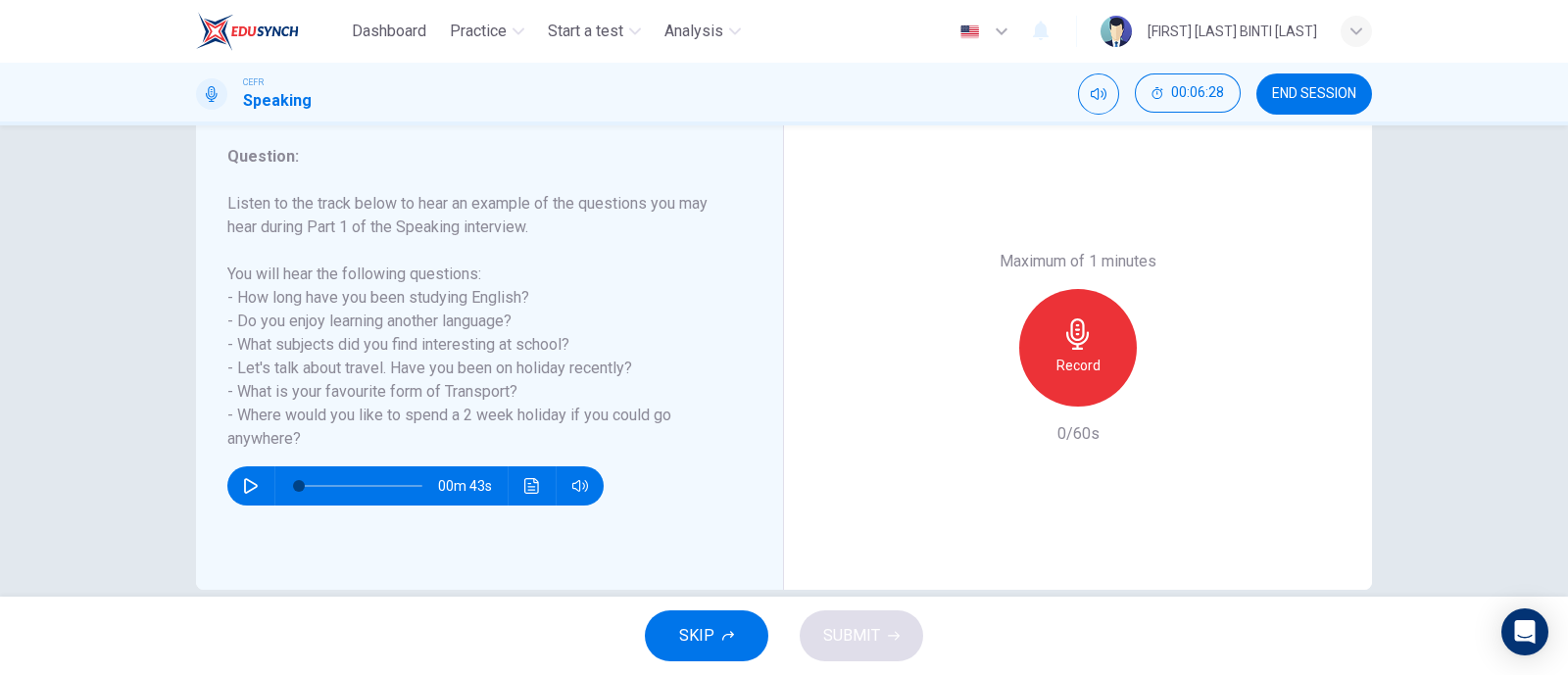 scroll, scrollTop: 288, scrollLeft: 0, axis: vertical 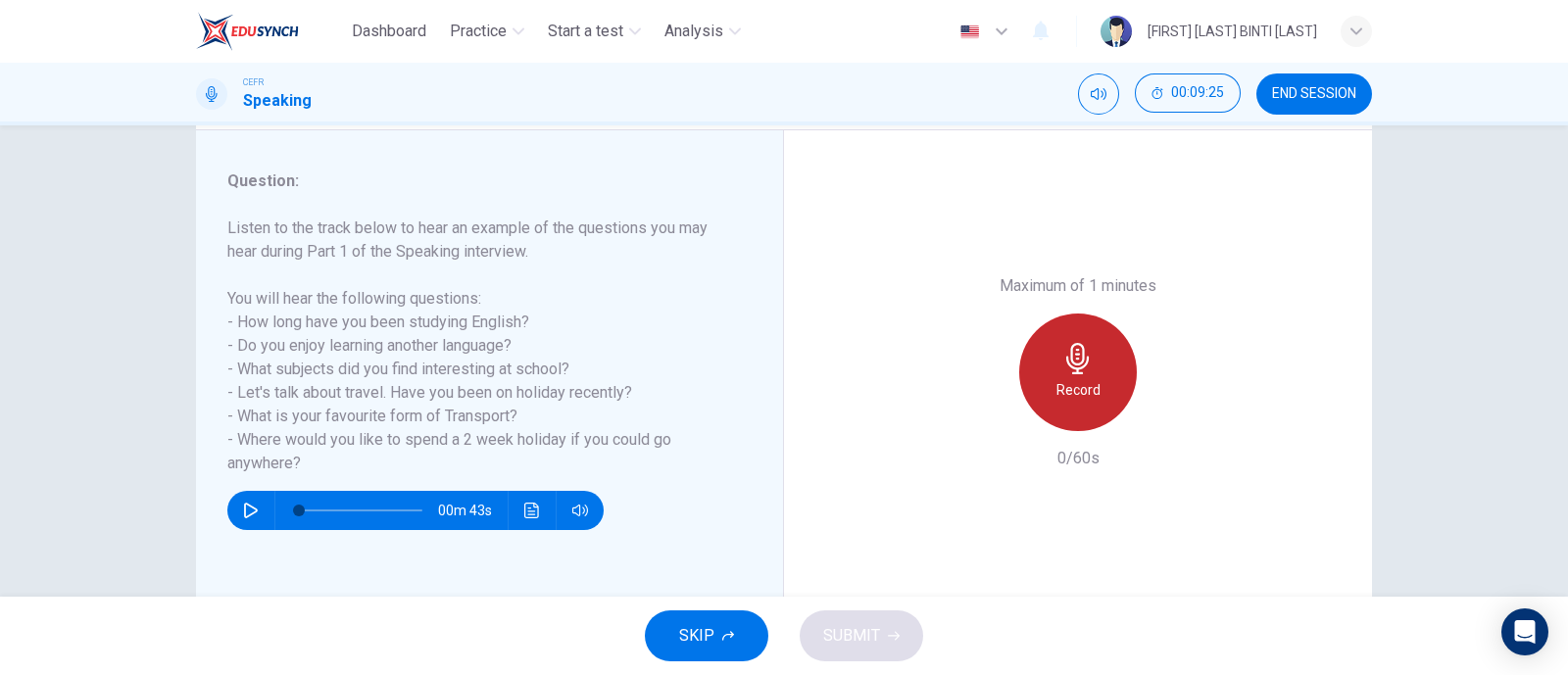 click on "Record" at bounding box center (1078, 372) 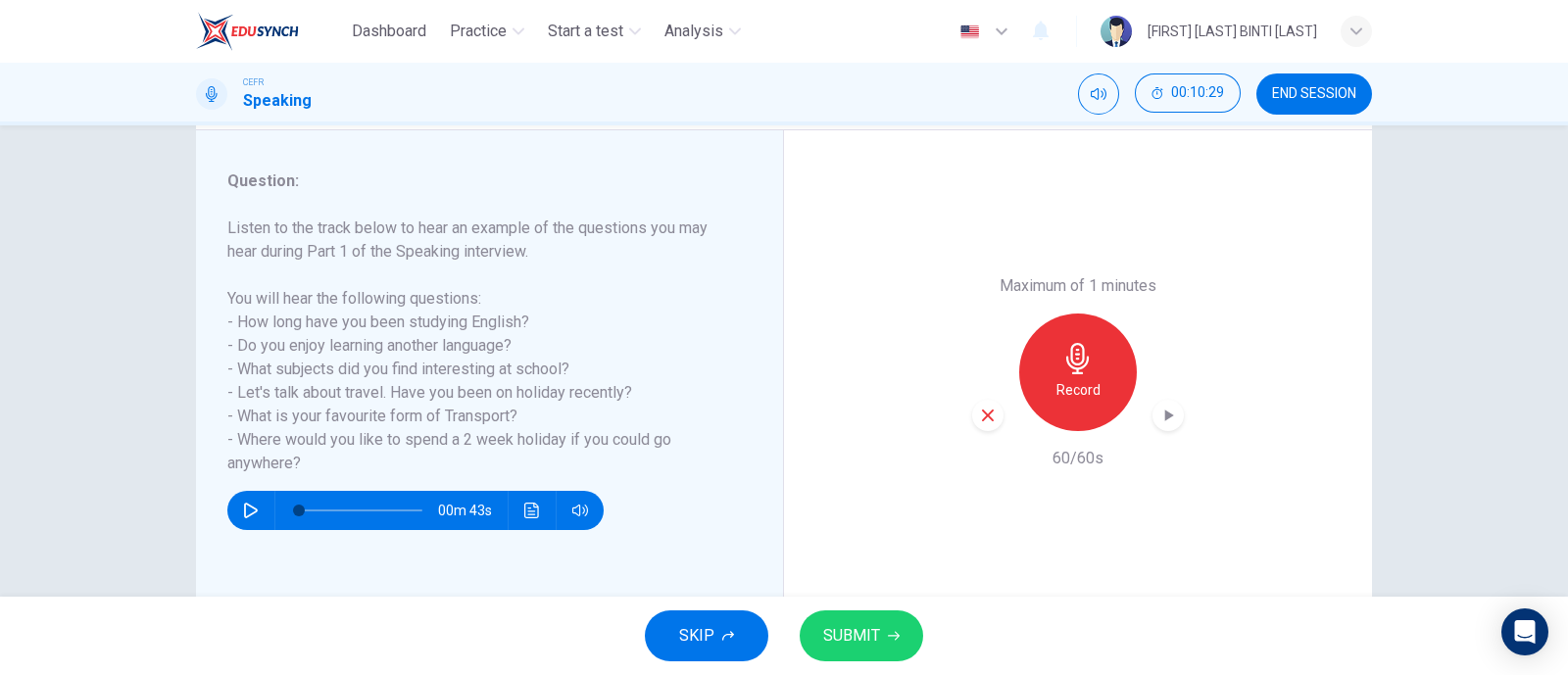scroll, scrollTop: 288, scrollLeft: 0, axis: vertical 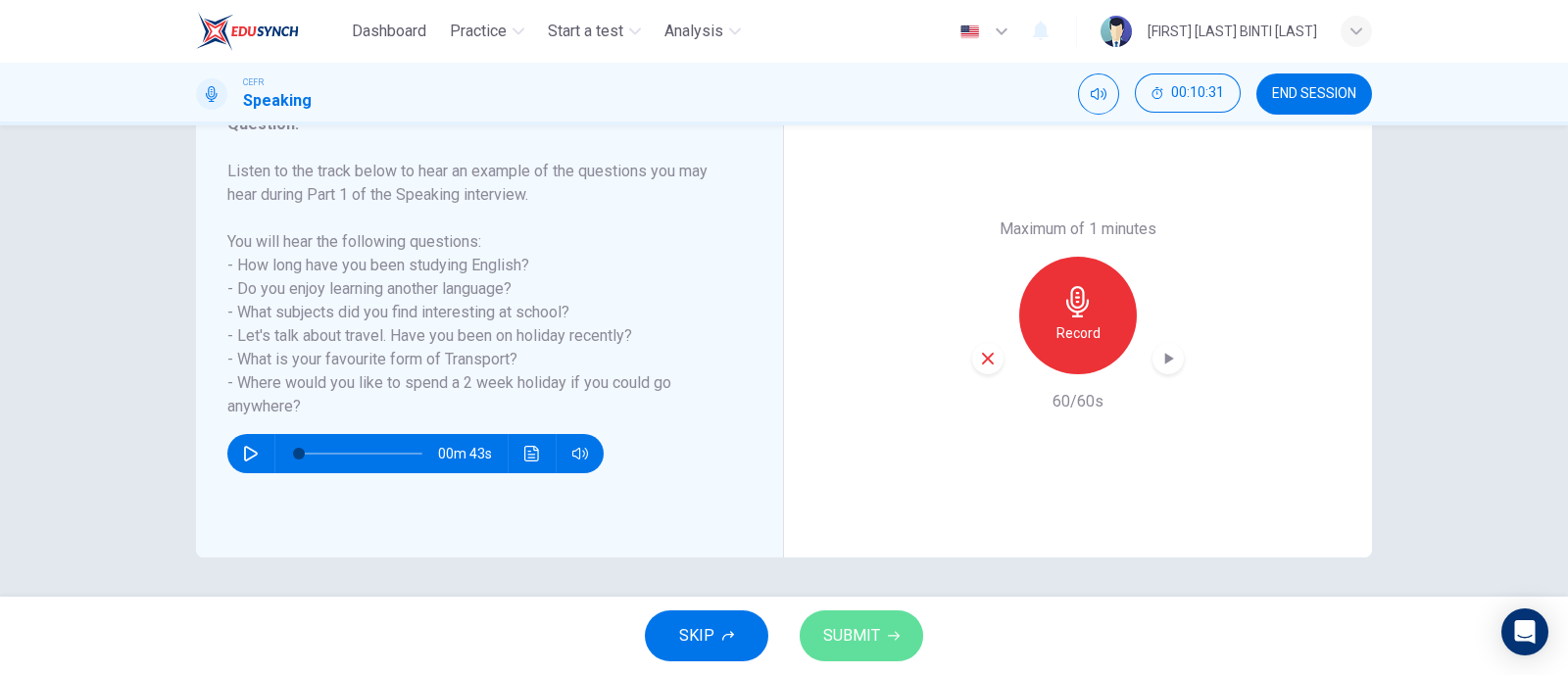 click on "SUBMIT" at bounding box center (852, 636) 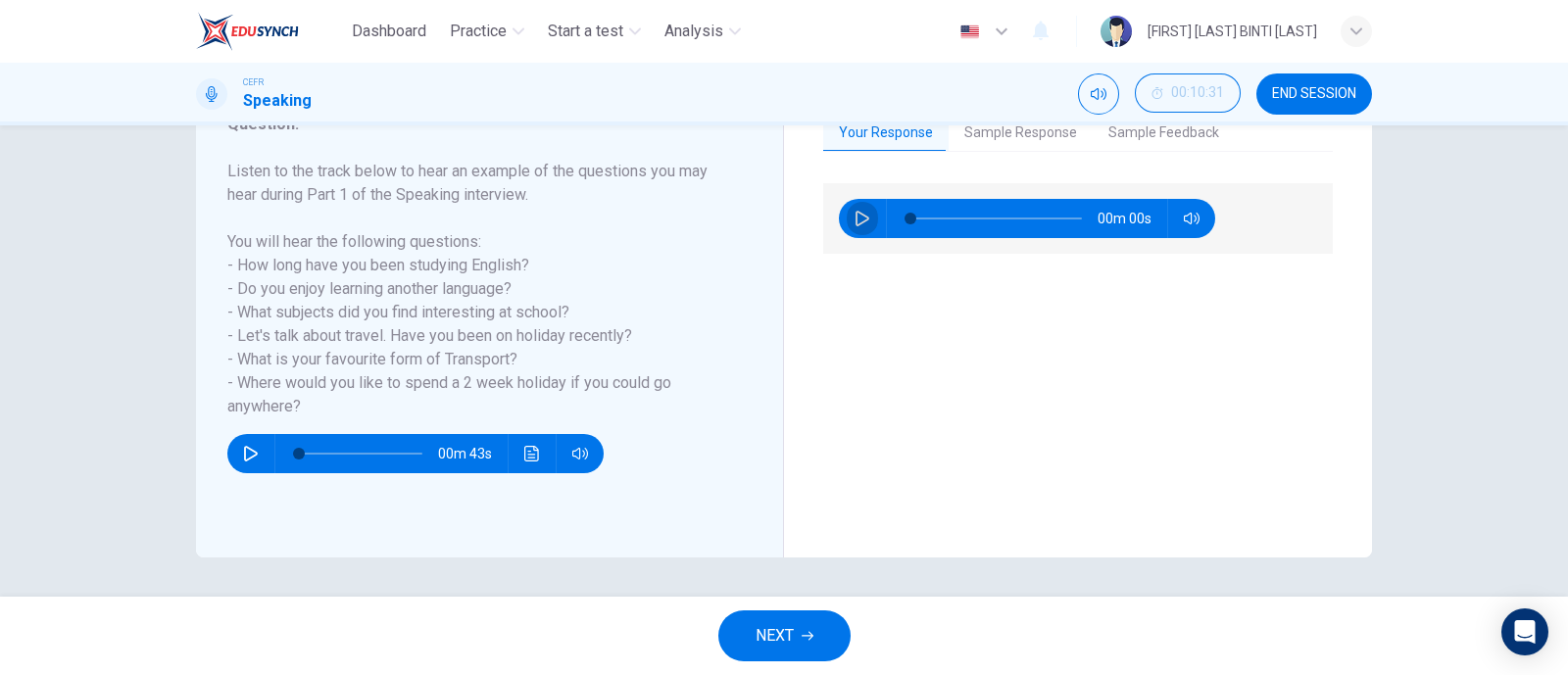 click at bounding box center (862, 218) 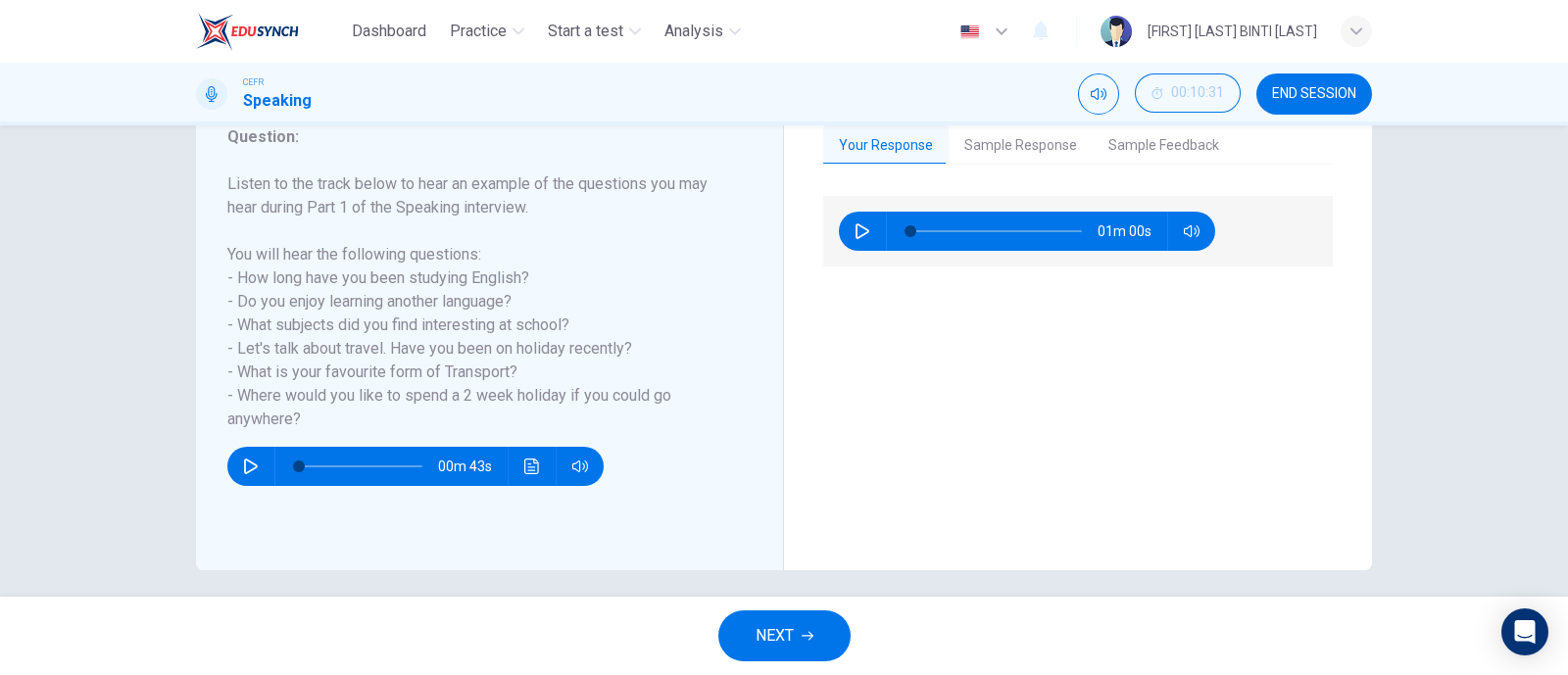 scroll, scrollTop: 288, scrollLeft: 0, axis: vertical 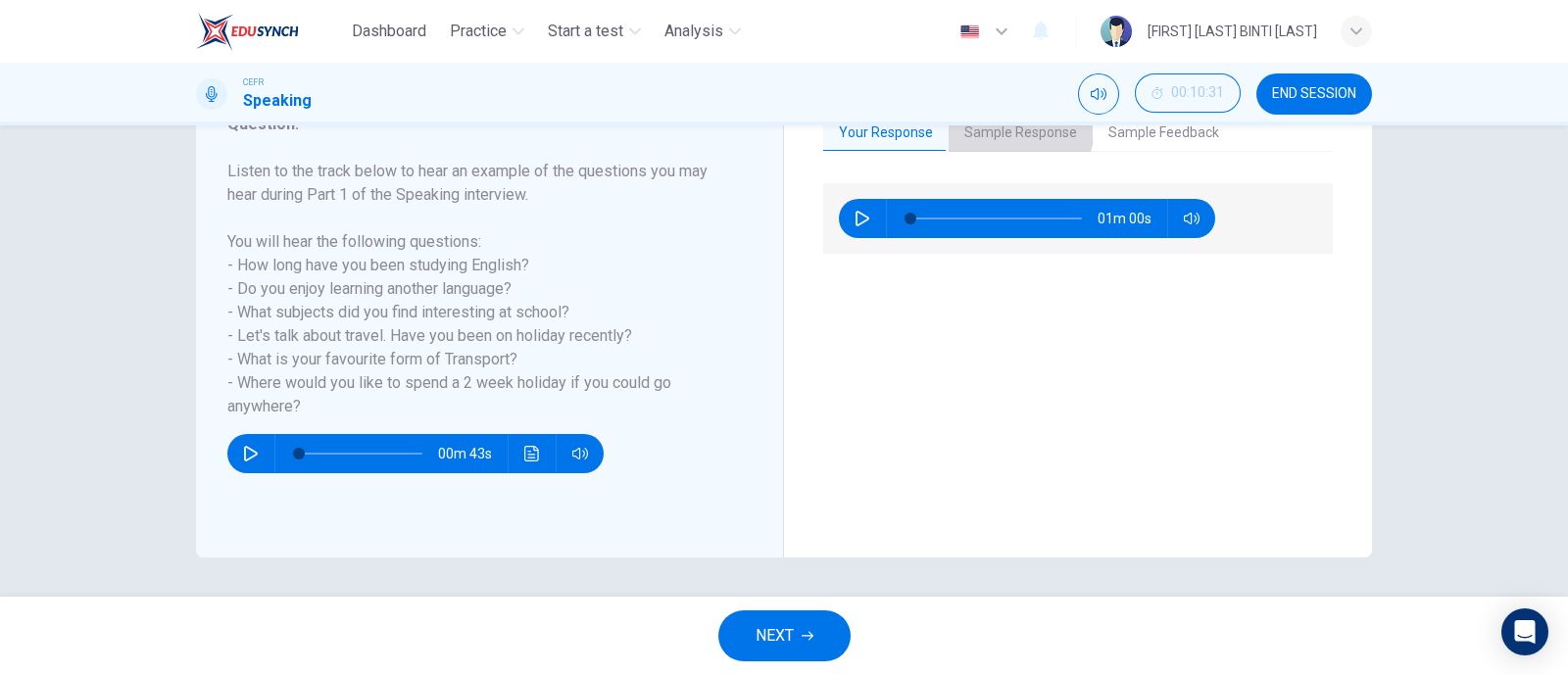 click on "Sample Response" at bounding box center (1020, 133) 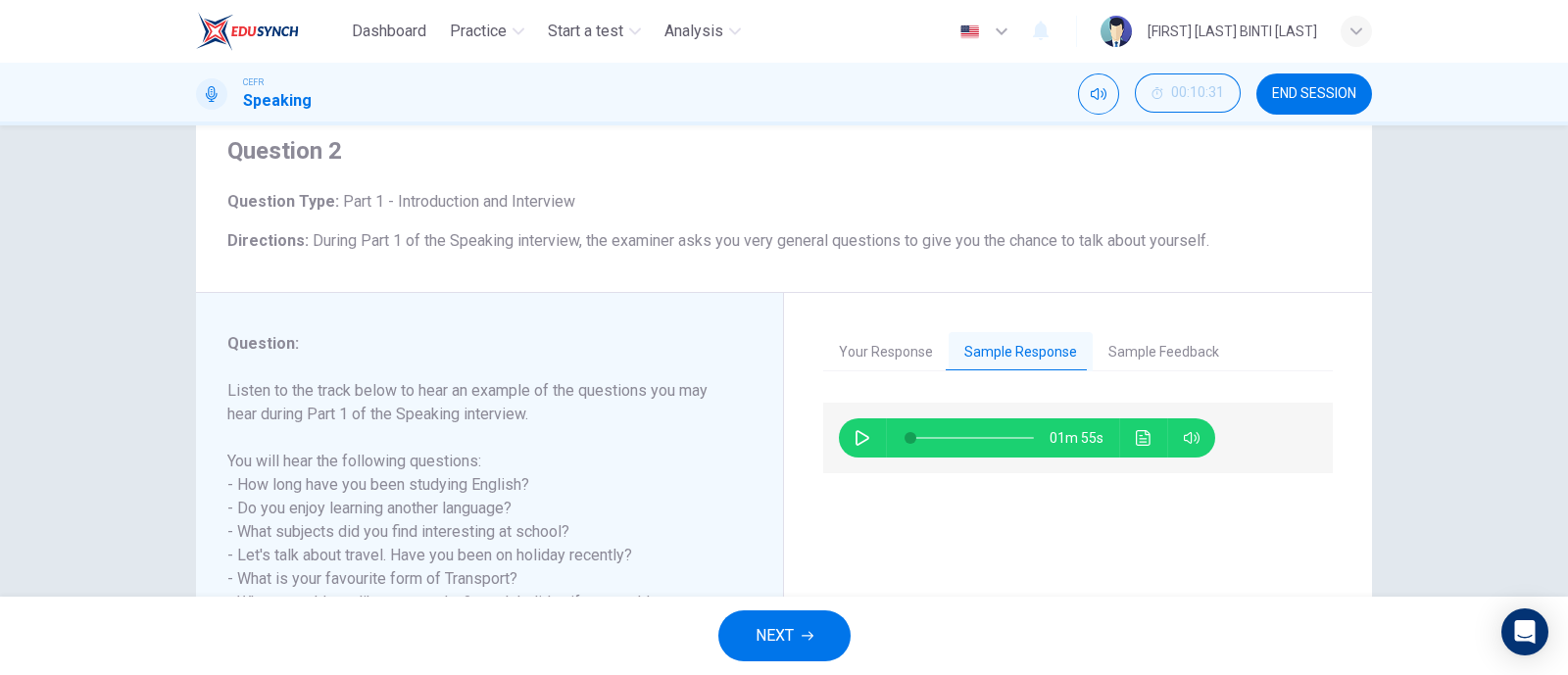 scroll, scrollTop: 55, scrollLeft: 0, axis: vertical 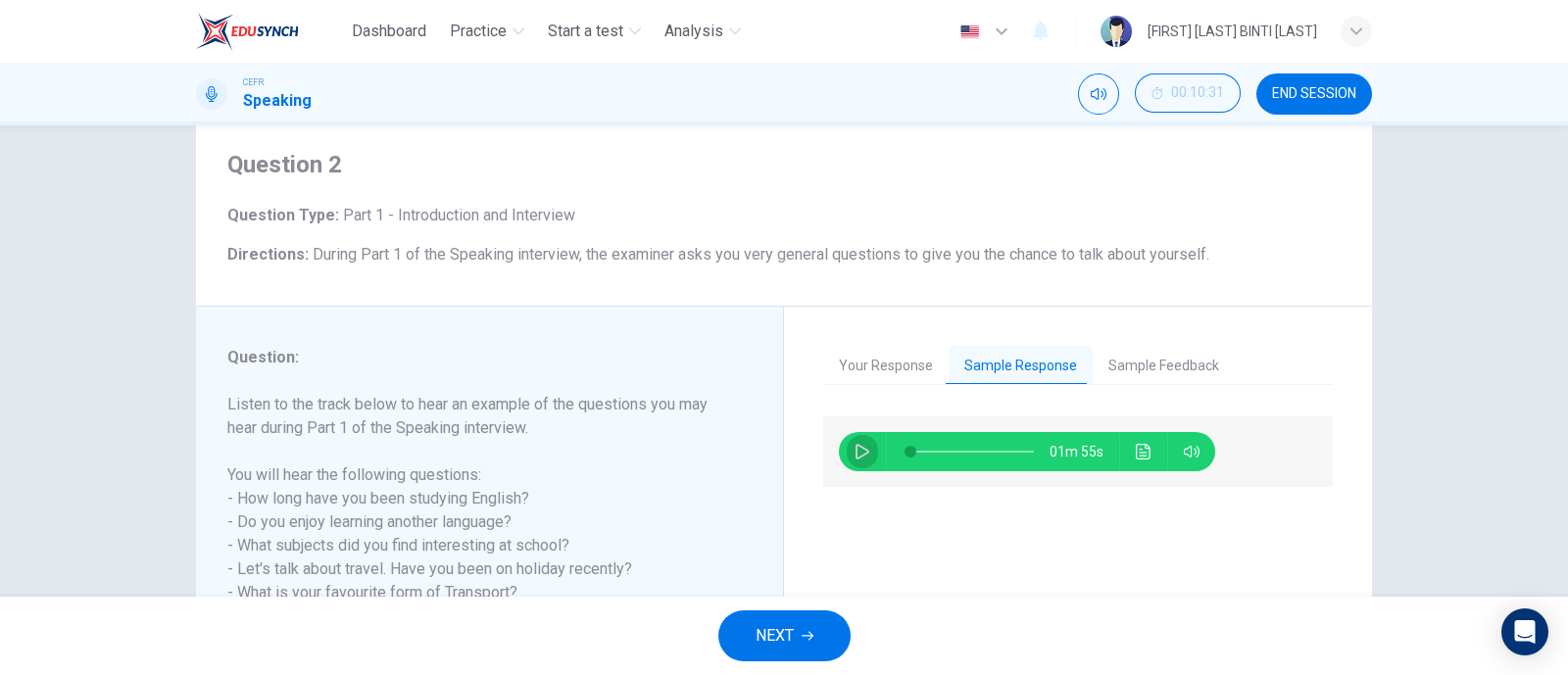 click at bounding box center (862, 452) 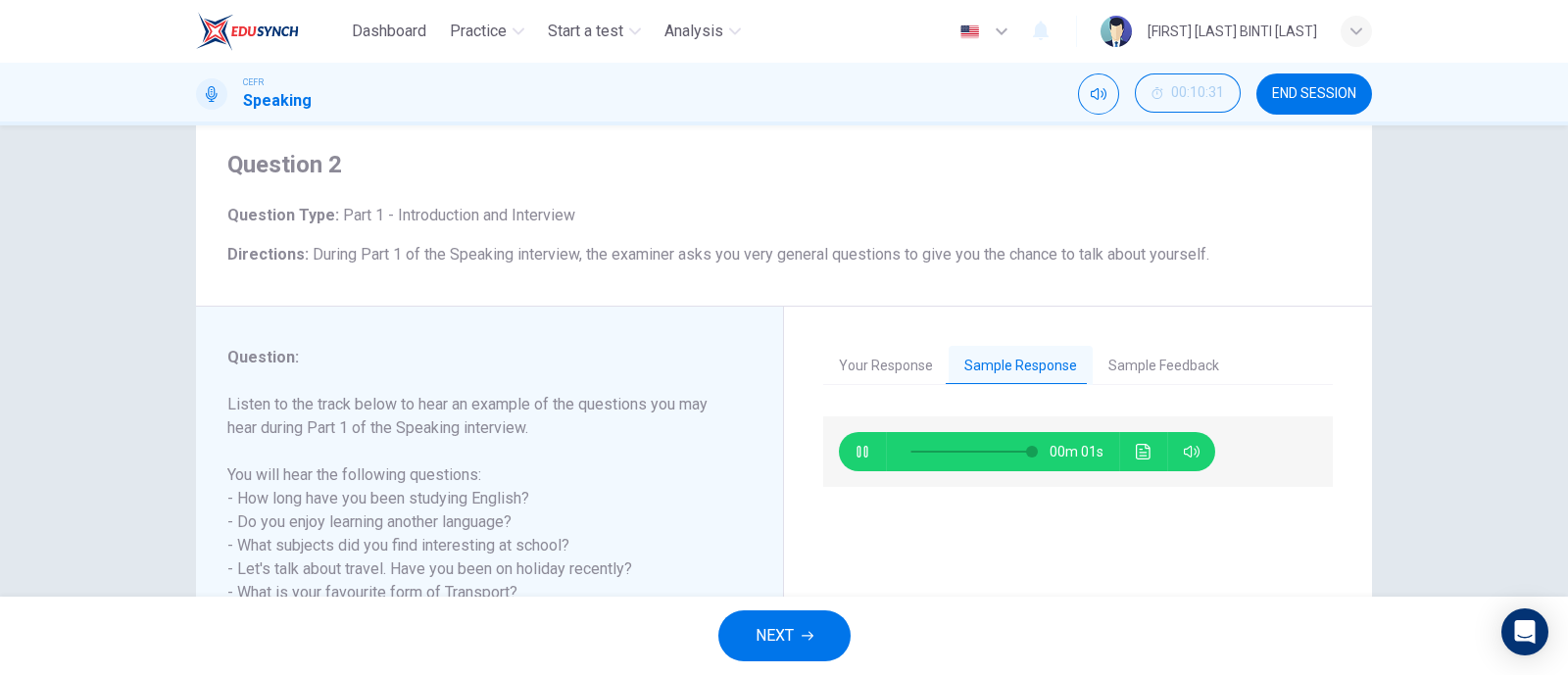 click on "Sample Feedback" at bounding box center (1163, 366) 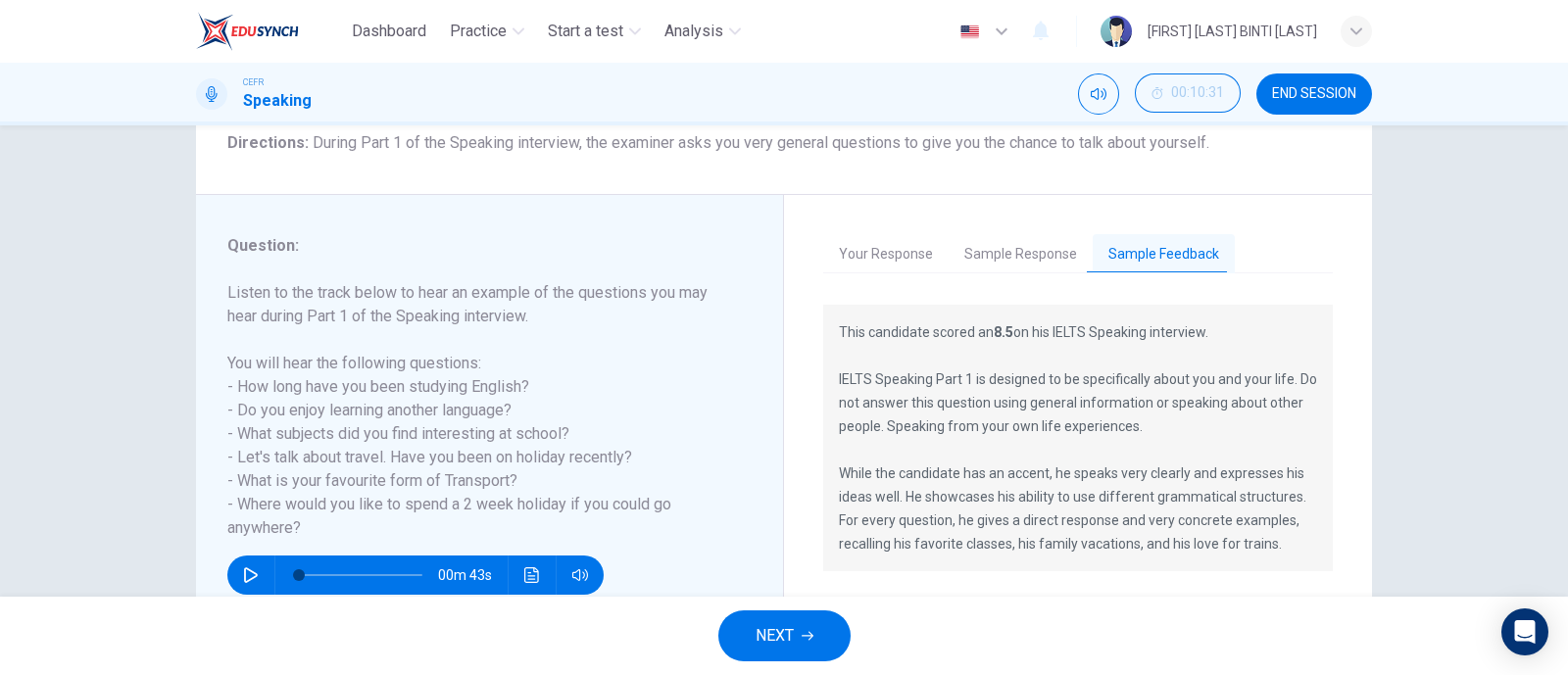 scroll, scrollTop: 168, scrollLeft: 0, axis: vertical 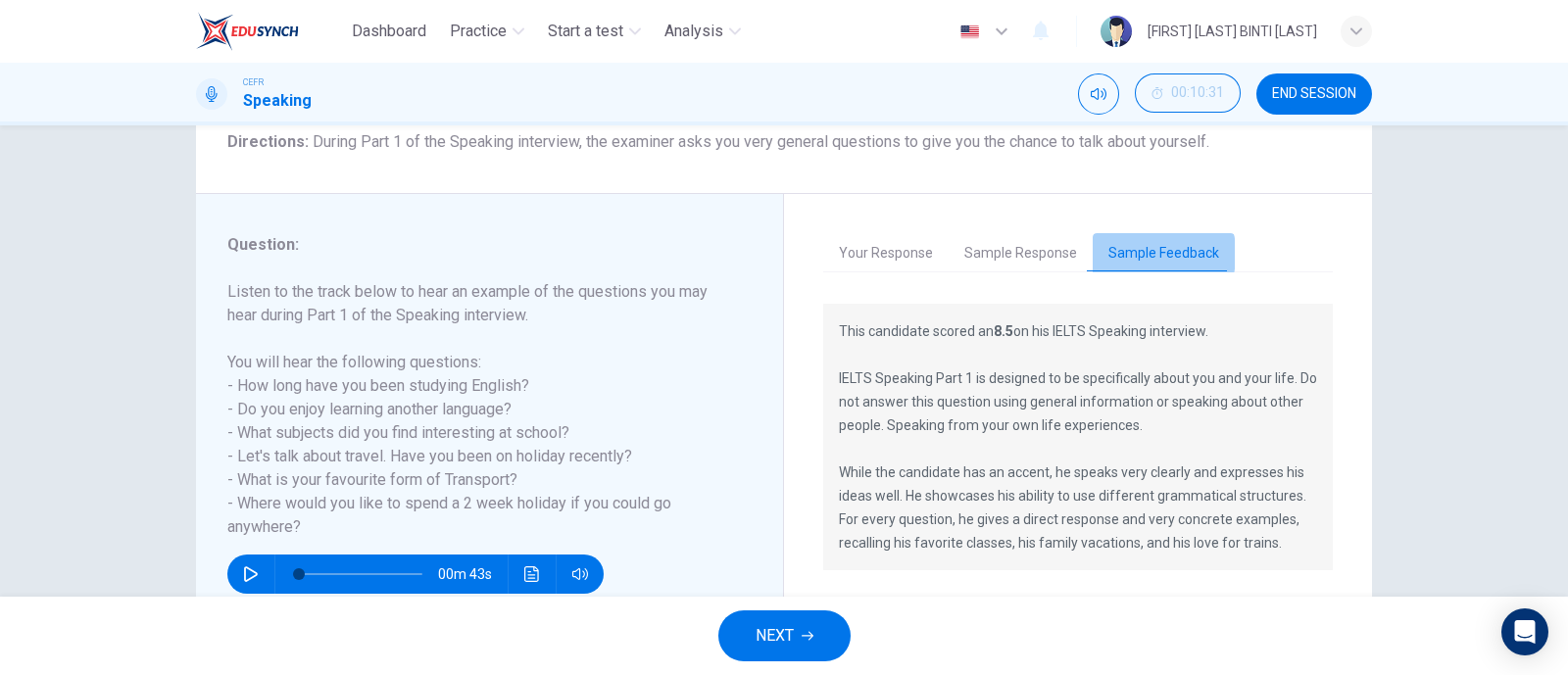 click on "Sample Feedback" at bounding box center [1163, 254] 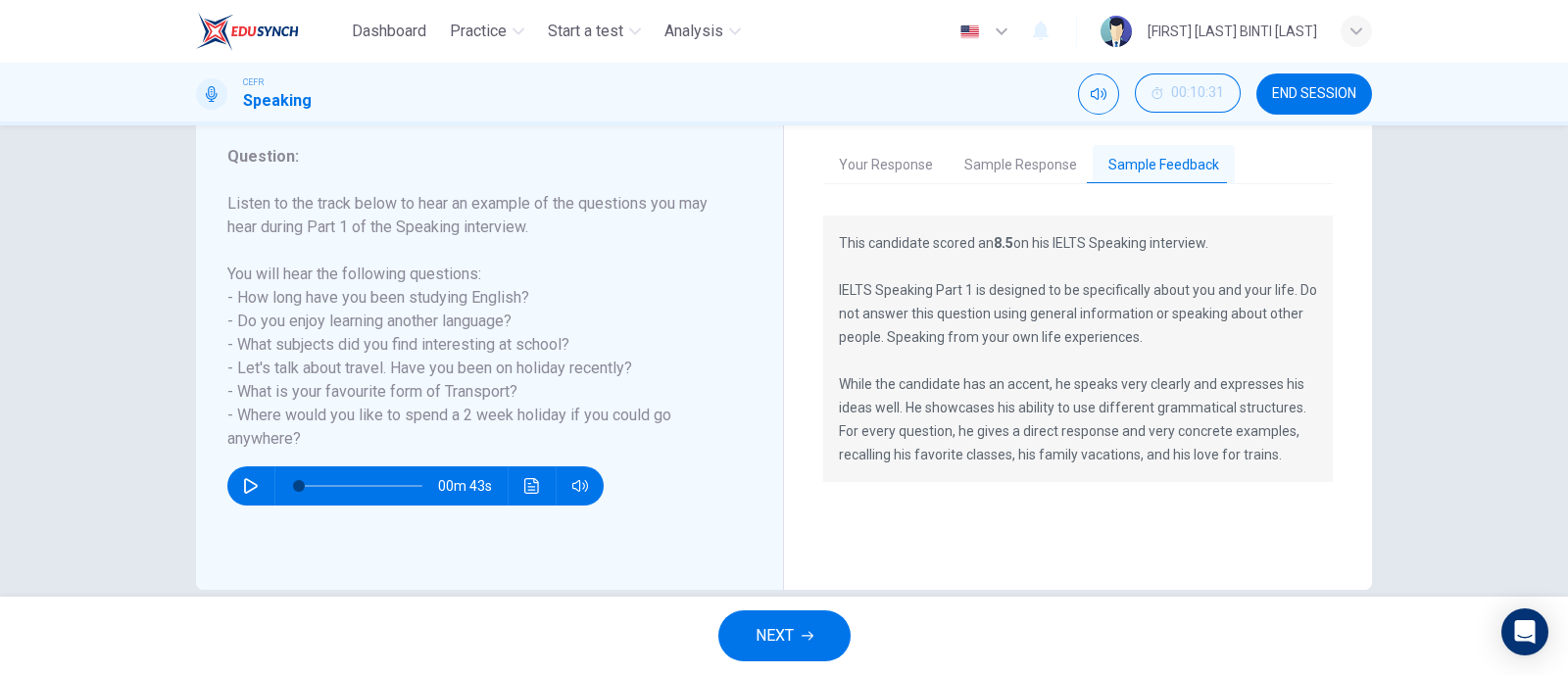 scroll, scrollTop: 288, scrollLeft: 0, axis: vertical 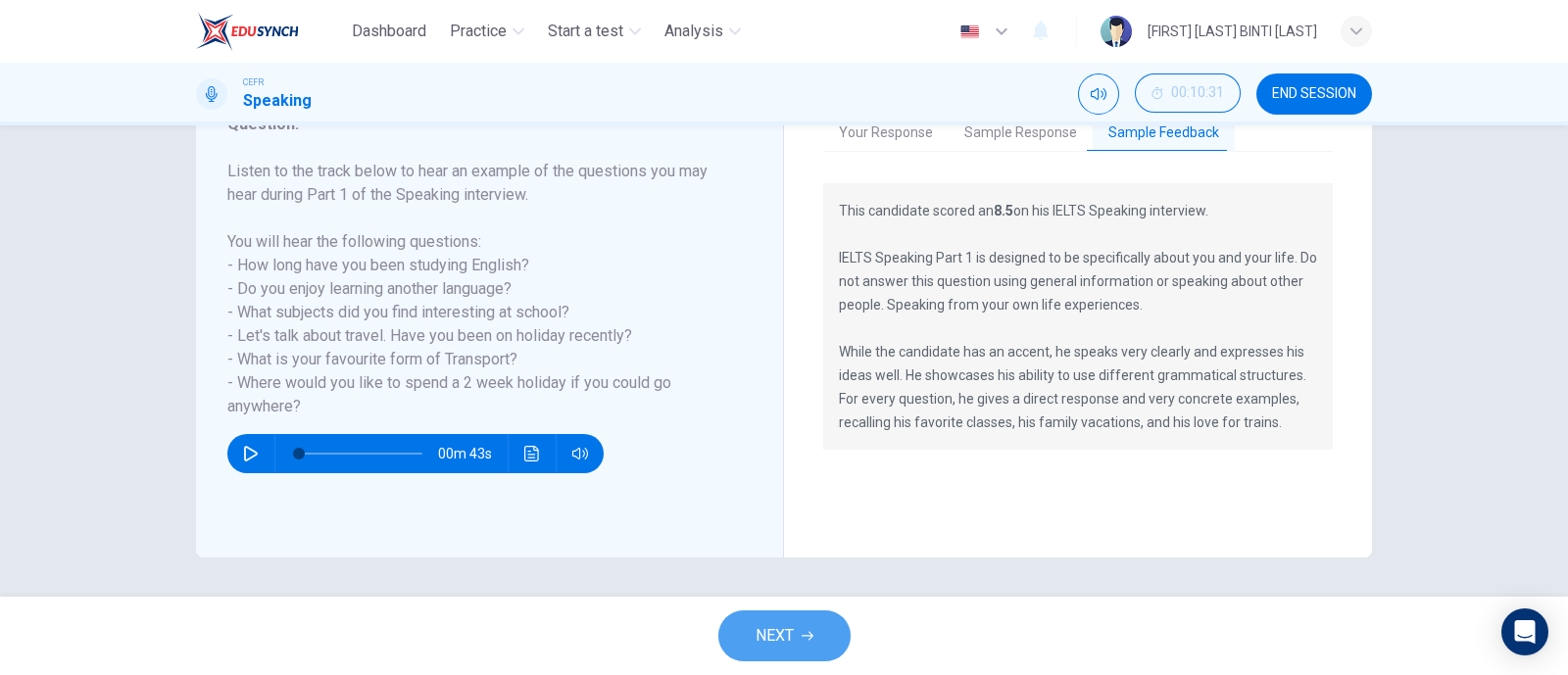 click on "NEXT" at bounding box center (784, 636) 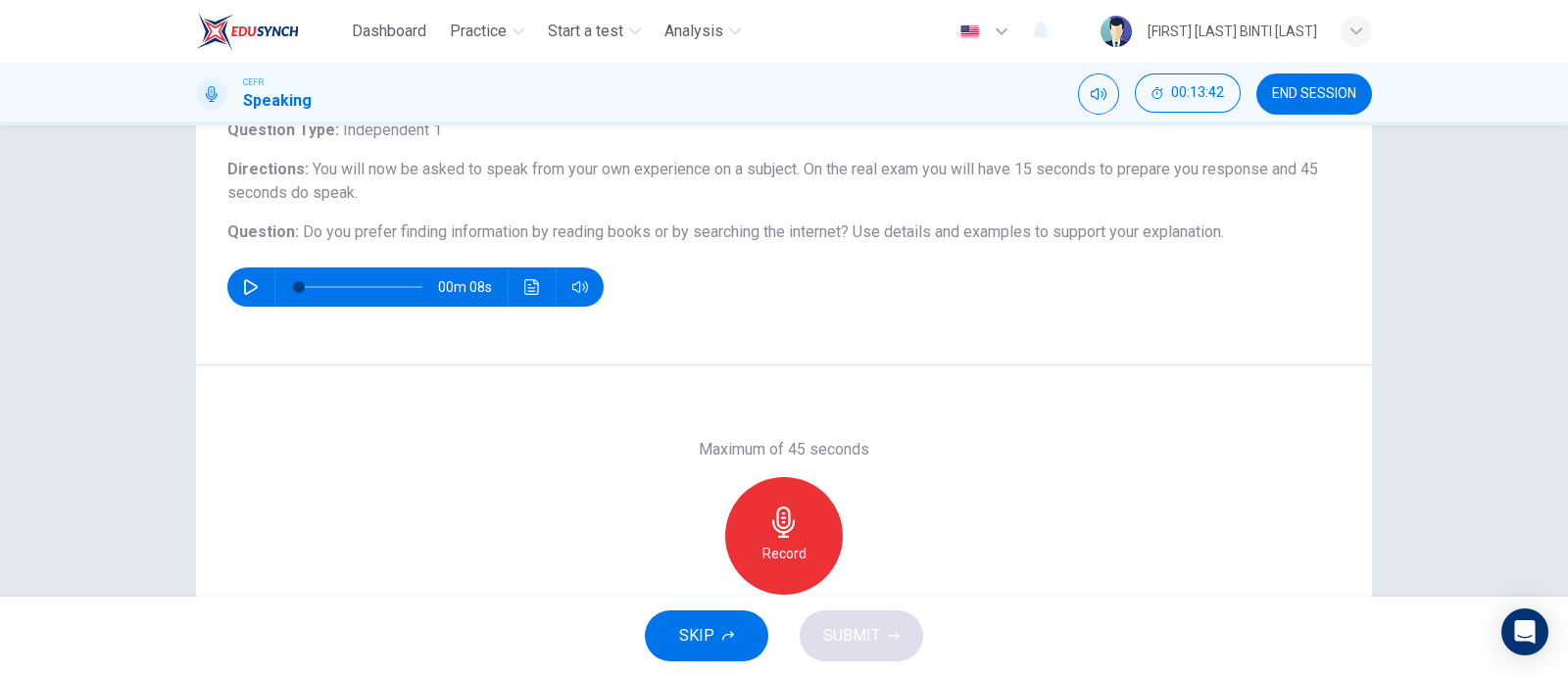 scroll, scrollTop: 141, scrollLeft: 0, axis: vertical 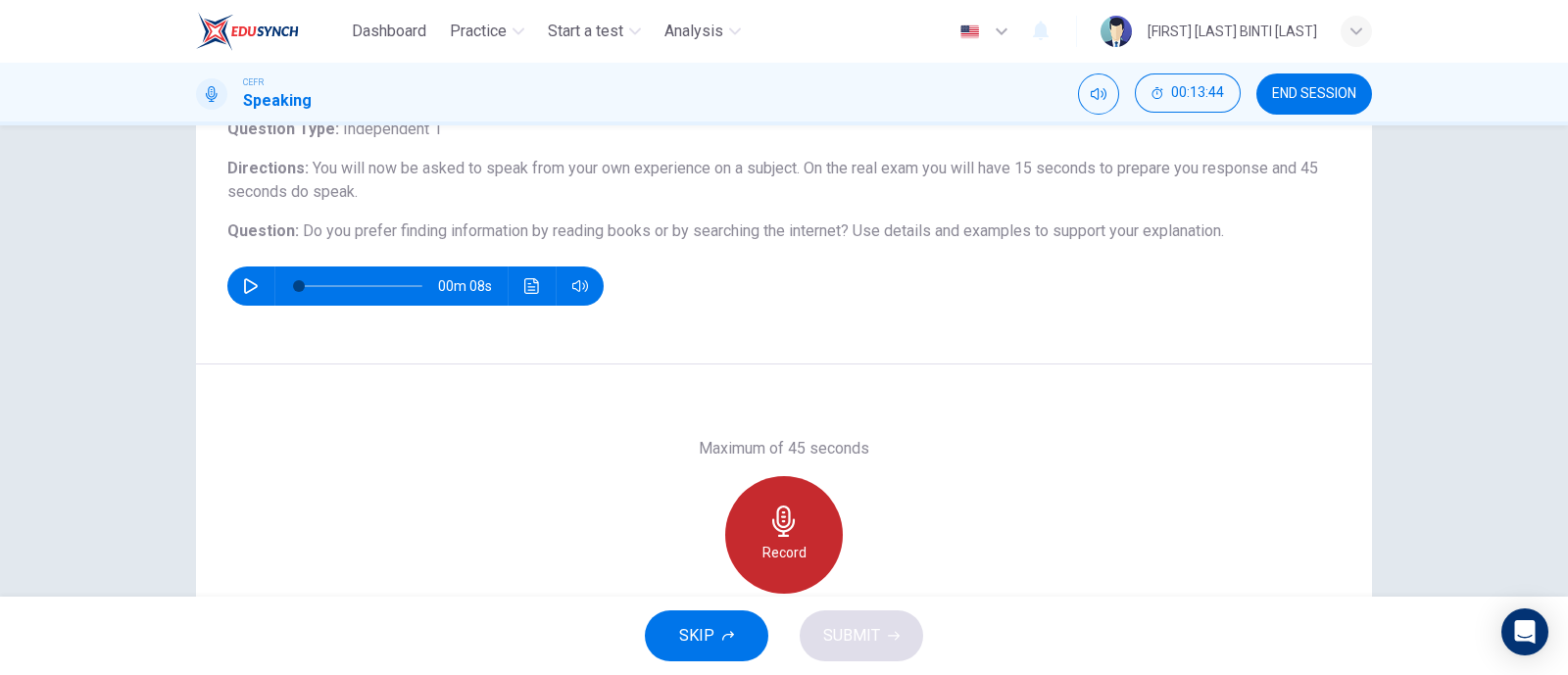 click at bounding box center (783, 521) 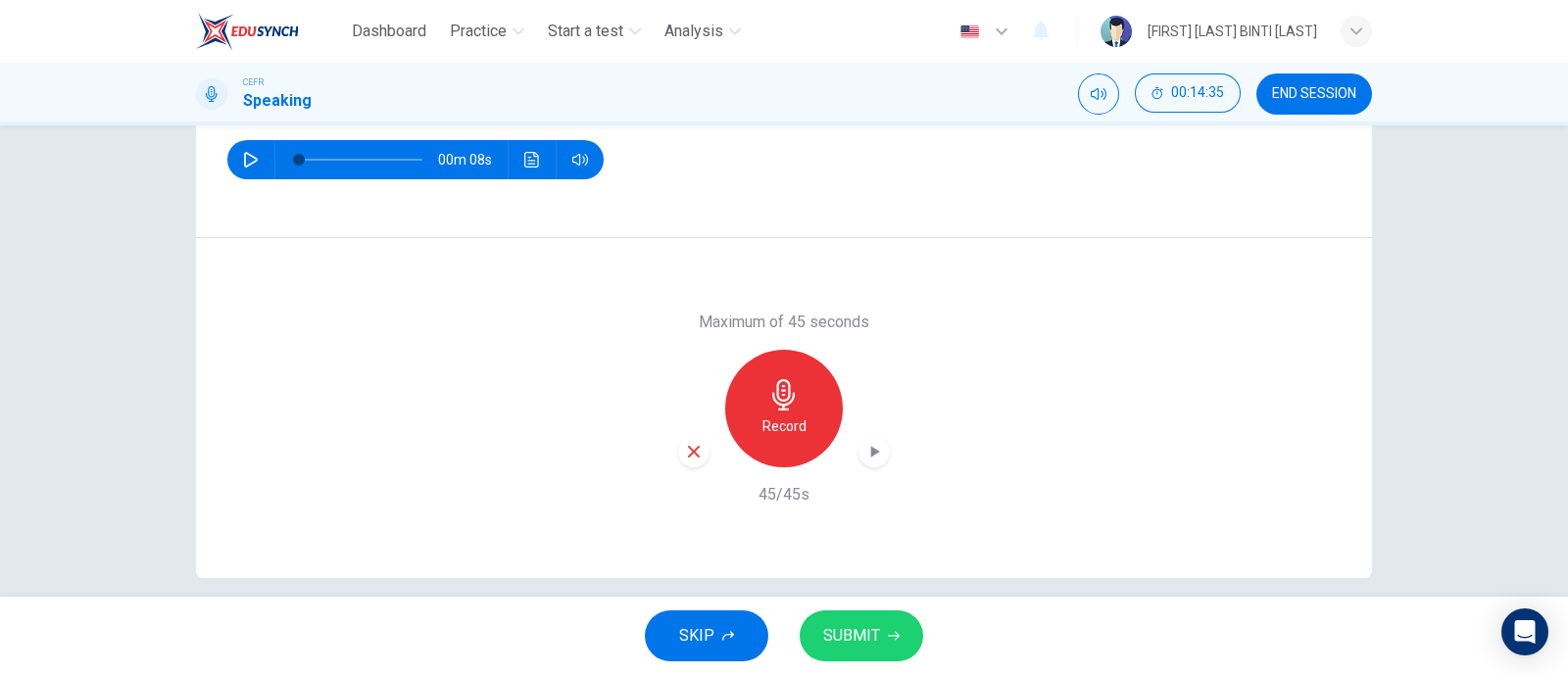 scroll, scrollTop: 288, scrollLeft: 0, axis: vertical 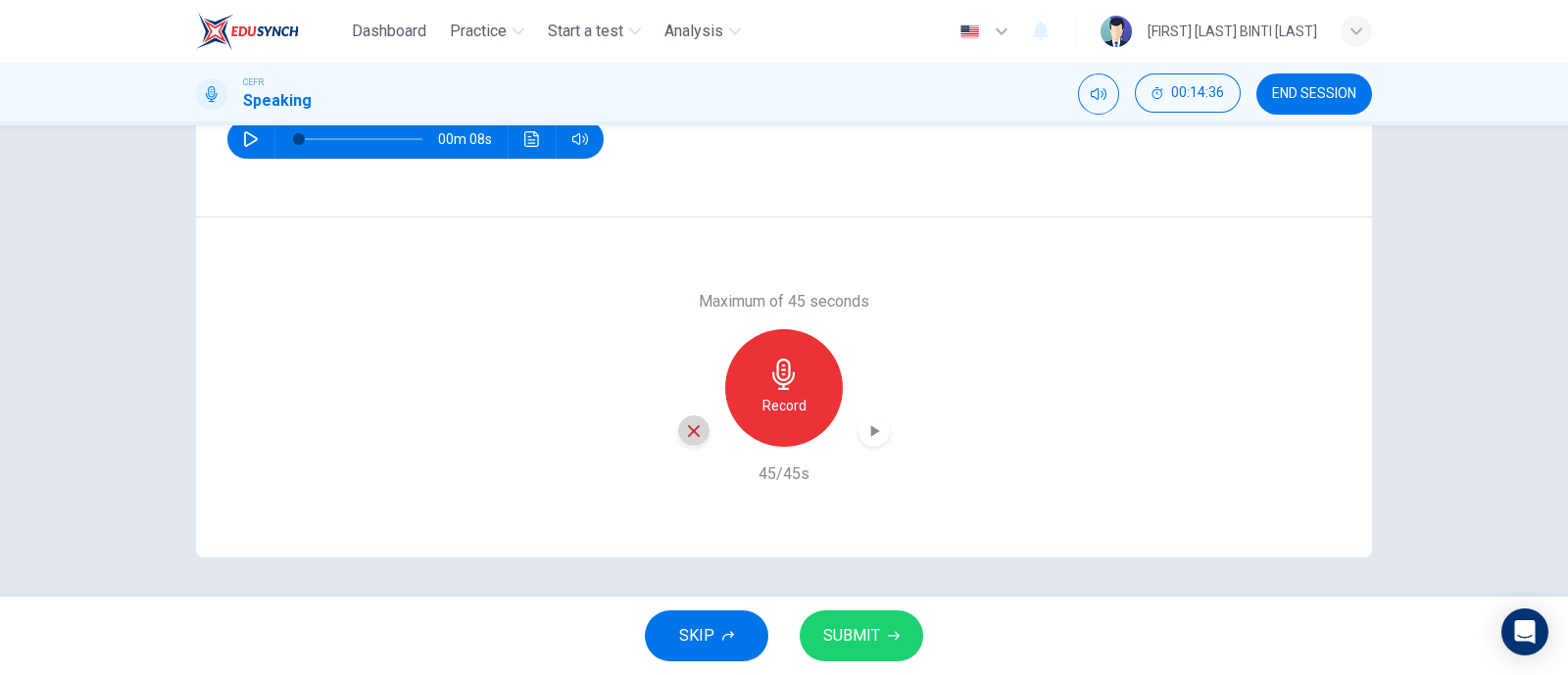 click at bounding box center [694, 431] 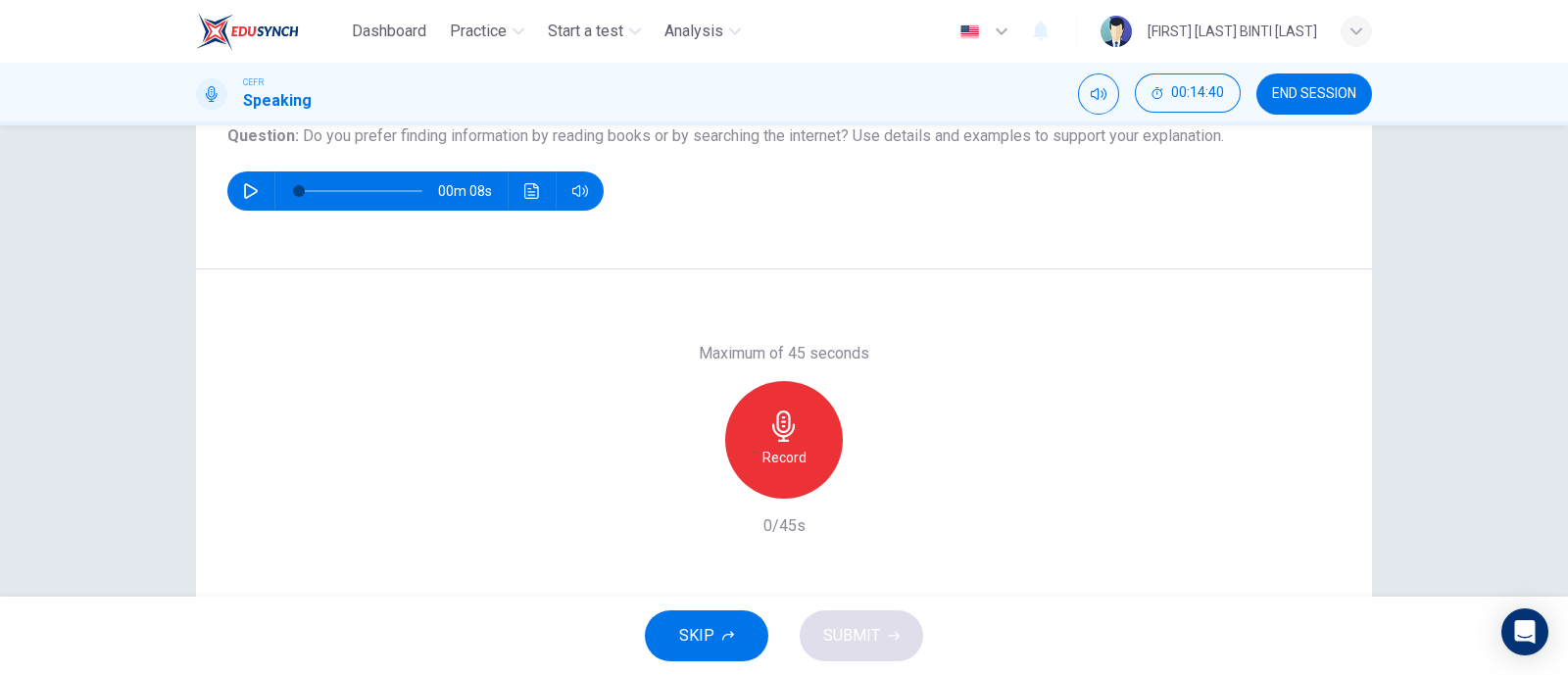 scroll, scrollTop: 215, scrollLeft: 0, axis: vertical 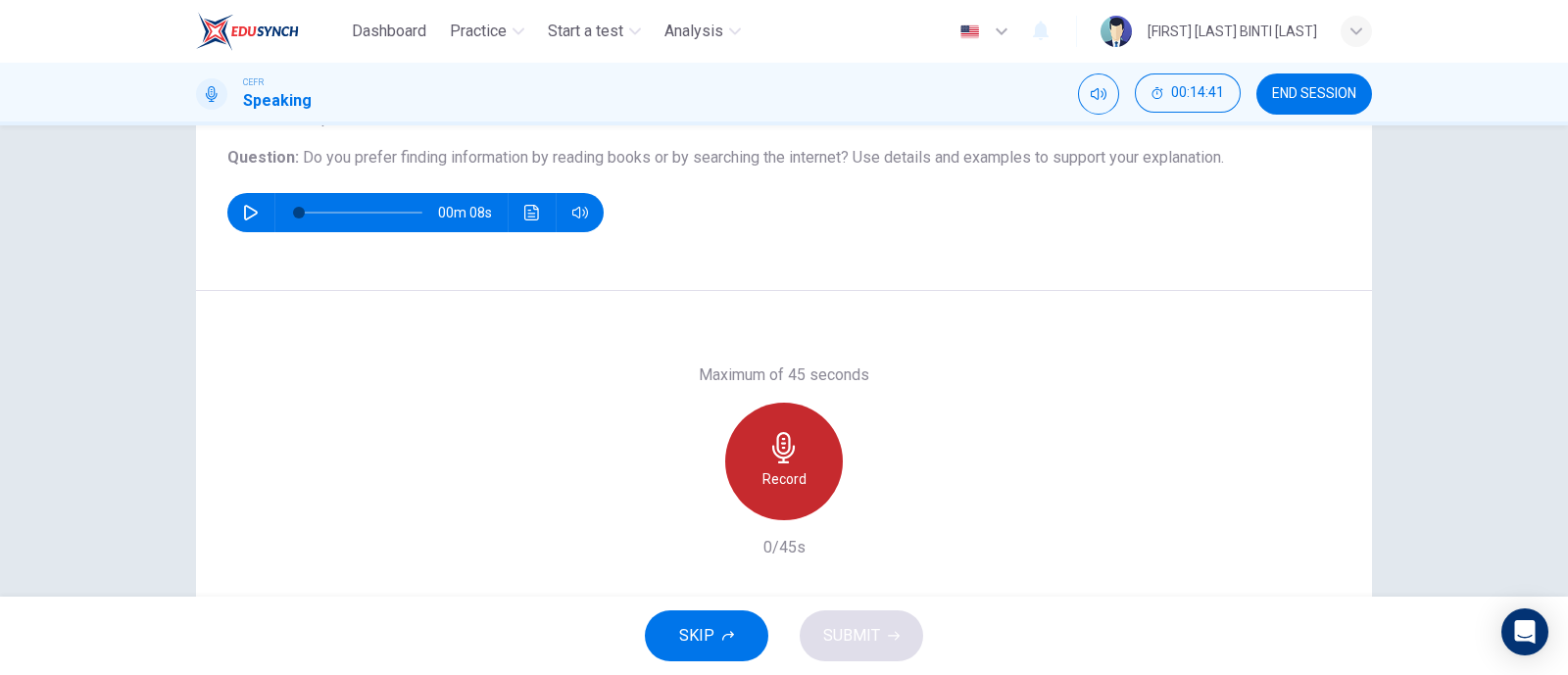 click at bounding box center [784, 448] 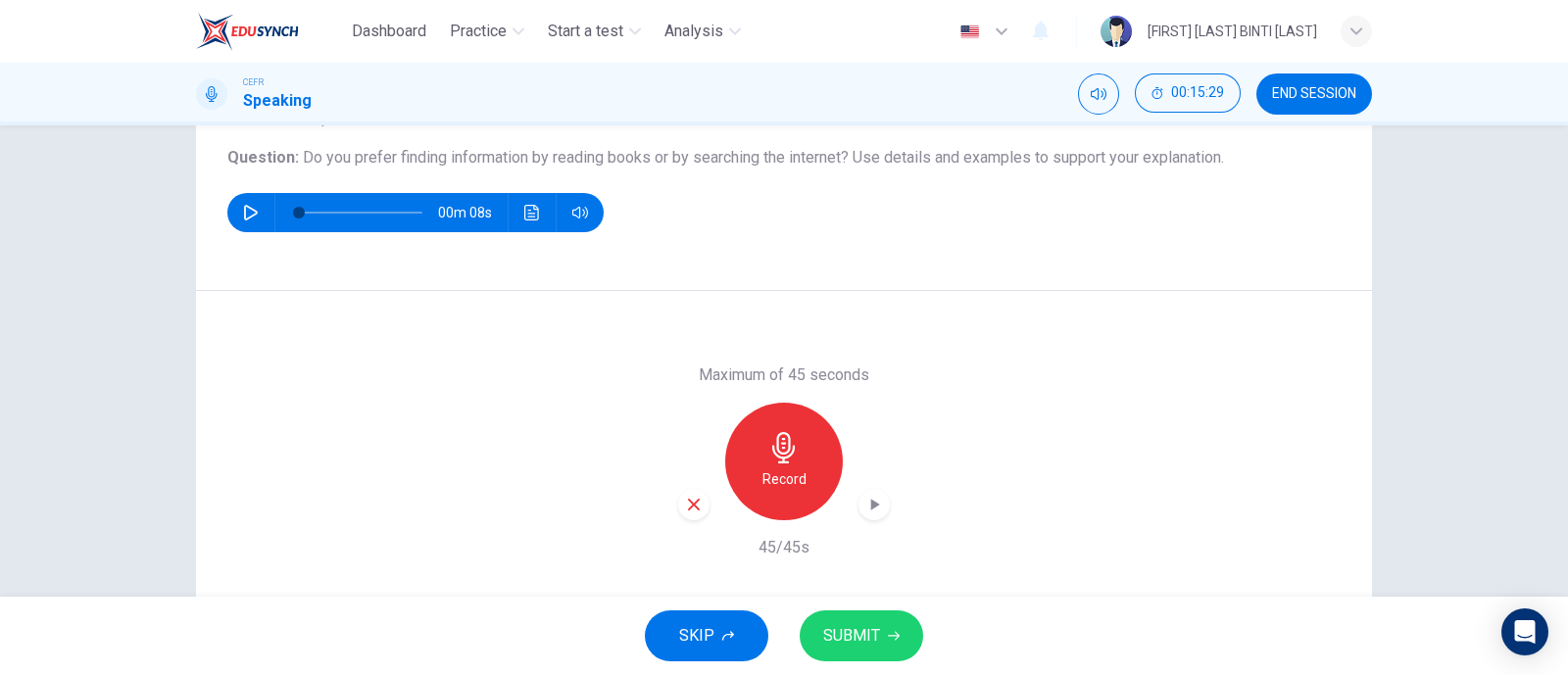 scroll, scrollTop: 288, scrollLeft: 0, axis: vertical 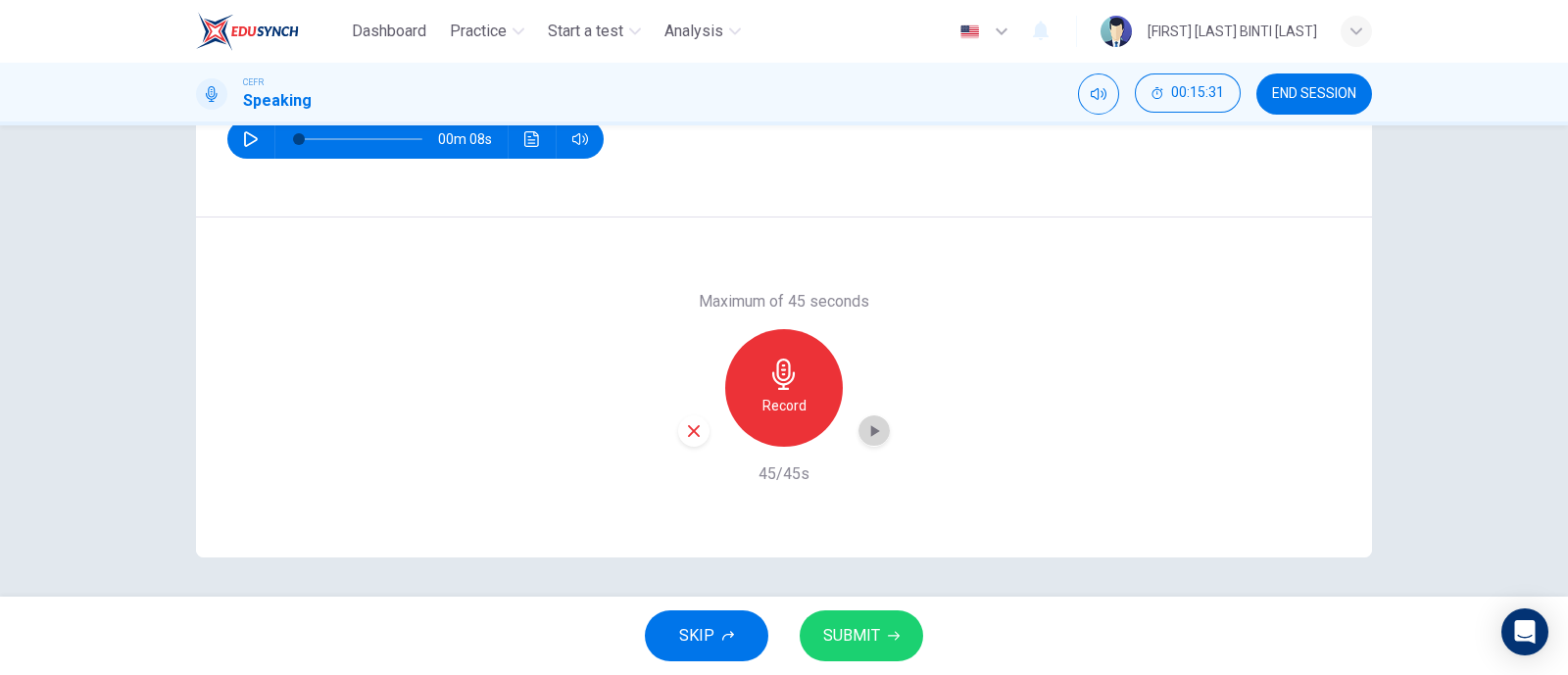 click at bounding box center [875, 431] 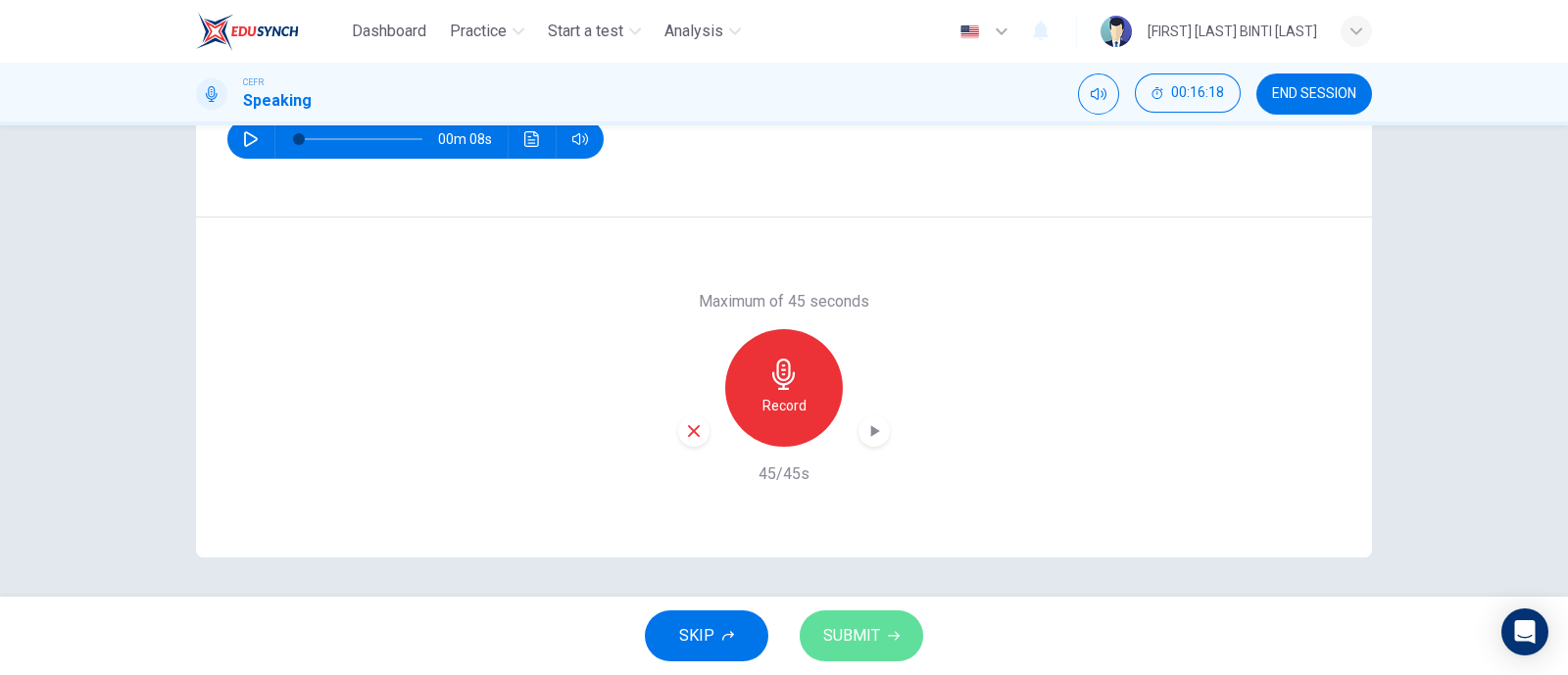 click on "SUBMIT" at bounding box center (861, 636) 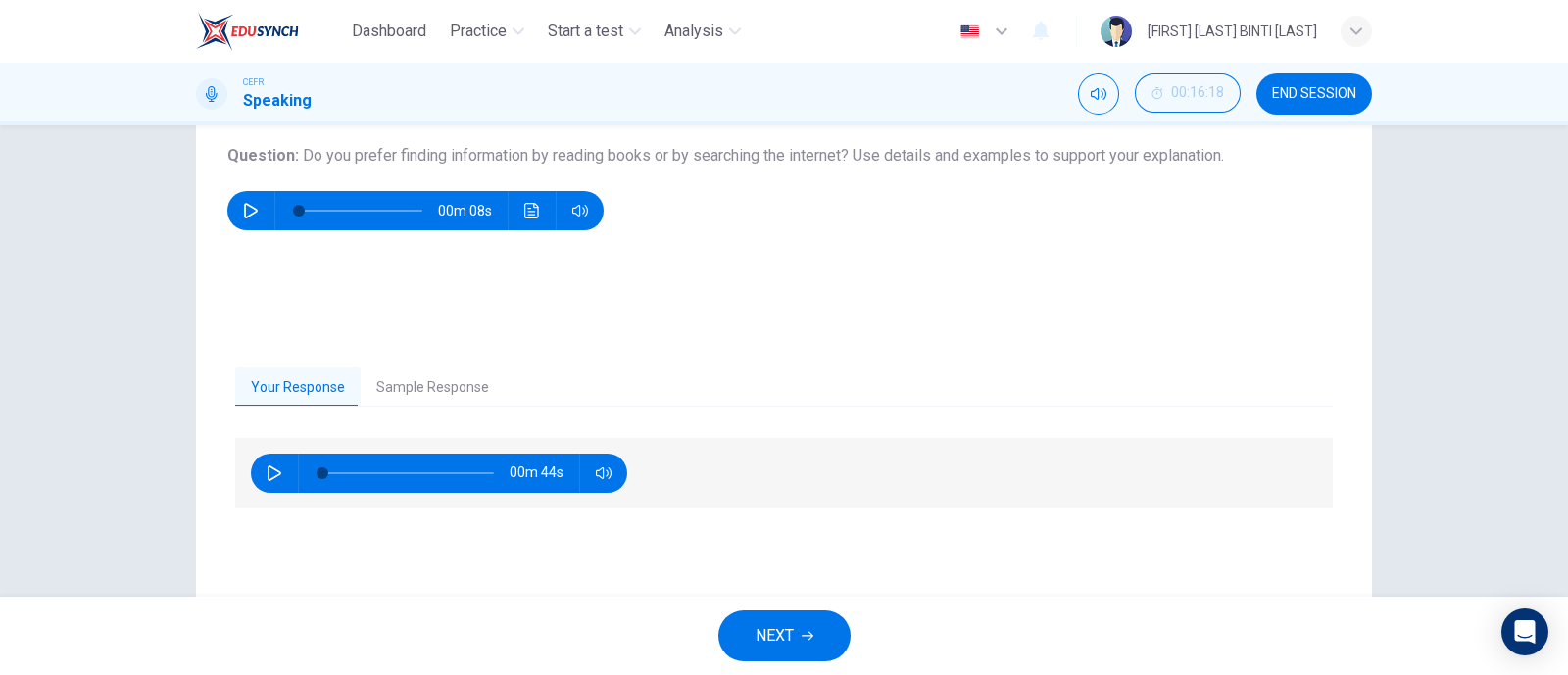 scroll, scrollTop: 217, scrollLeft: 0, axis: vertical 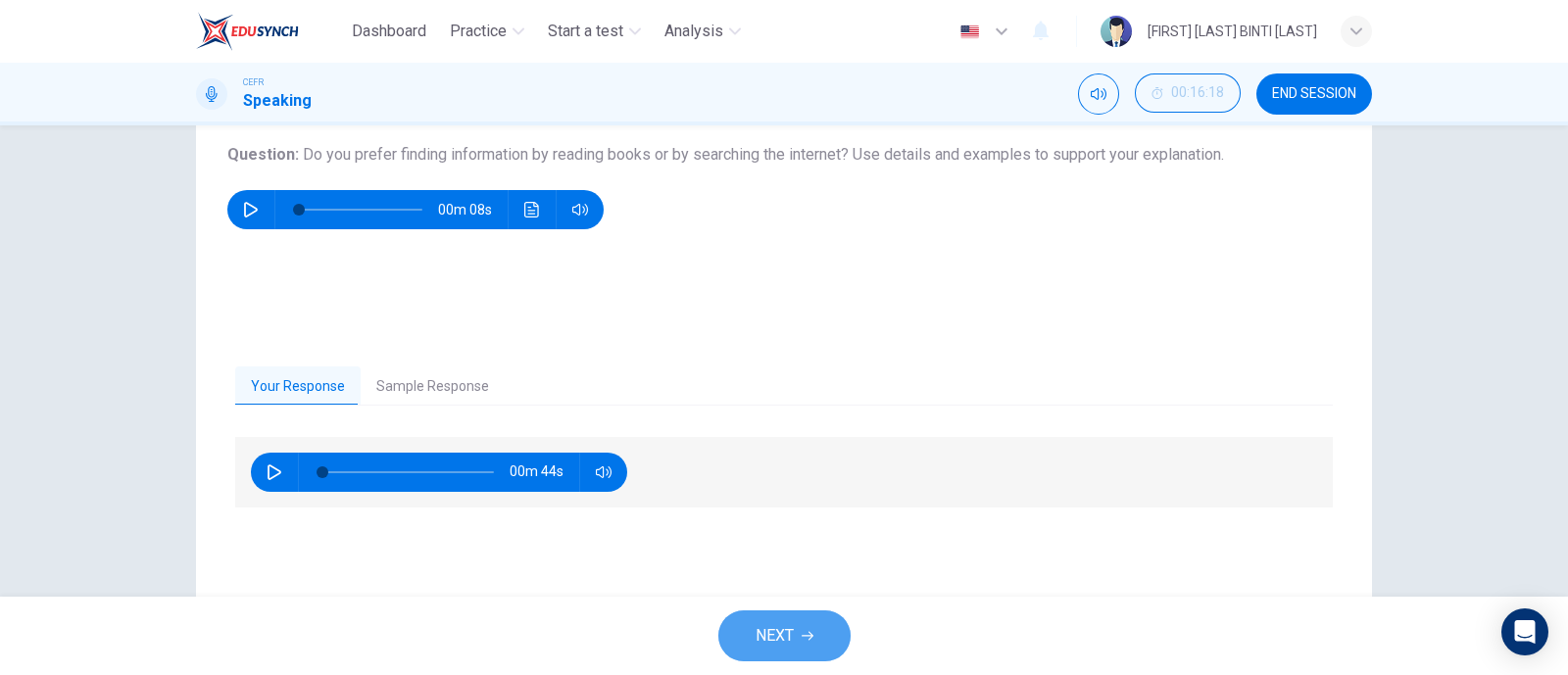 click on "NEXT" at bounding box center (774, 636) 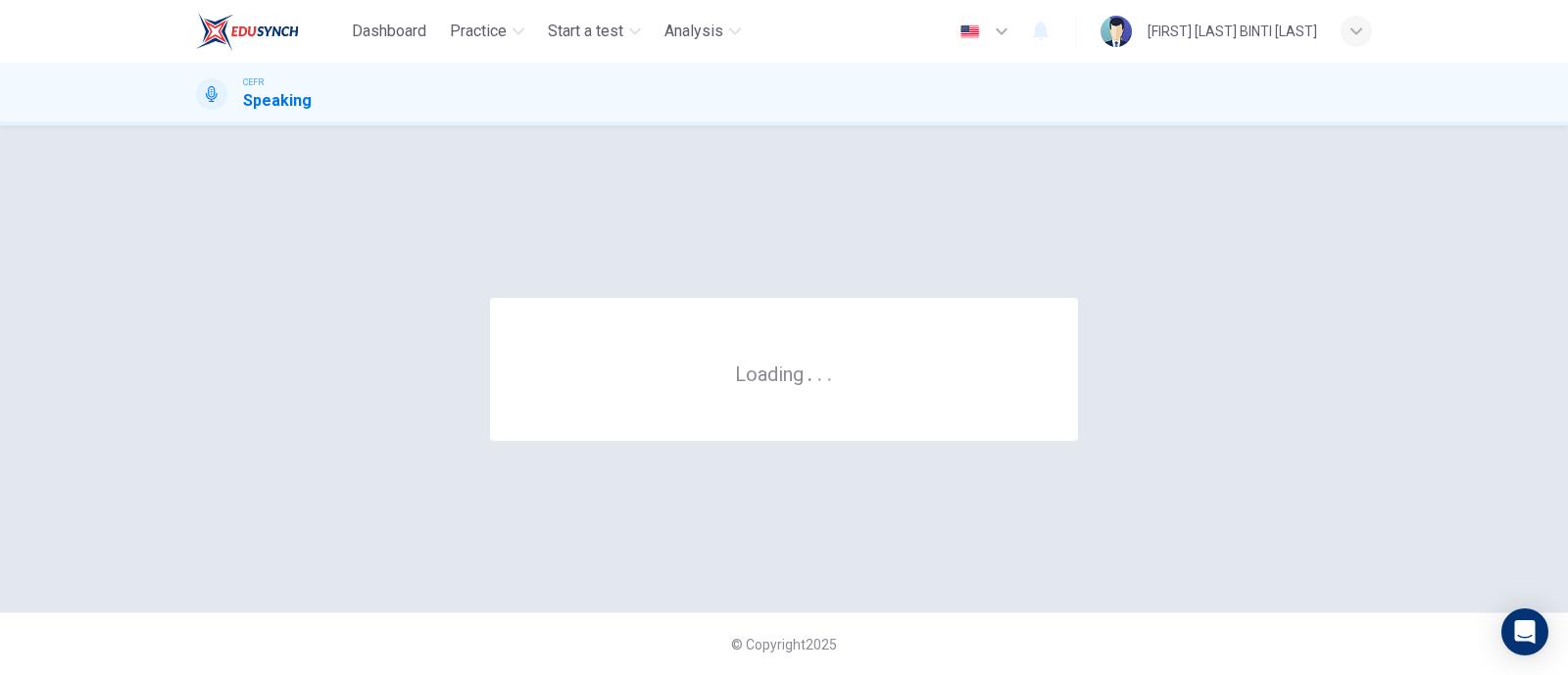 scroll, scrollTop: 0, scrollLeft: 0, axis: both 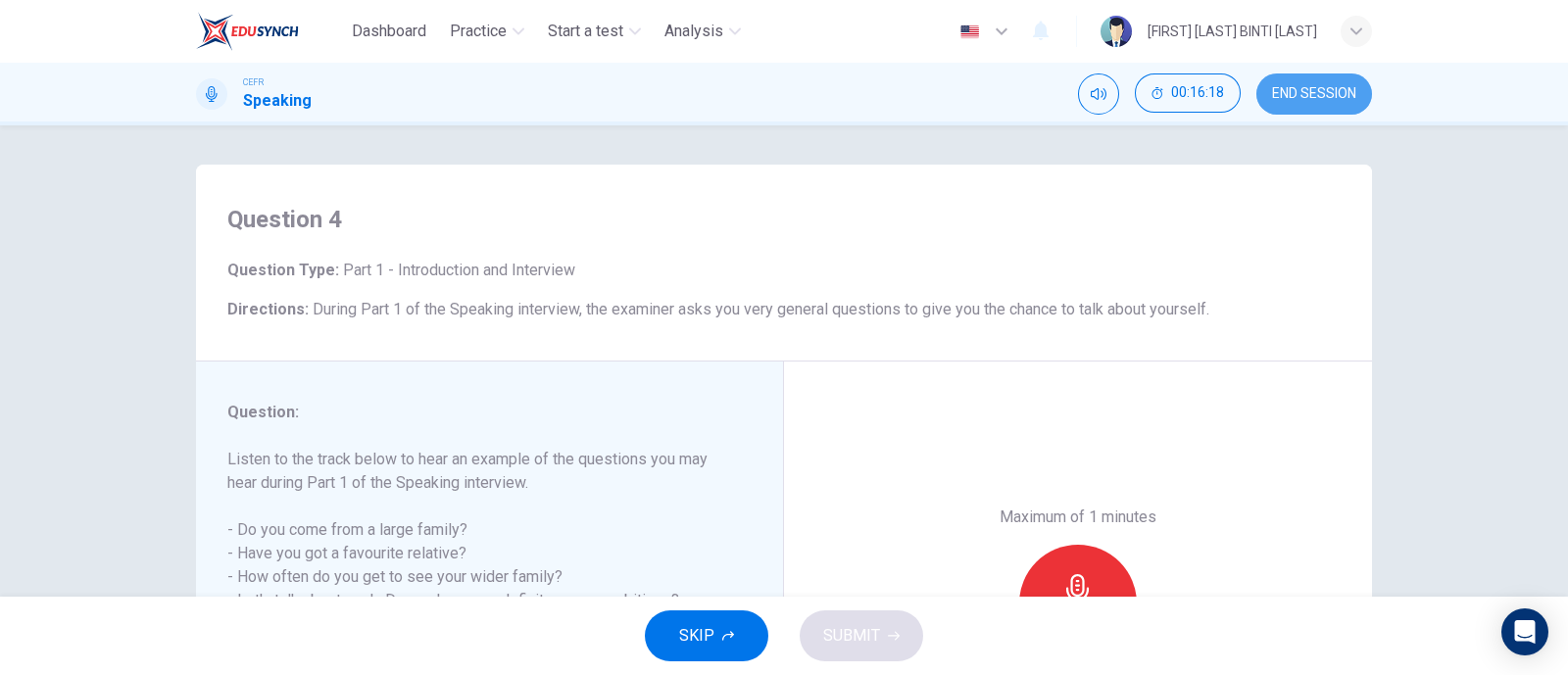 click on "END SESSION" at bounding box center (1314, 94) 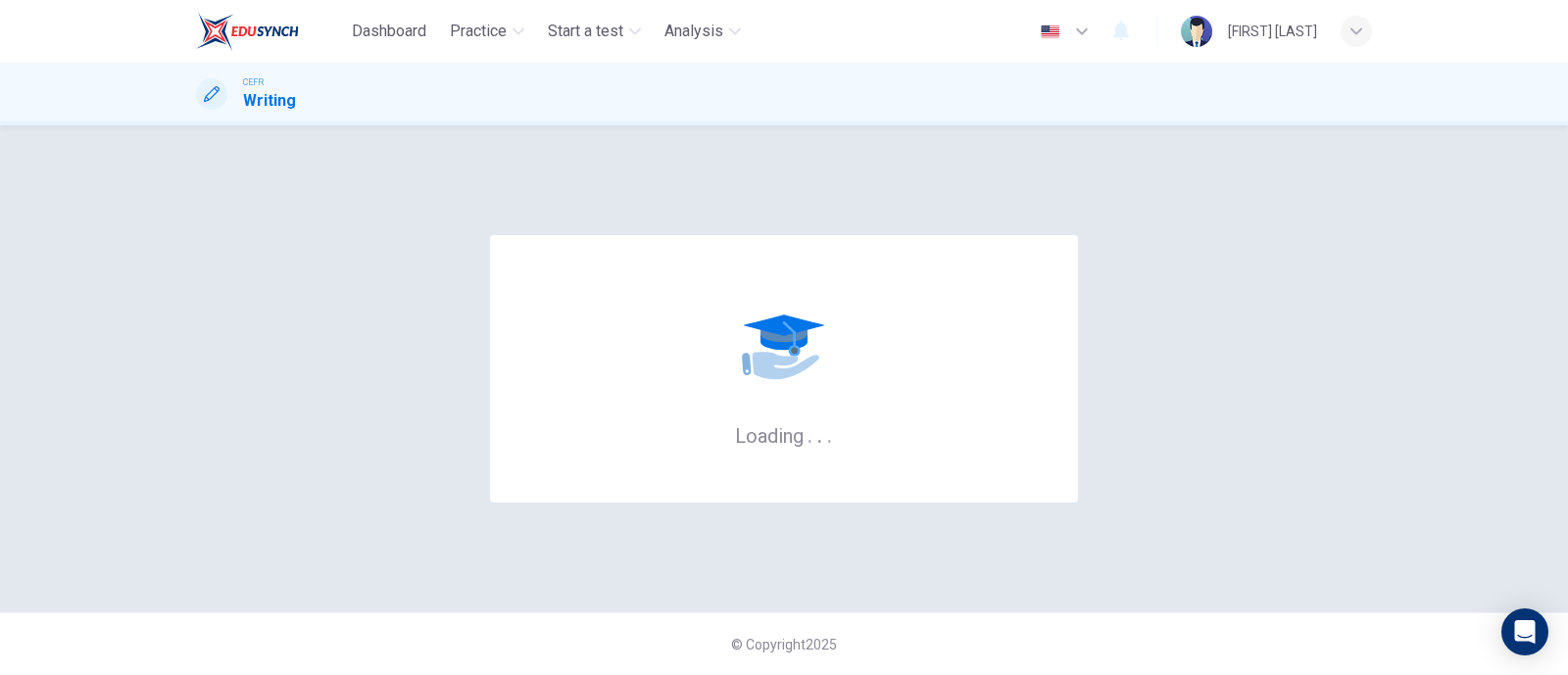 scroll, scrollTop: 0, scrollLeft: 0, axis: both 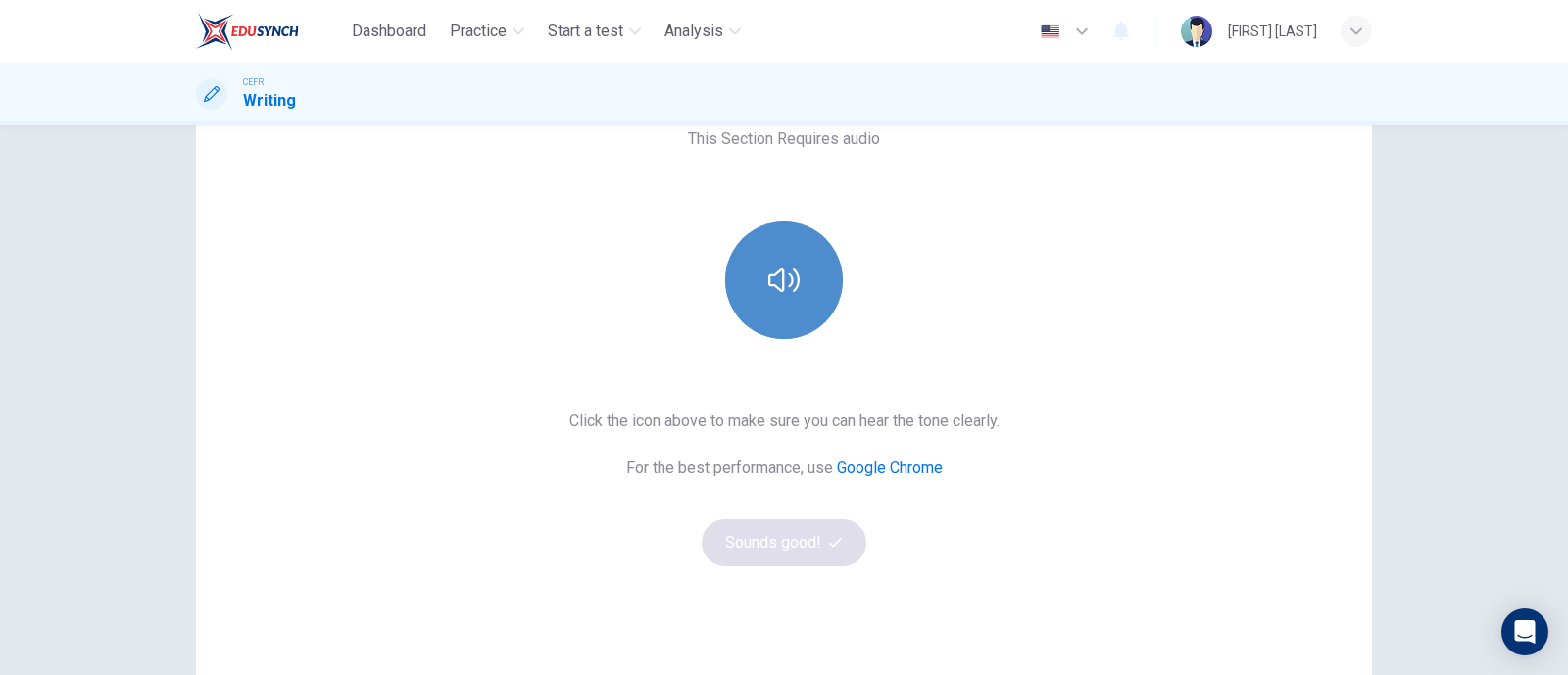 click at bounding box center (784, 280) 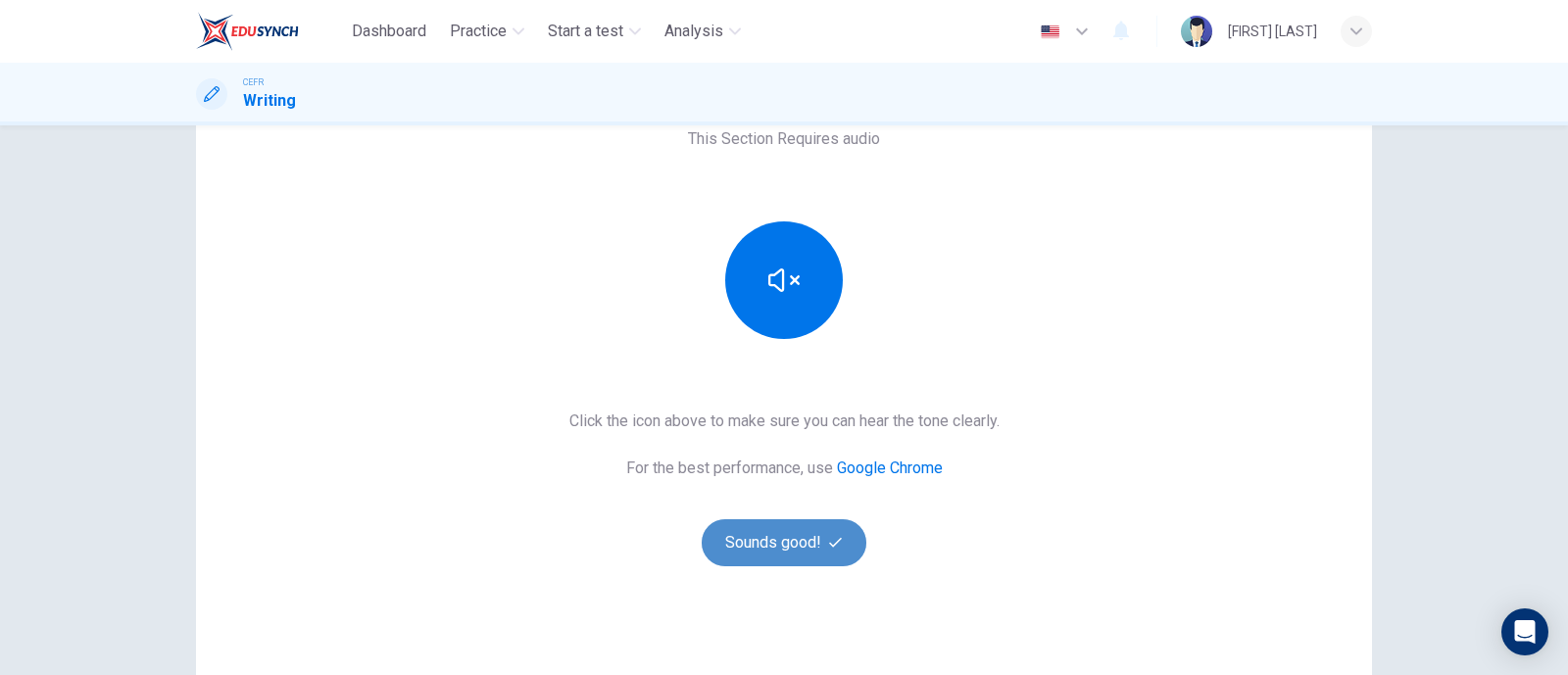 click on "Sounds good!" at bounding box center (784, 543) 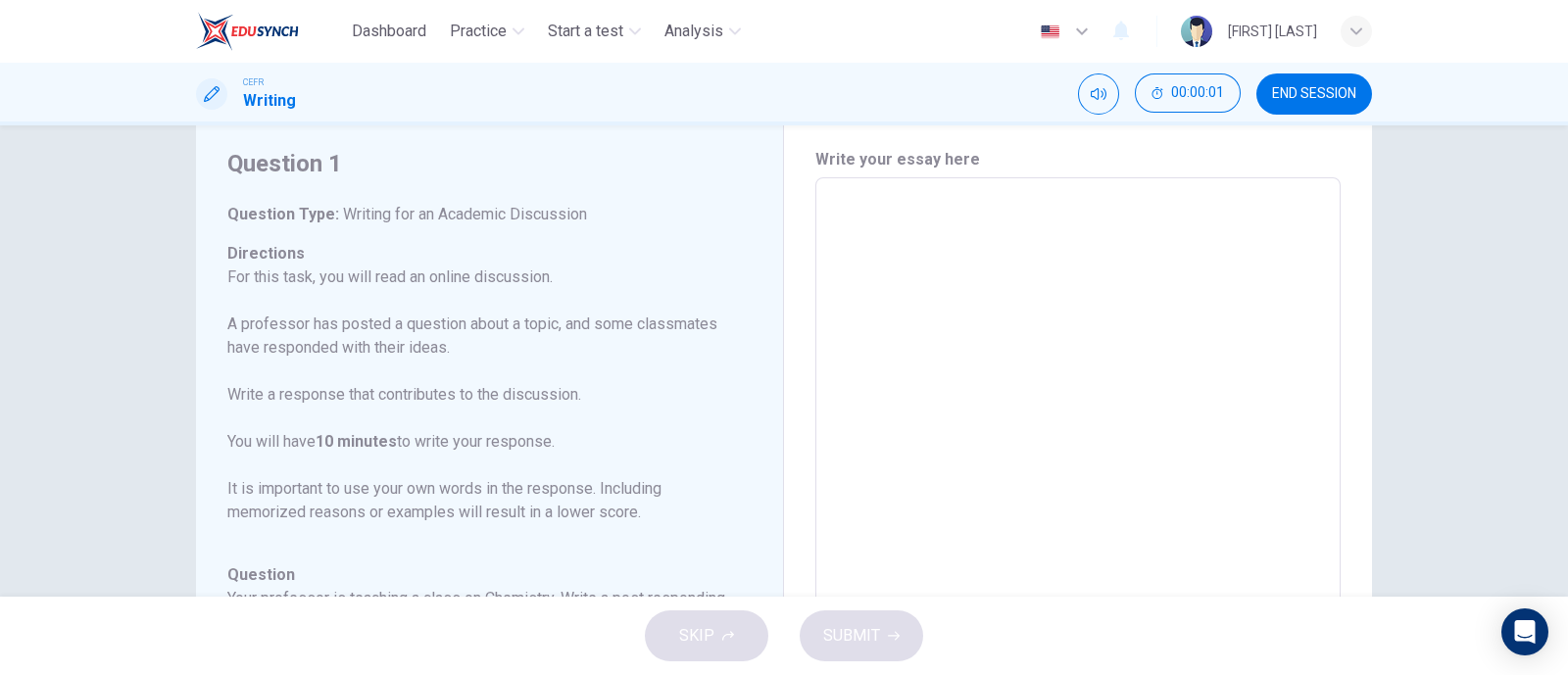scroll, scrollTop: 11, scrollLeft: 0, axis: vertical 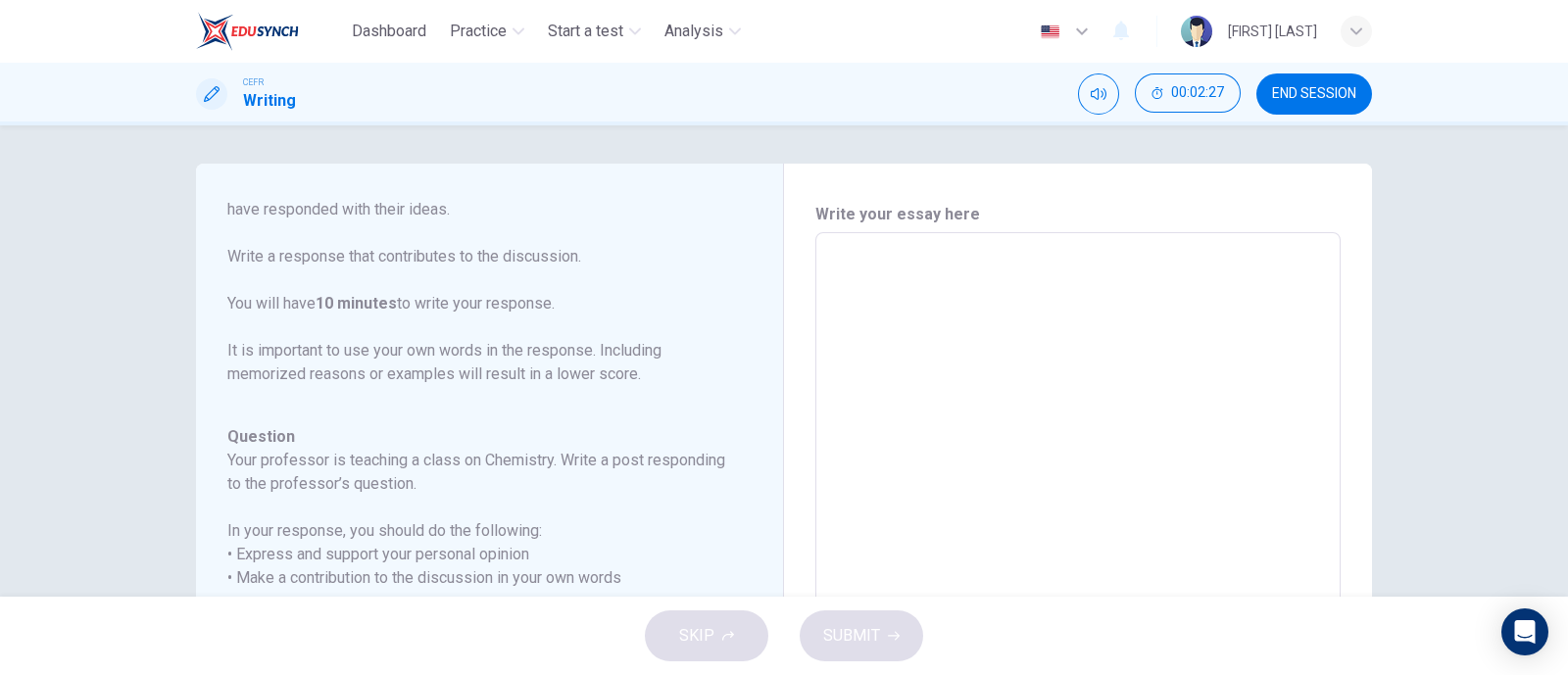 click at bounding box center (1078, 559) 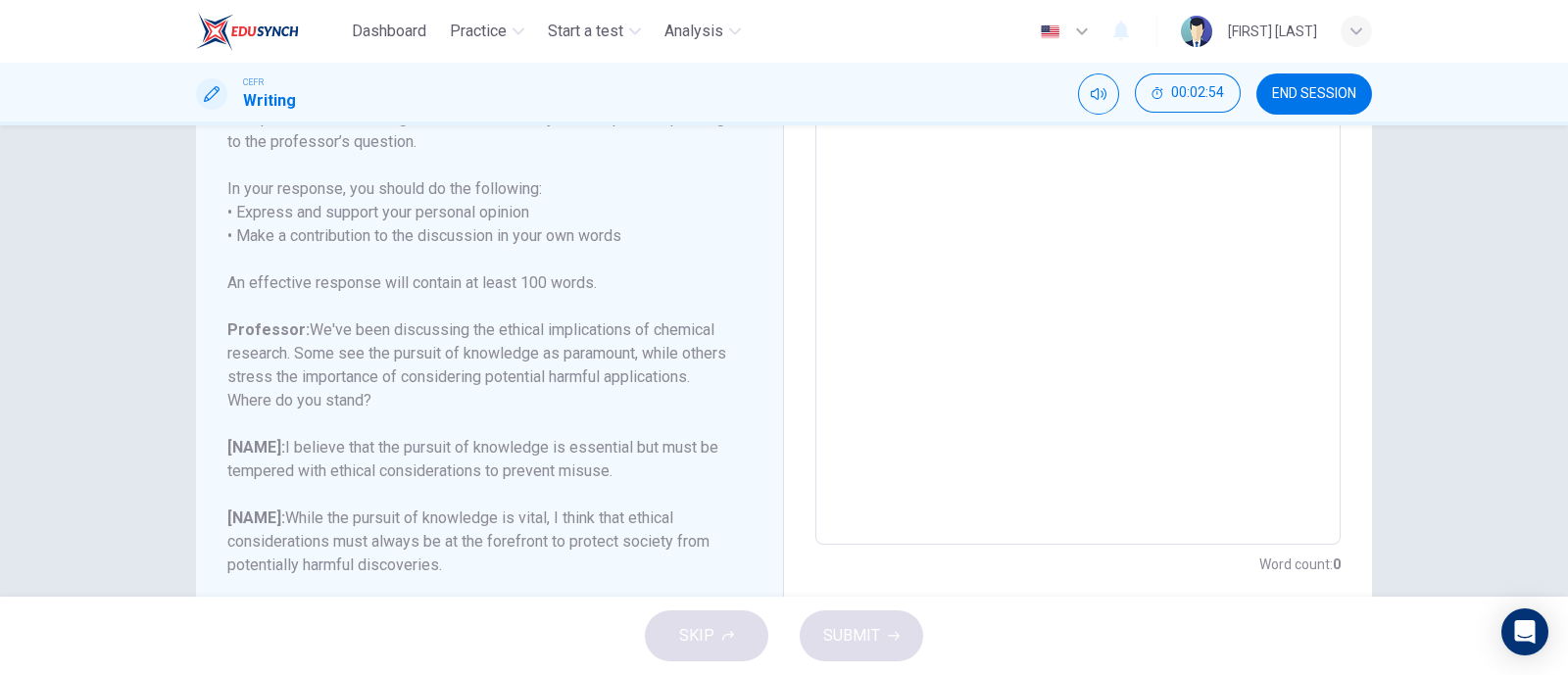 scroll, scrollTop: 352, scrollLeft: 0, axis: vertical 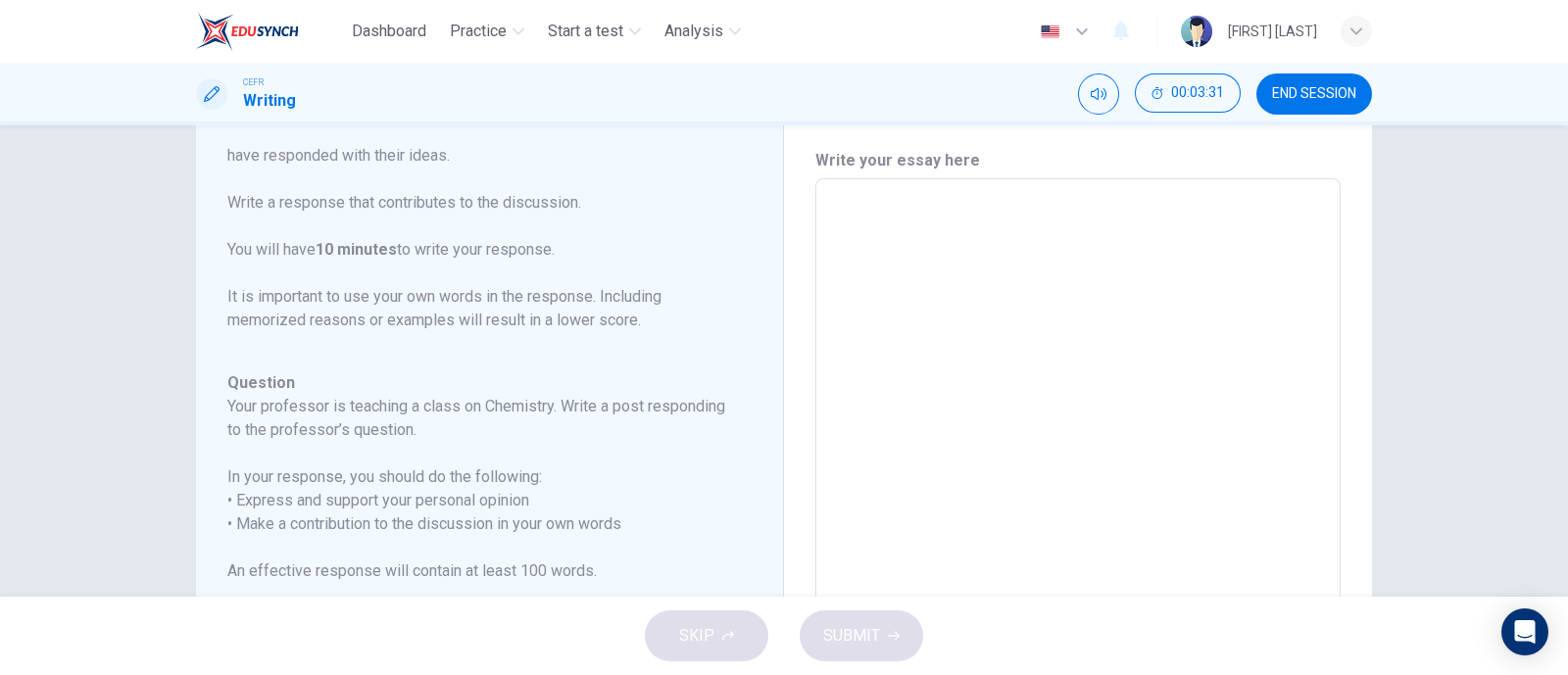 click at bounding box center [1078, 506] 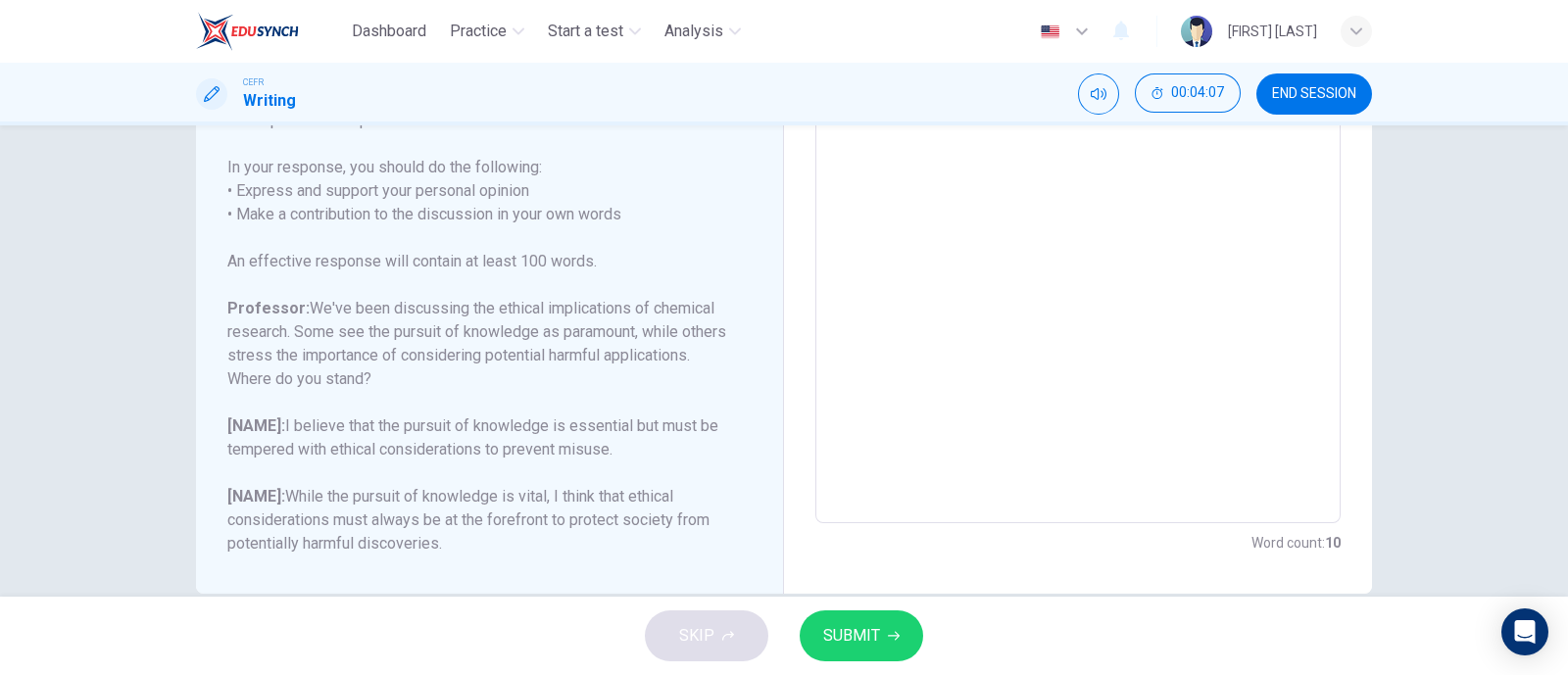scroll, scrollTop: 401, scrollLeft: 0, axis: vertical 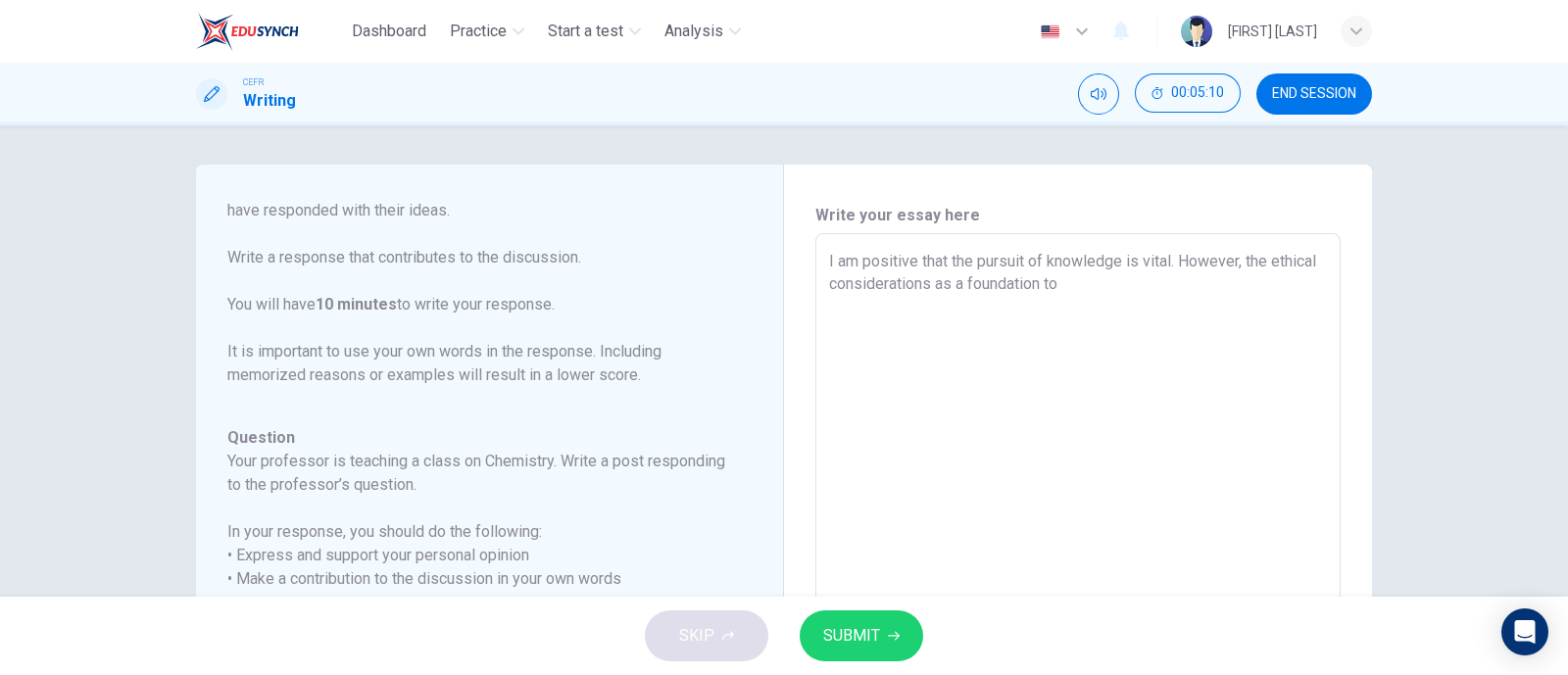 click on "I am positive that the pursuit of knowledge is vital. However, the ethical considerations as a foundation to" at bounding box center (1078, 560) 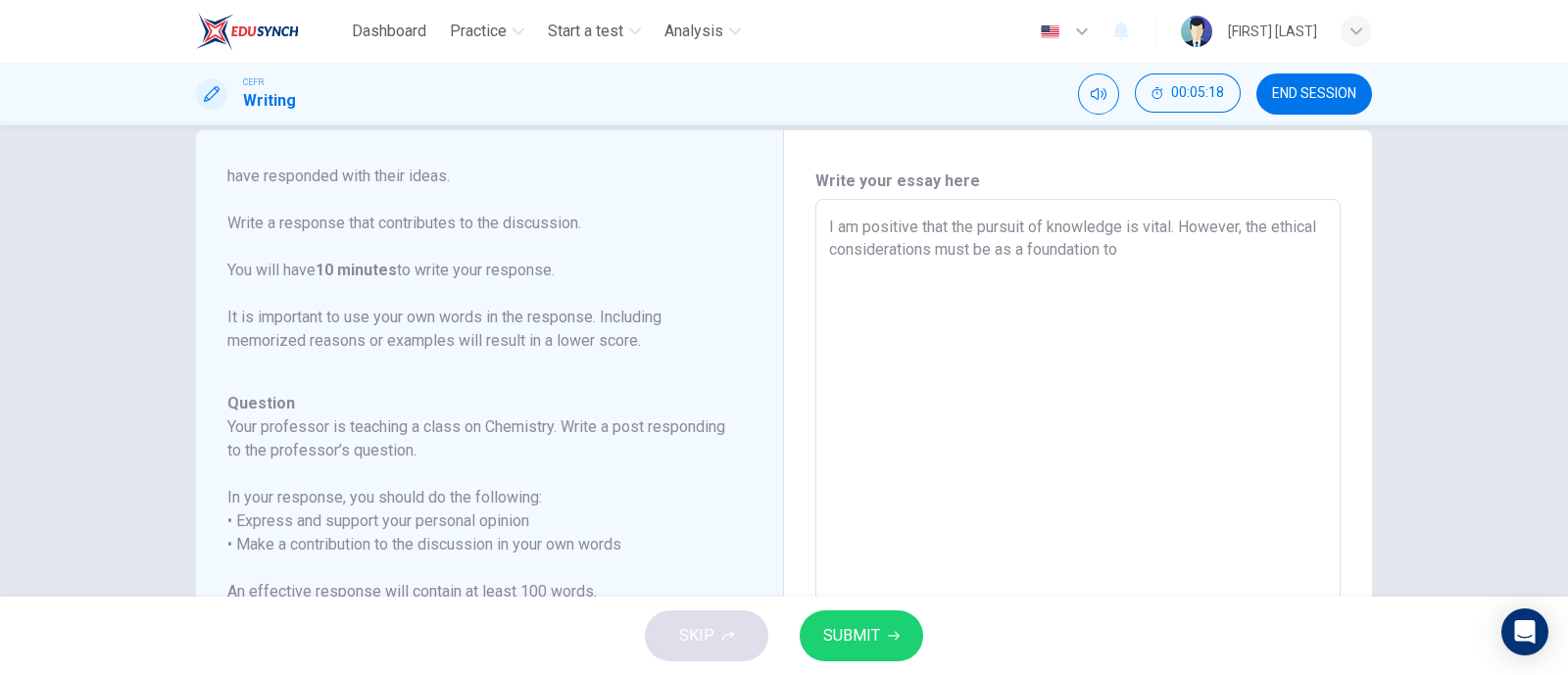 scroll, scrollTop: 0, scrollLeft: 0, axis: both 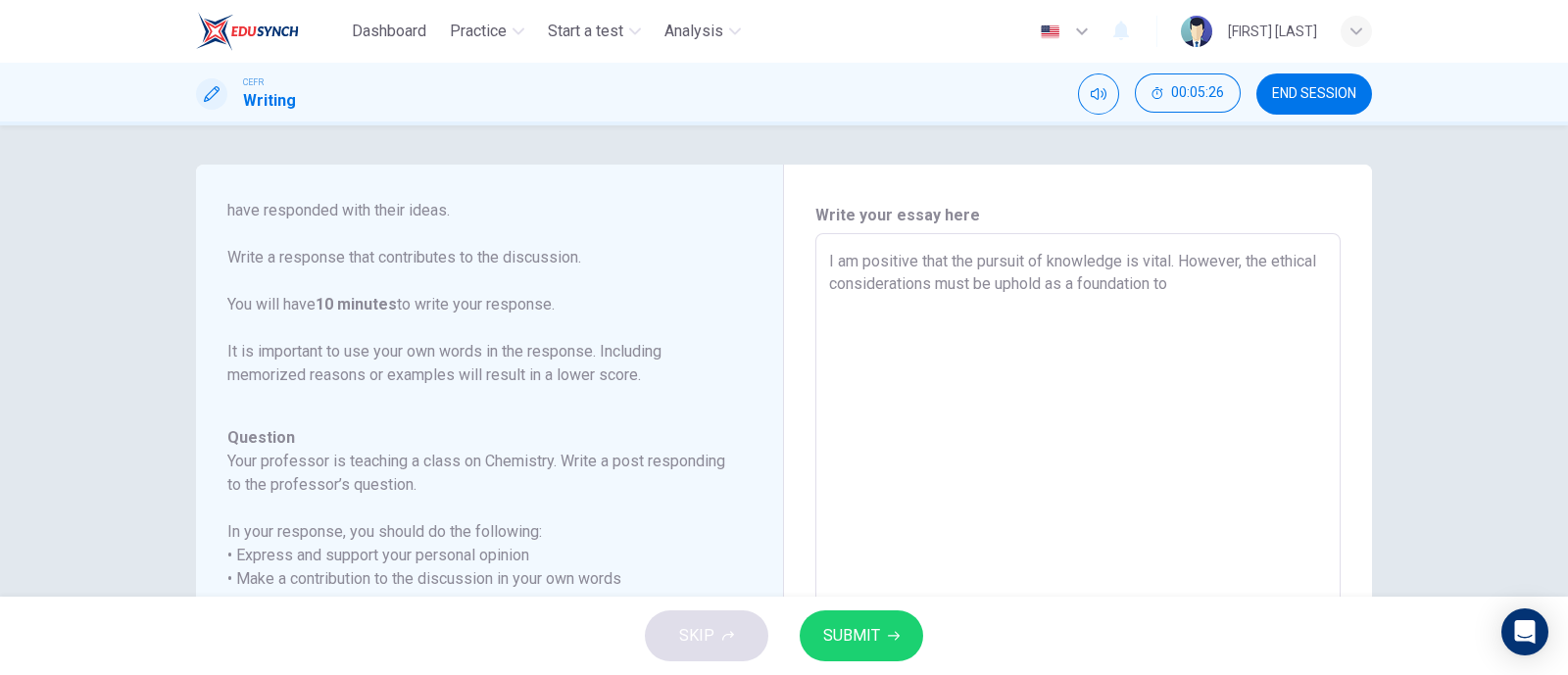 click on "I am positive that the pursuit of knowledge is vital. However, the ethical considerations must be uphold as a foundation to" at bounding box center [1078, 560] 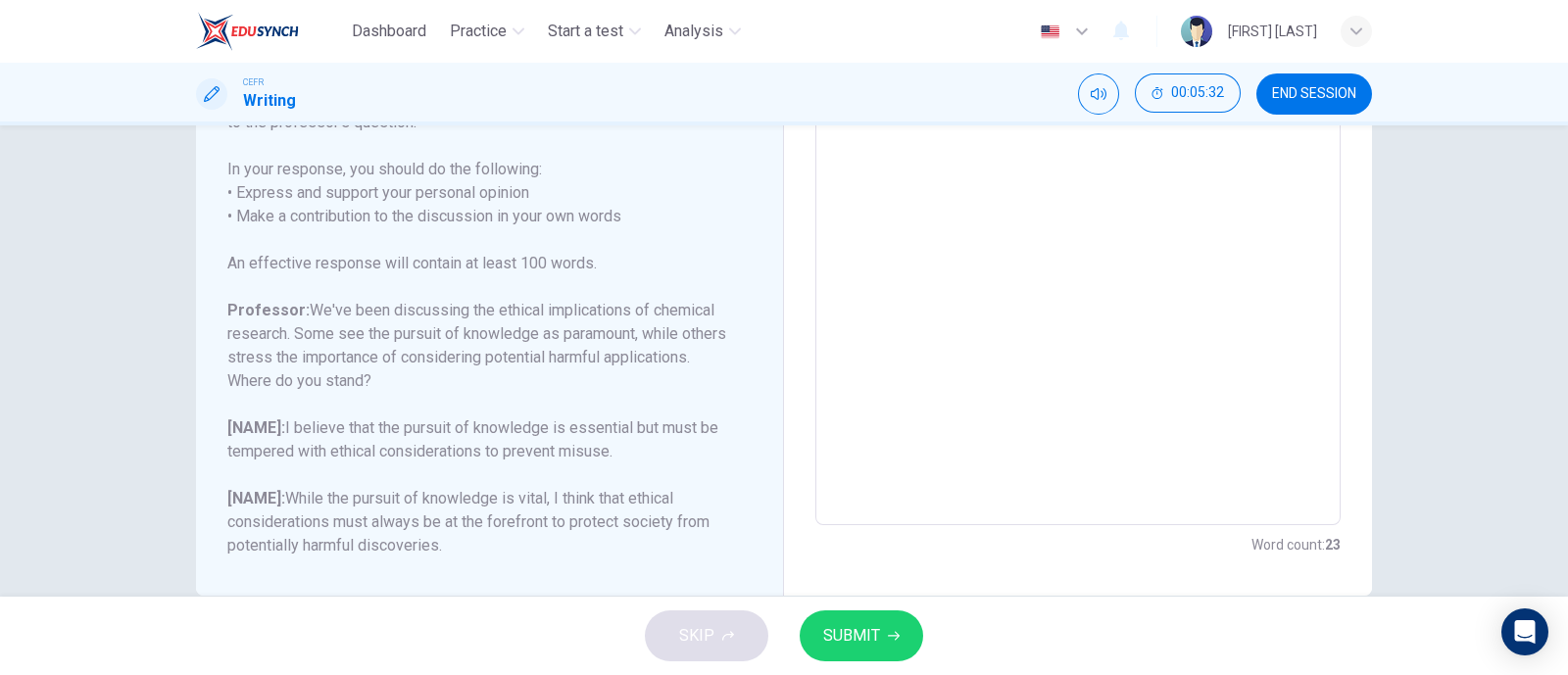scroll, scrollTop: 364, scrollLeft: 0, axis: vertical 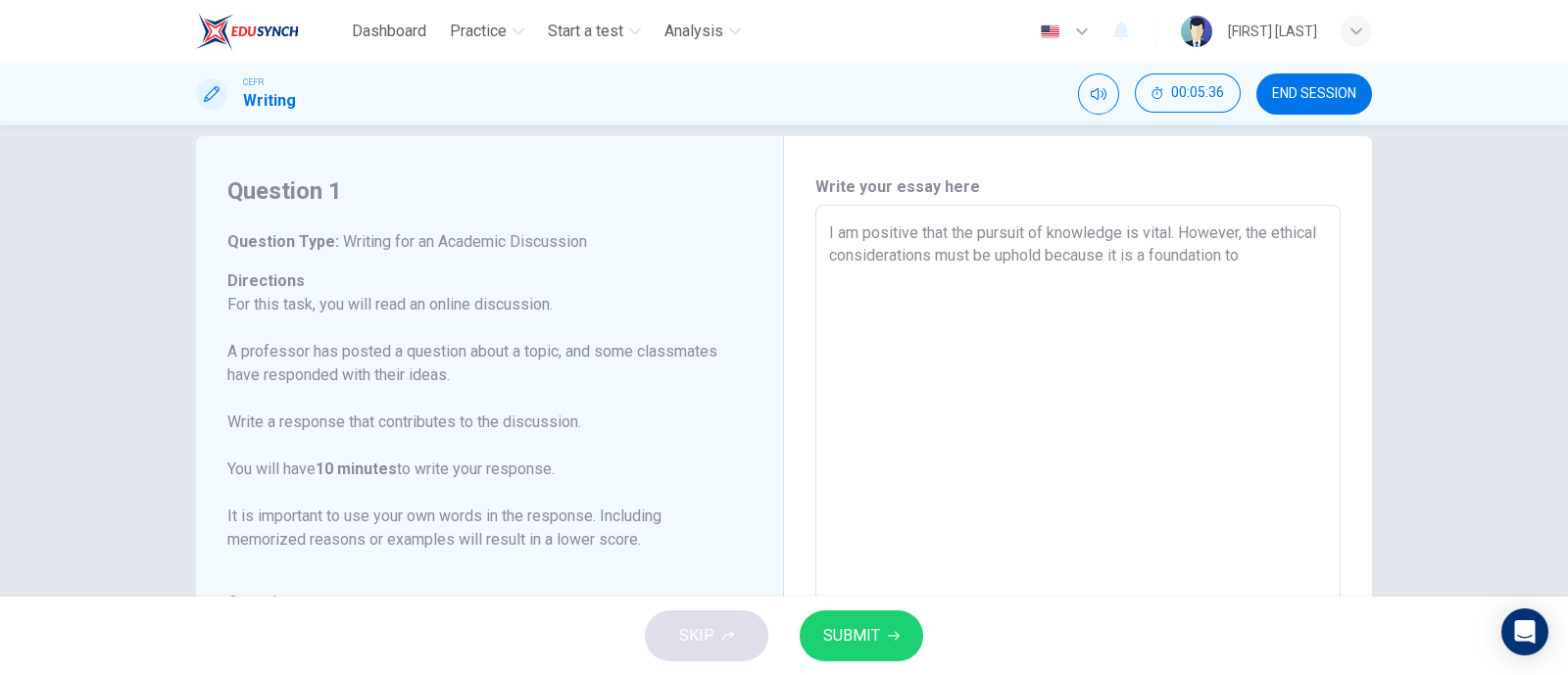 click on "I am positive that the pursuit of knowledge is vital. However, the ethical considerations must be uphold because it is a foundation to" at bounding box center [1078, 532] 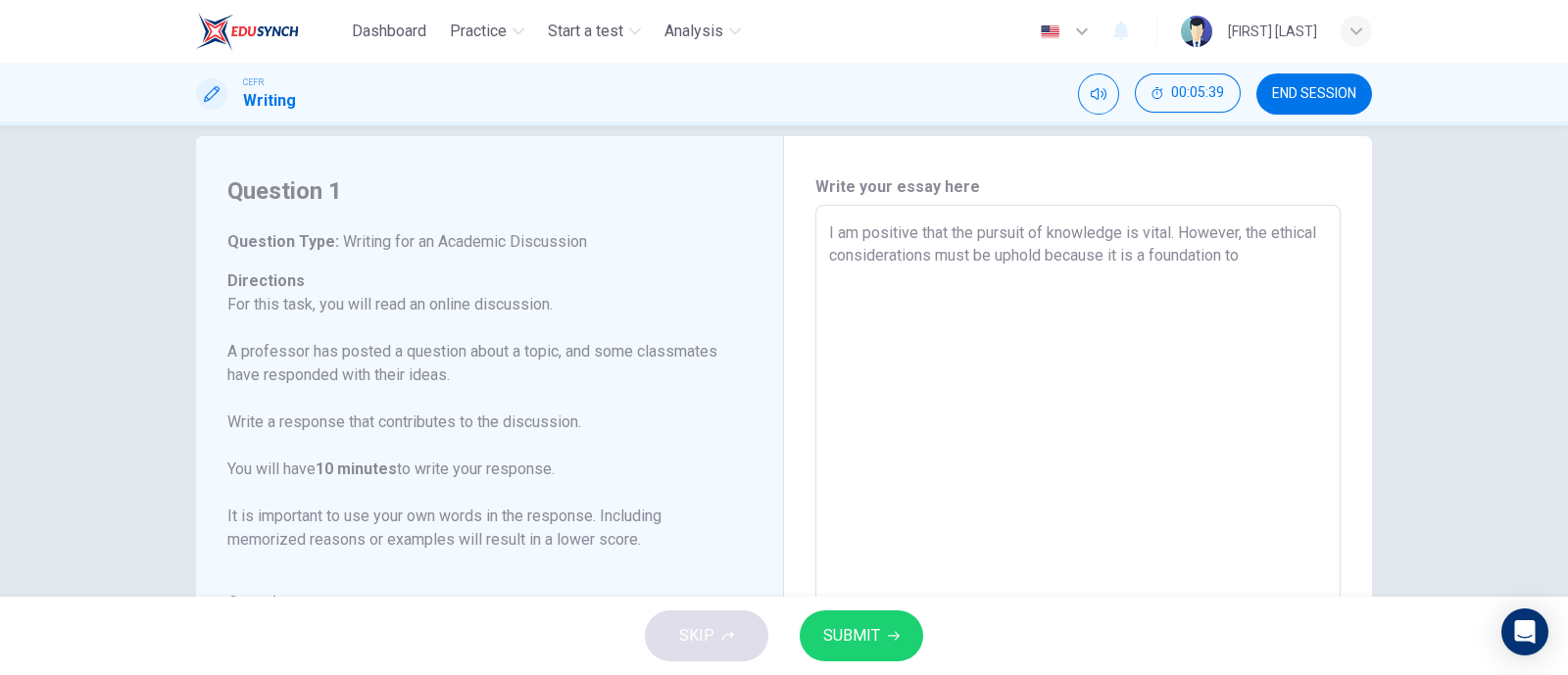 scroll, scrollTop: 193, scrollLeft: 0, axis: vertical 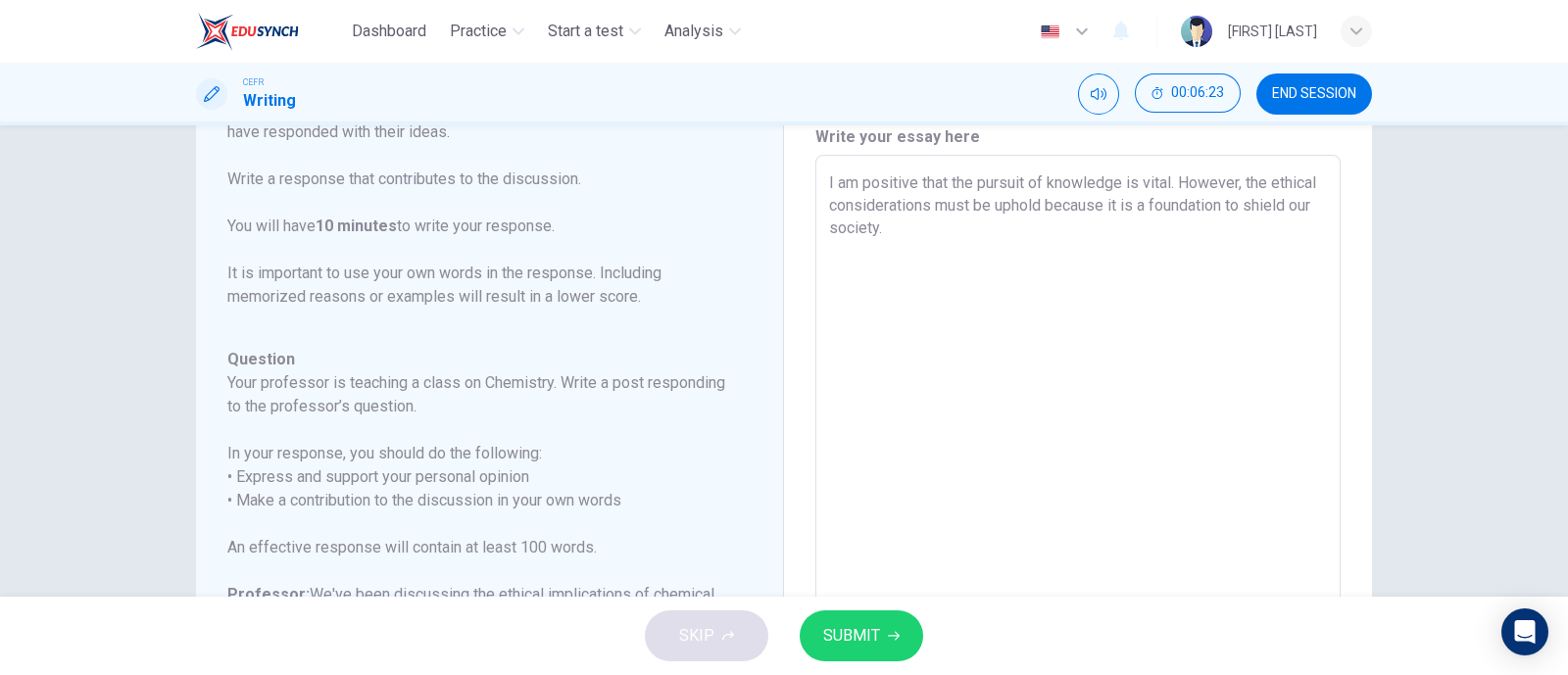 click on "I am positive that the pursuit of knowledge is vital. However, the ethical considerations must be uphold because it is a foundation to shield our society." at bounding box center [1078, 482] 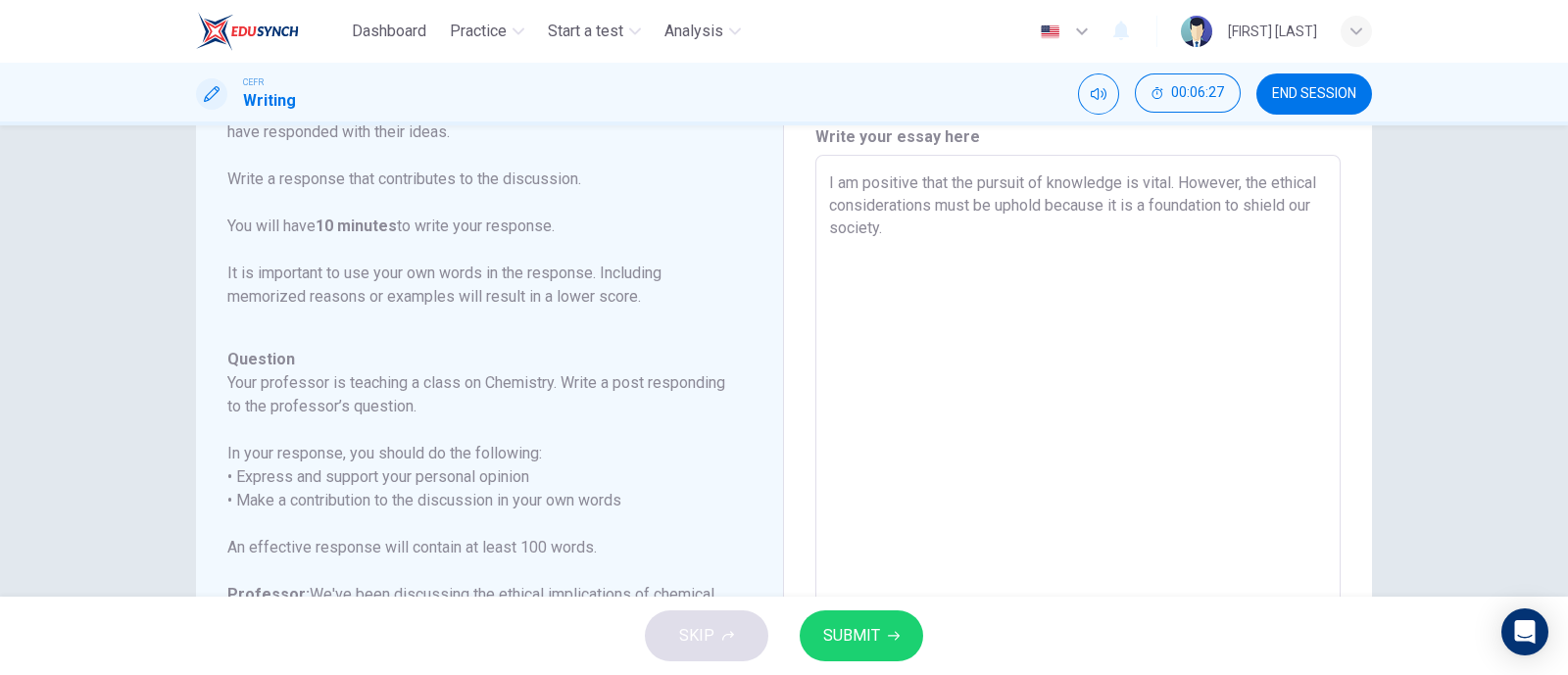 click on "I am positive that the pursuit of knowledge is vital. However, the ethical considerations must be uphold because it is a foundation to shield our society." at bounding box center [1078, 482] 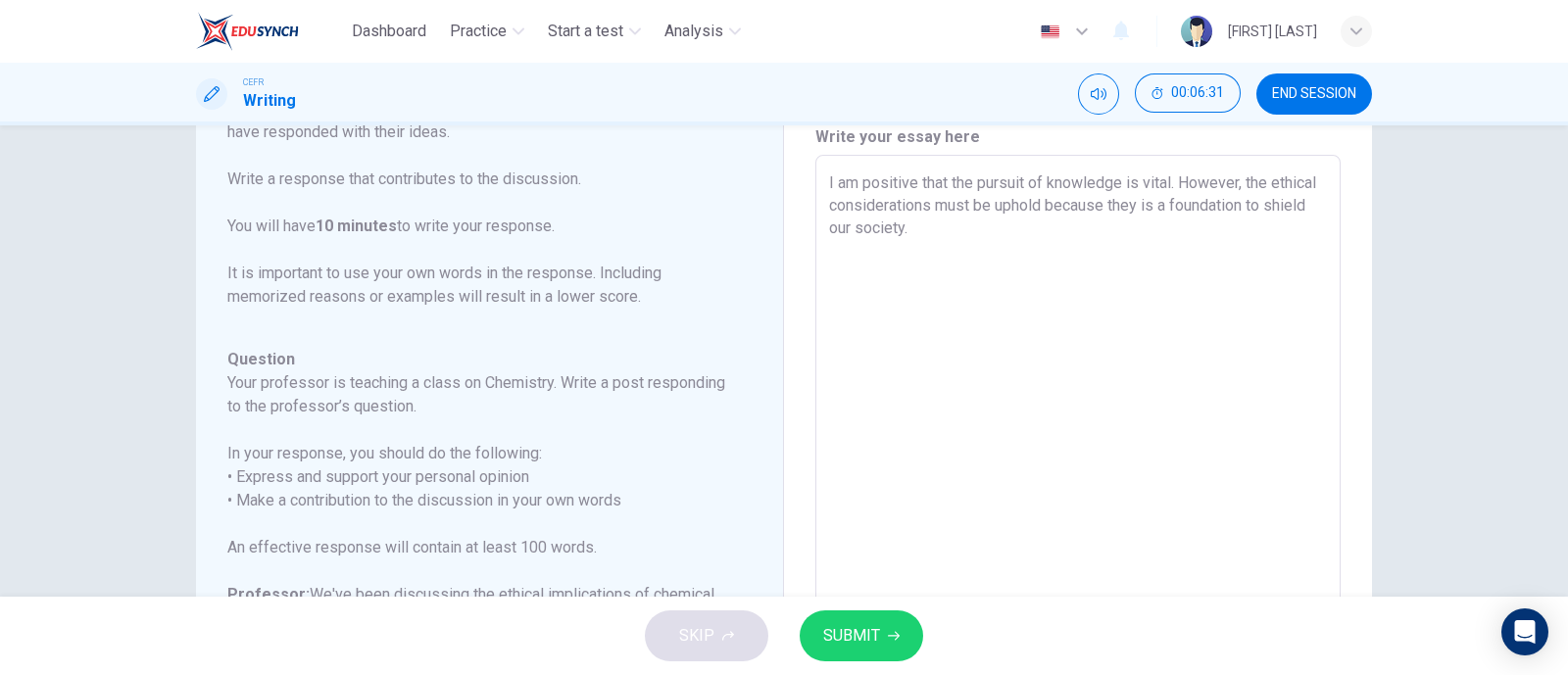 click on "I am positive that the pursuit of knowledge is vital. However, the ethical considerations must be uphold because they is a foundation to shield our society." at bounding box center [1078, 482] 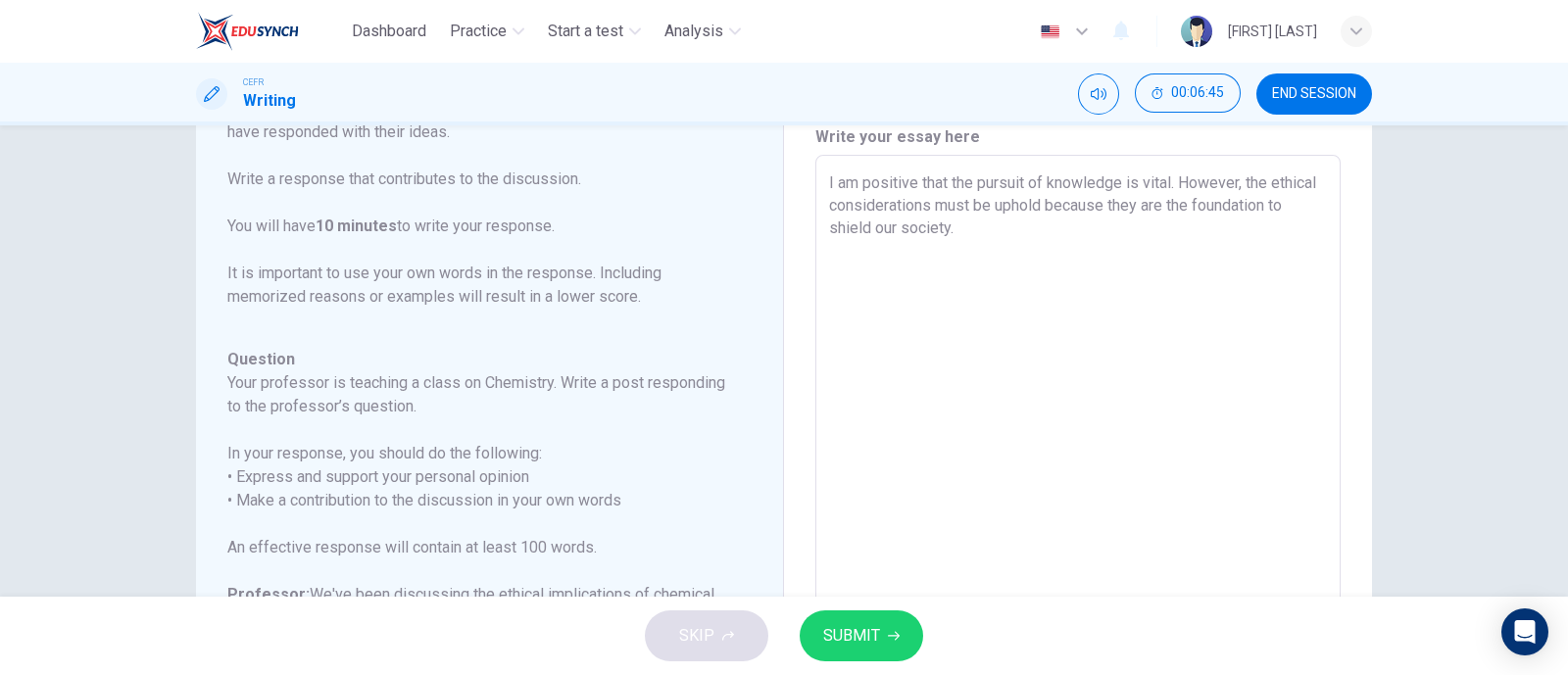 click on "I am positive that the pursuit of knowledge is vital. However, the ethical considerations must be uphold because they are the foundation to shield our society." at bounding box center [1078, 482] 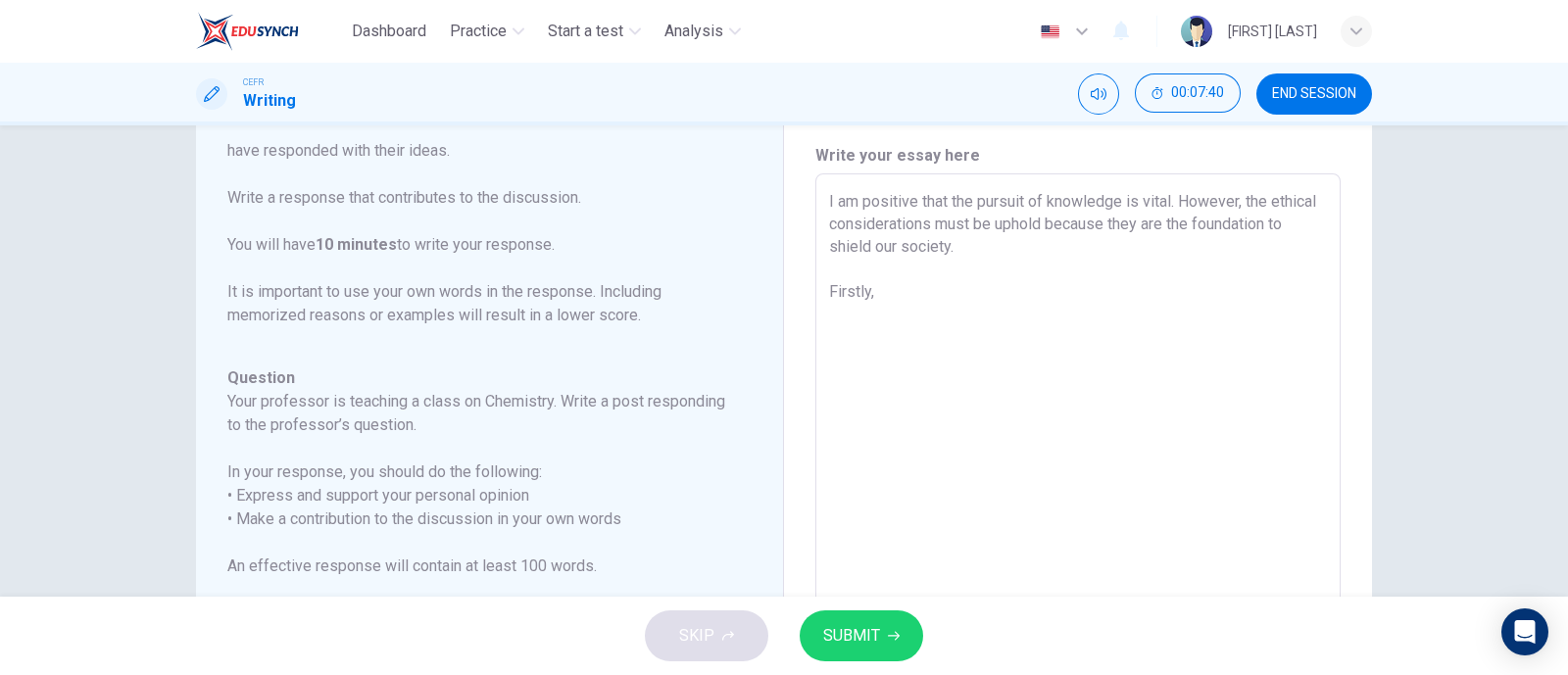 scroll, scrollTop: 59, scrollLeft: 0, axis: vertical 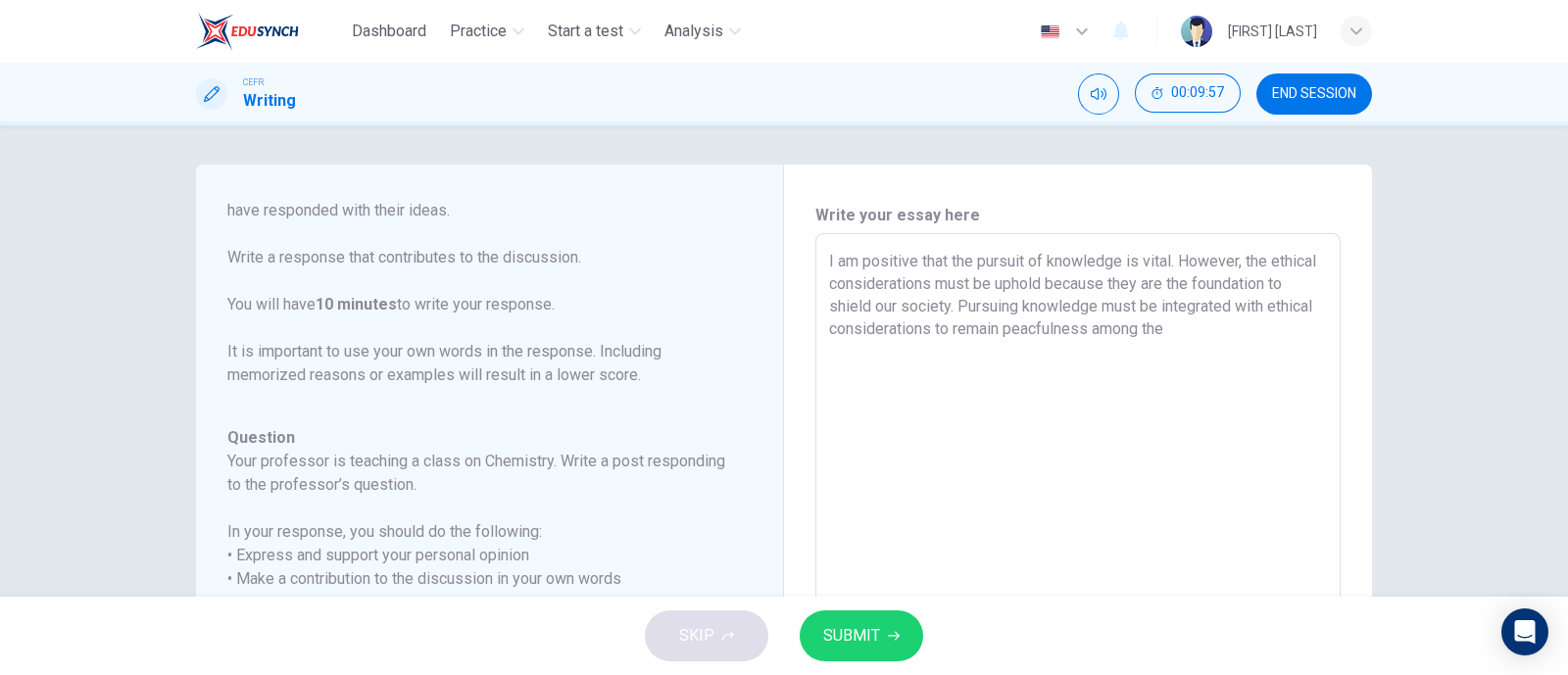 click on "I am positive that the pursuit of knowledge is vital. However, the ethical considerations must be uphold because they are the foundation to shield our society. Pursuing knowledge must be integrated with ethical considerations to remain peacfulness among the" at bounding box center [1078, 560] 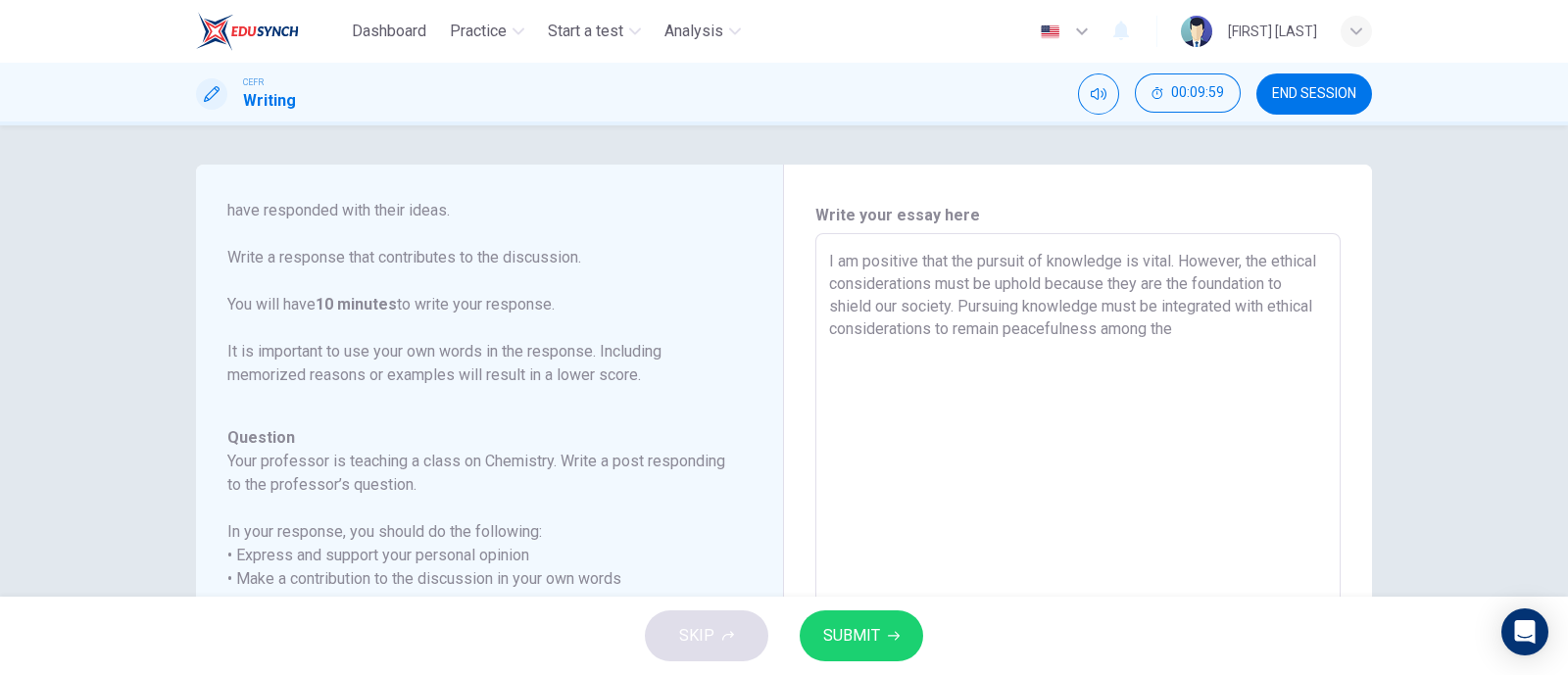 click on "I am positive that the pursuit of knowledge is vital. However, the ethical considerations must be uphold because they are the foundation to shield our society. Pursuing knowledge must be integrated with ethical considerations to remain peacefulness among the" at bounding box center (1078, 560) 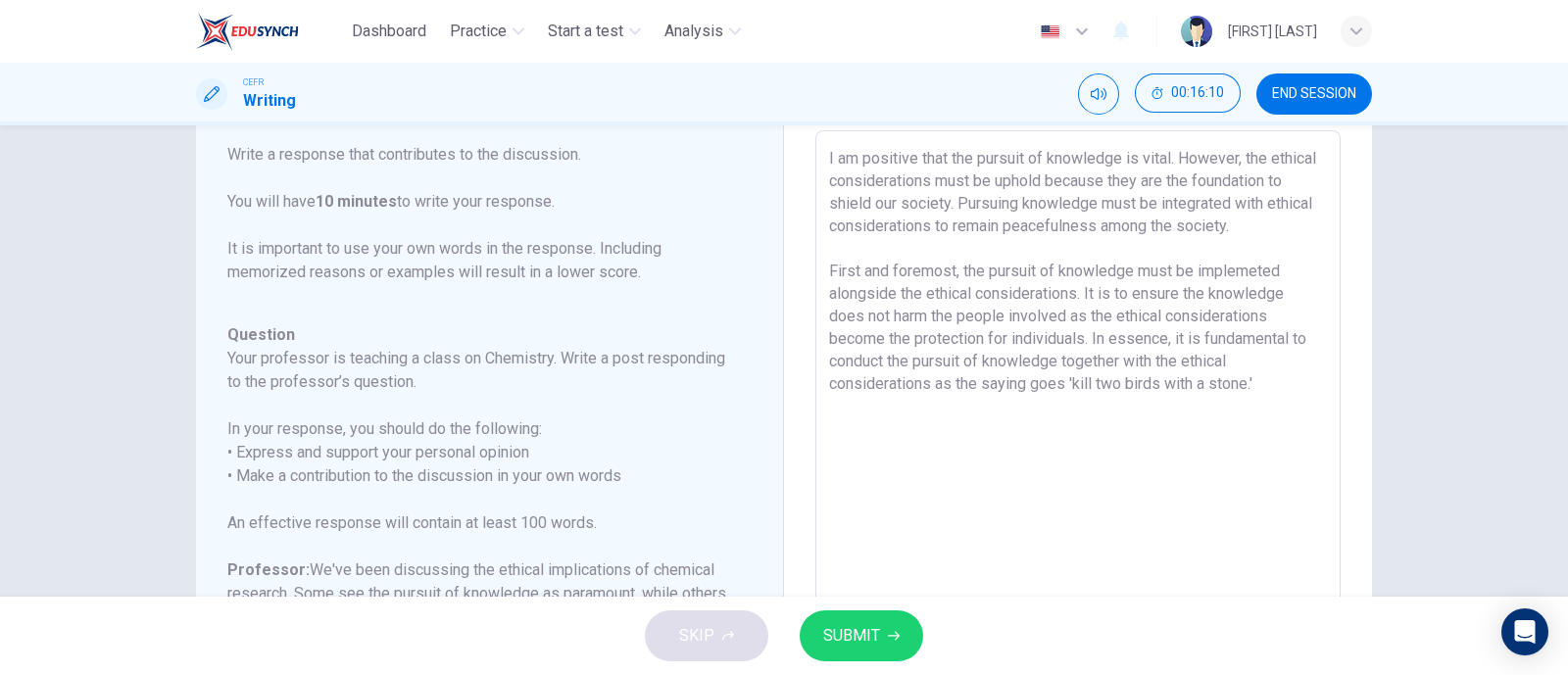 scroll, scrollTop: 102, scrollLeft: 0, axis: vertical 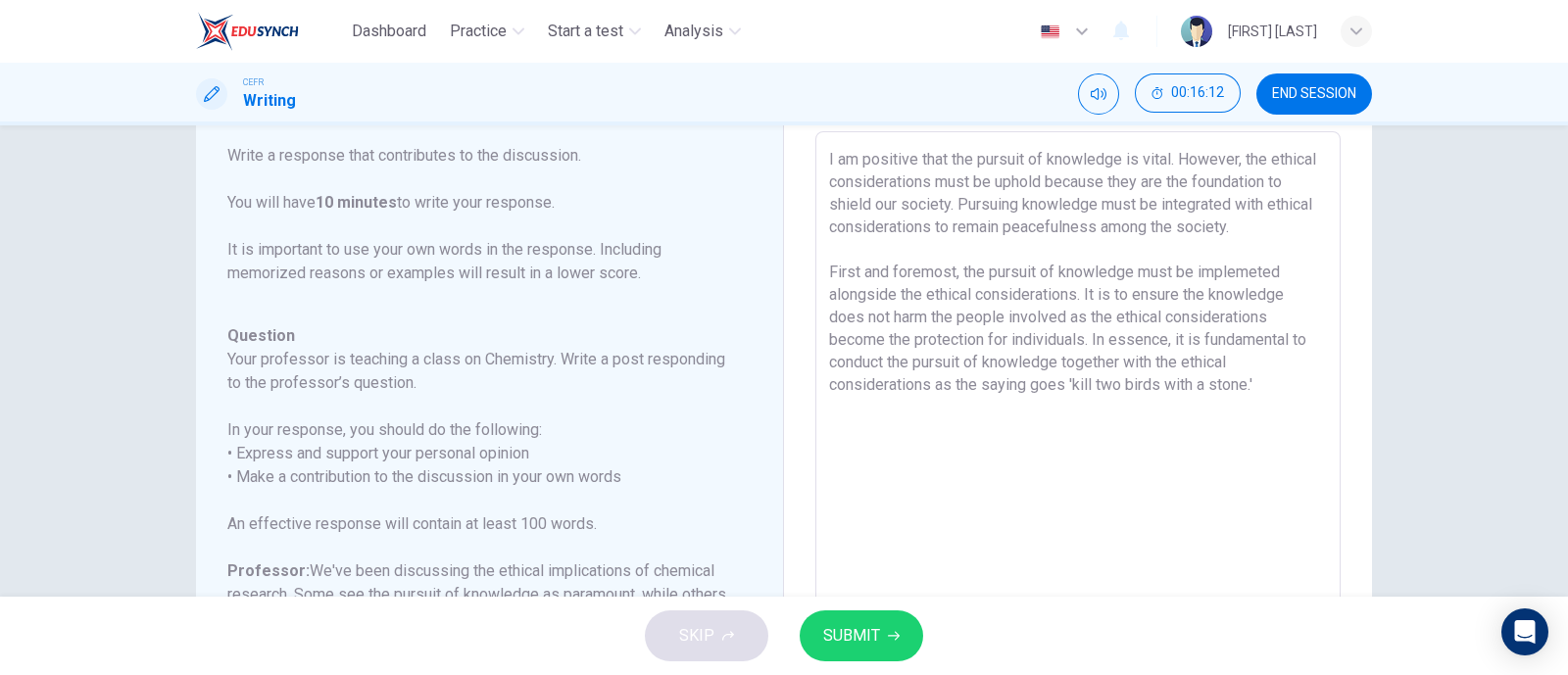 click on "I am positive that the pursuit of knowledge is vital. However, the ethical considerations must be uphold because they are the foundation to shield our society. Pursuing knowledge must be integrated with ethical considerations to remain peacefulness among the society.
First and foremost, the pursuit of knowledge must be implemeted alongside the ethical considerations. It is to ensure the knowledge does not harm the people involved as the ethical considerations become the protection for individuals. In essence, it is fundamental to conduct the pursuit of knowledge together with the ethical considerations as the saying goes 'kill two birds with a stone.'" at bounding box center (1078, 458) 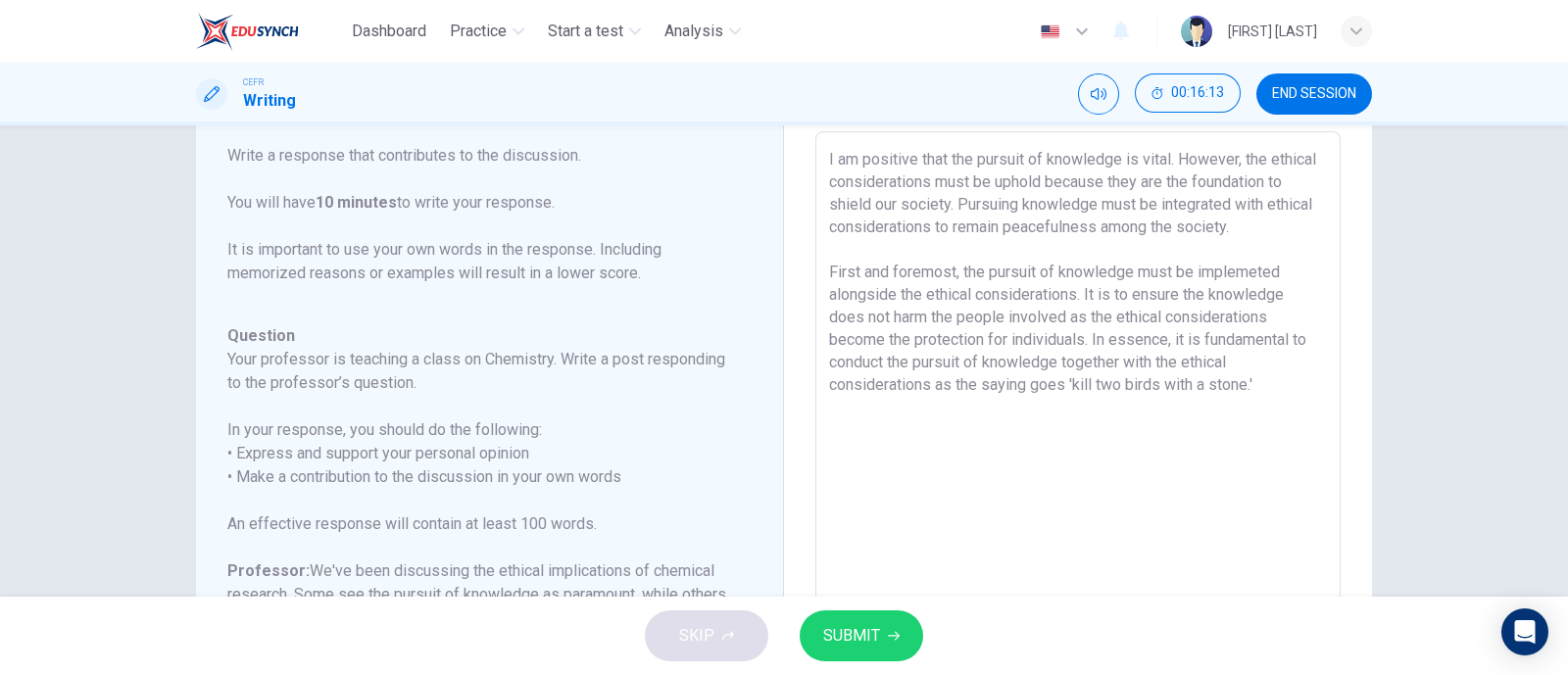 click on "I am positive that the pursuit of knowledge is vital. However, the ethical considerations must be uphold because they are the foundation to shield our society. Pursuing knowledge must be integrated with ethical considerations to remain peacefulness among the society.
First and foremost, the pursuit of knowledge must be implemeted alongside the ethical considerations. It is to ensure the knowledge does not harm the people involved as the ethical considerations become the protection for individuals. In essence, it is fundamental to conduct the pursuit of knowledge together with the ethical considerations as the saying goes 'kill two birds with a stone.'" at bounding box center (1078, 458) 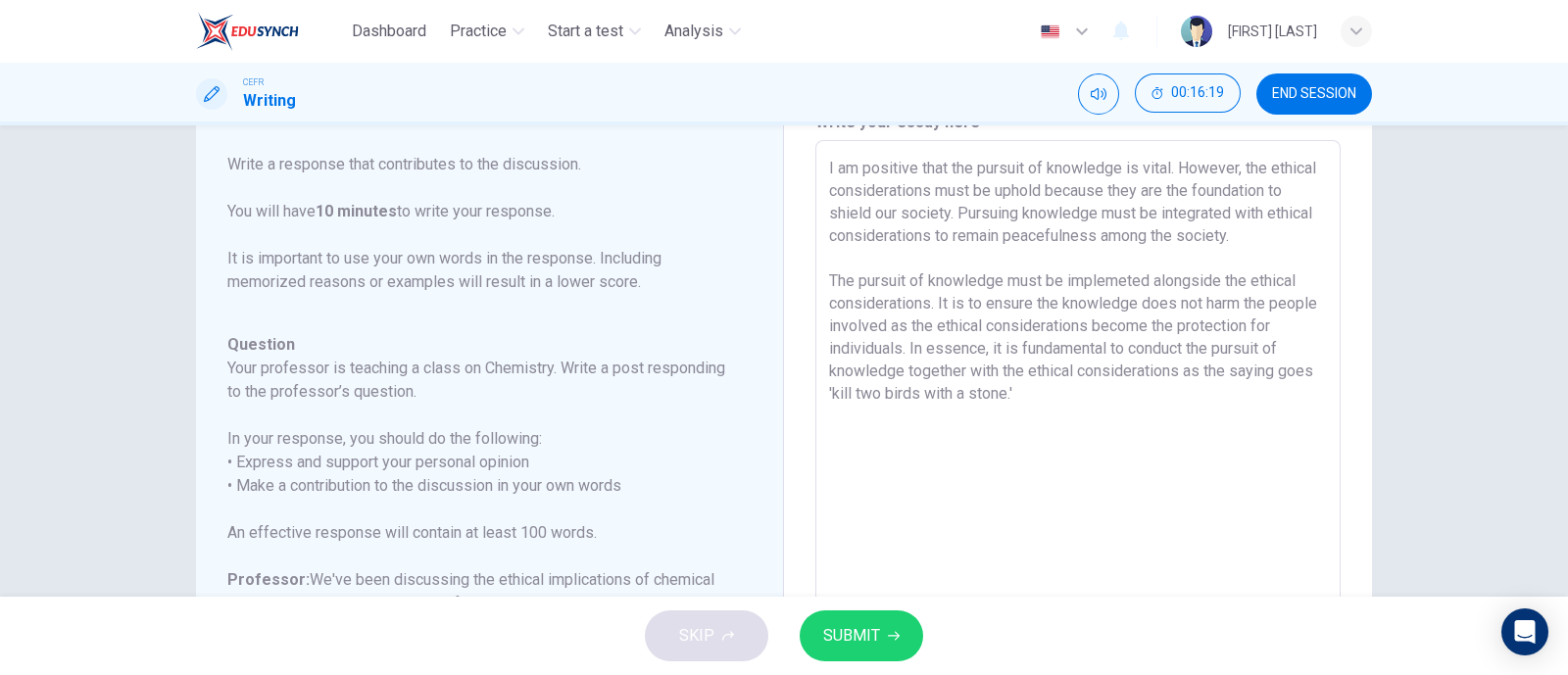 scroll, scrollTop: 92, scrollLeft: 0, axis: vertical 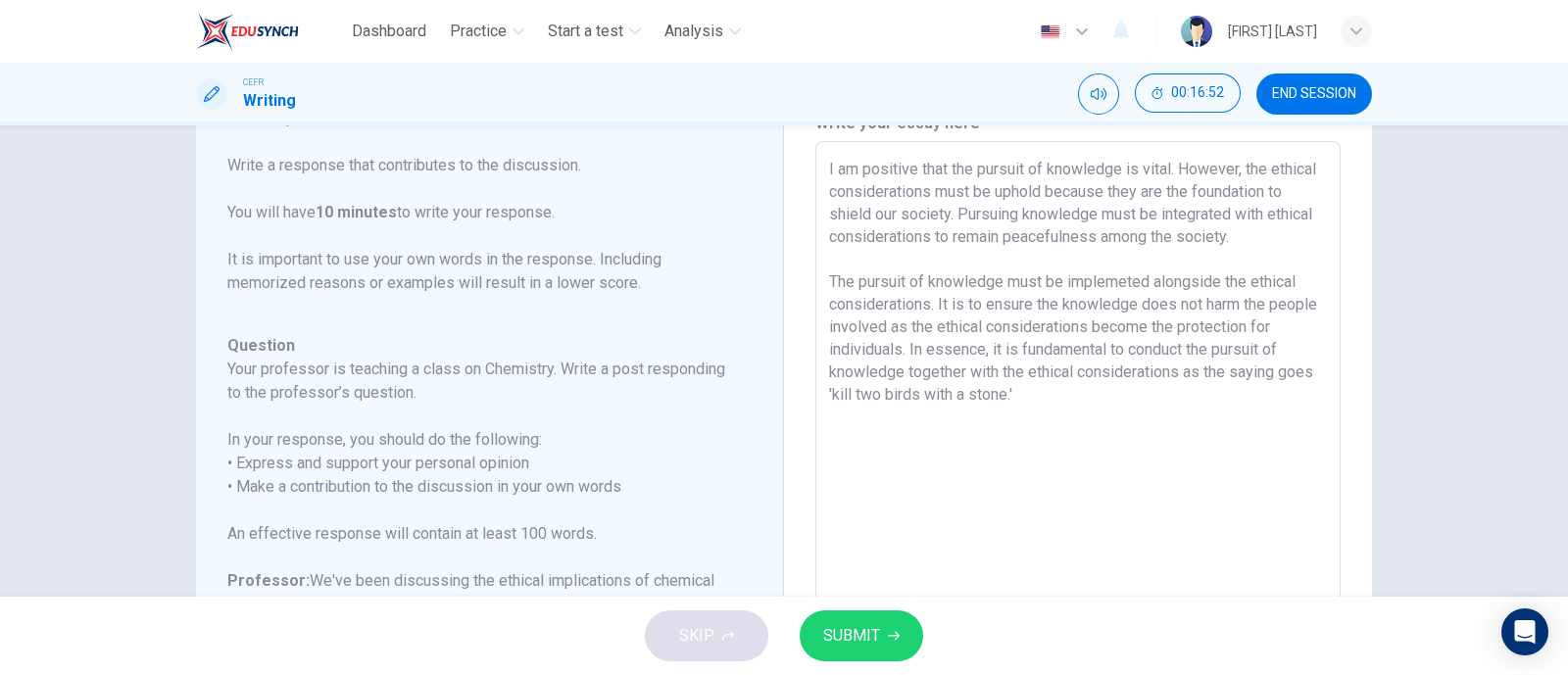 click on "I am positive that the pursuit of knowledge is vital. However, the ethical considerations must be uphold because they are the foundation to shield our society. Pursuing knowledge must be integrated with ethical considerations to remain peacefulness among the society.
The pursuit of knowledge must be implemeted alongside the ethical considerations. It is to ensure the knowledge does not harm the people involved as the ethical considerations become the protection for individuals. In essence, it is fundamental to conduct the pursuit of knowledge together with the ethical considerations as the saying goes 'kill two birds with a stone.'" at bounding box center [1078, 468] 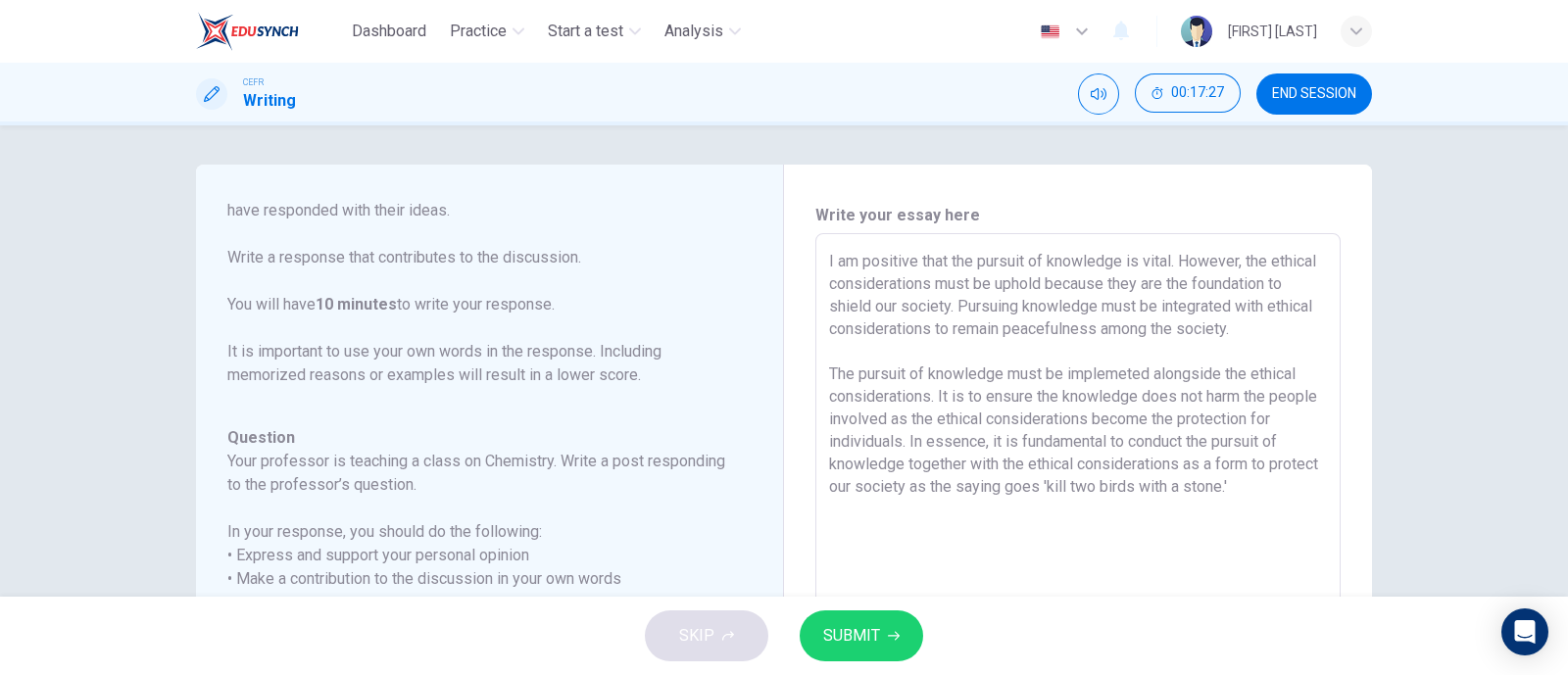 scroll, scrollTop: 401, scrollLeft: 0, axis: vertical 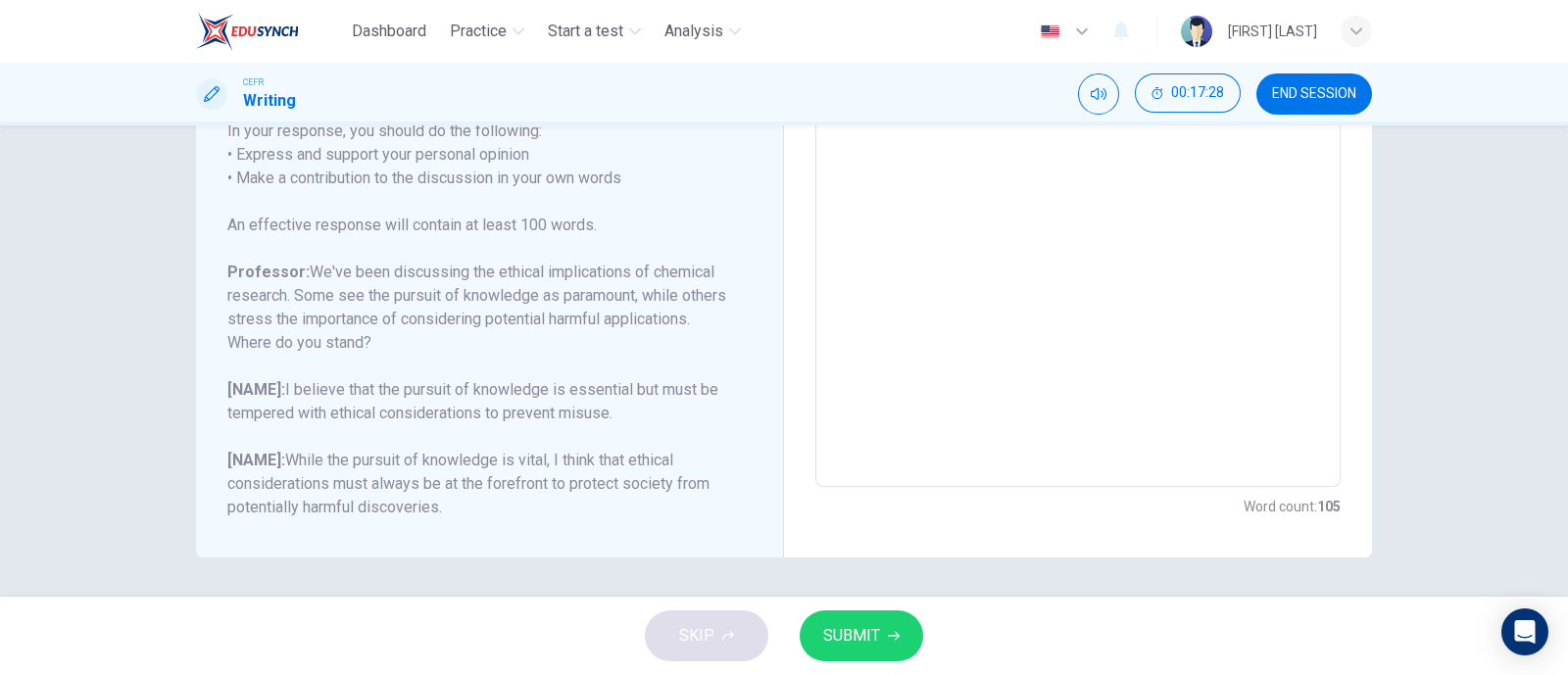 type on "I am positive that the pursuit of knowledge is vital. However, the ethical considerations must be uphold because they are the foundation to shield our society. Pursuing knowledge must be integrated with ethical considerations to remain peacefulness among the society.
The pursuit of knowledge must be implemeted alongside the ethical considerations. It is to ensure the knowledge does not harm the people involved as the ethical considerations become the protection for individuals. In essence, it is fundamental to conduct the pursuit of knowledge together with the ethical considerations as a form to protect our society as the saying goes 'kill two birds with a stone.'" 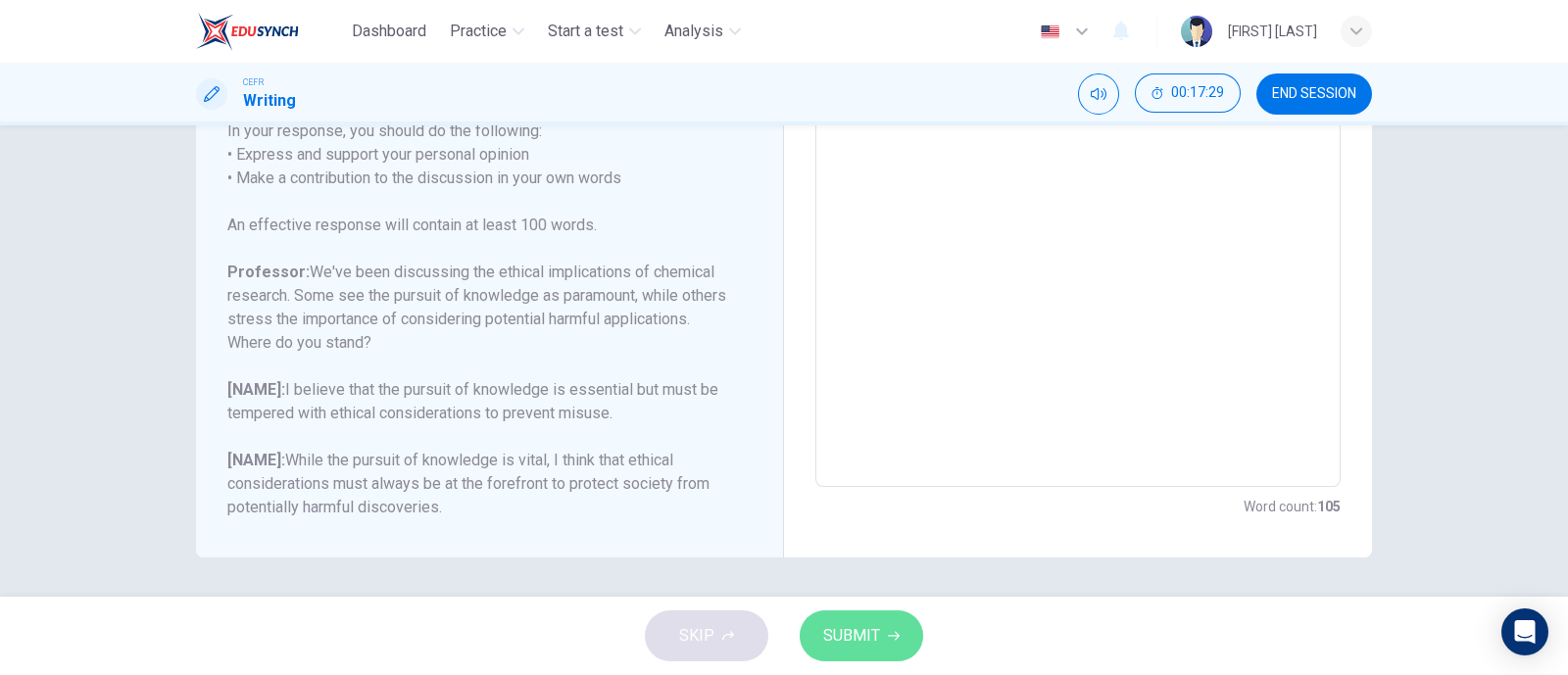 click on "SUBMIT" at bounding box center (852, 636) 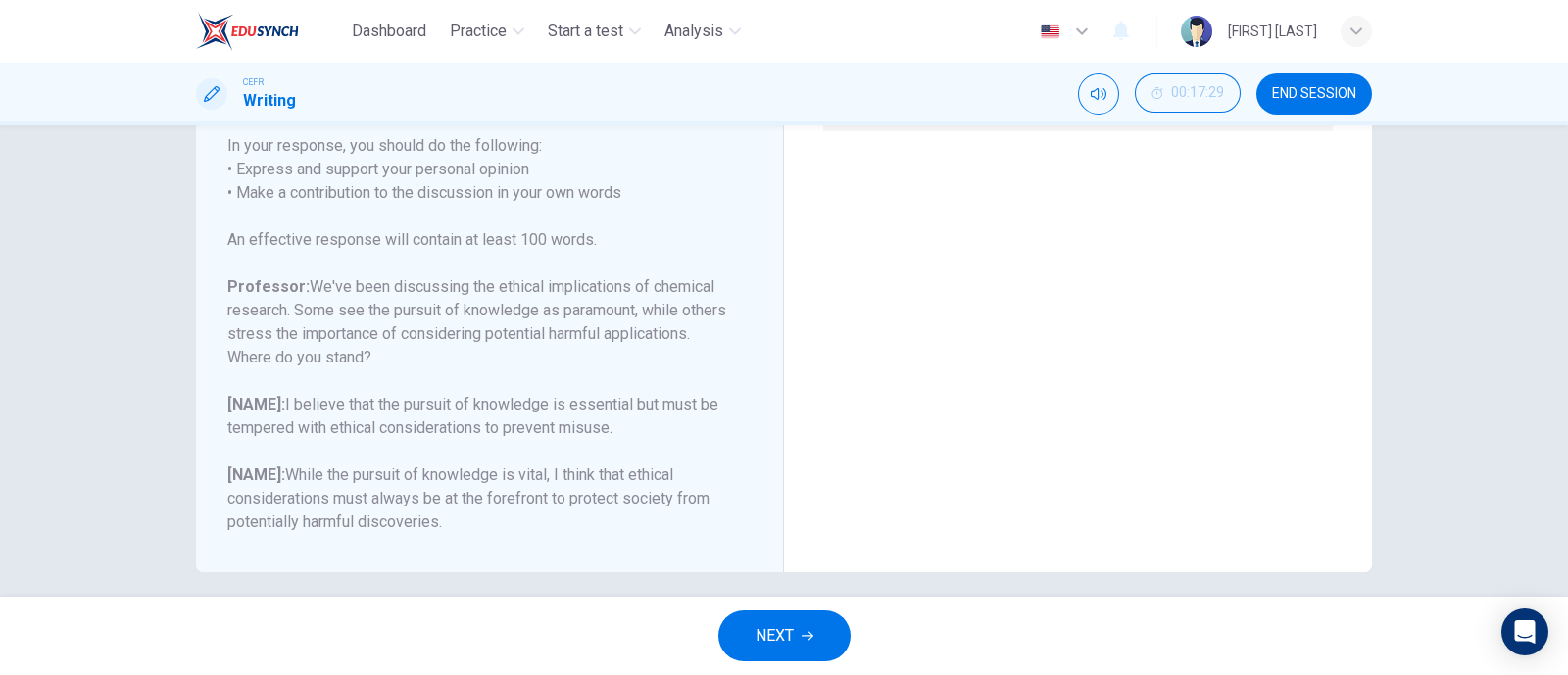 scroll, scrollTop: 401, scrollLeft: 0, axis: vertical 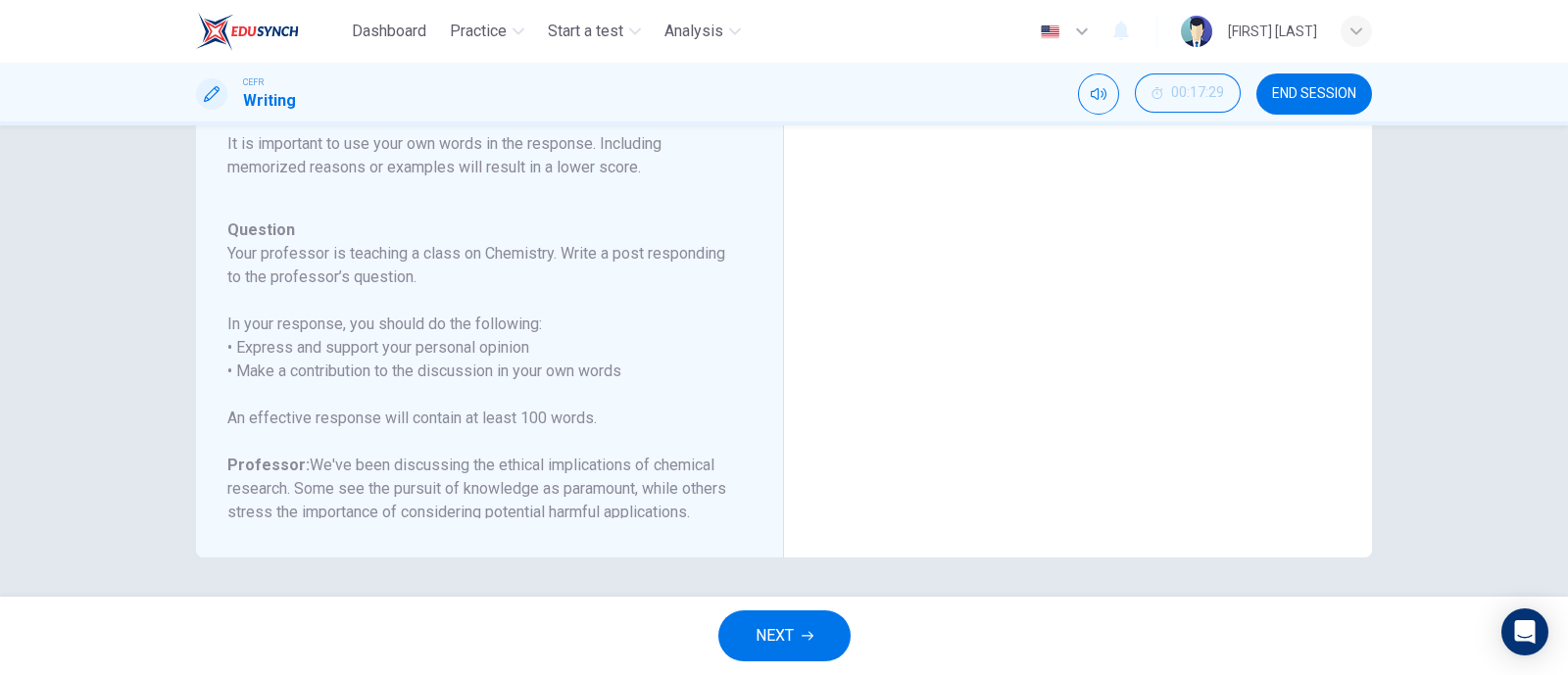 click on "NEXT" at bounding box center [784, 636] 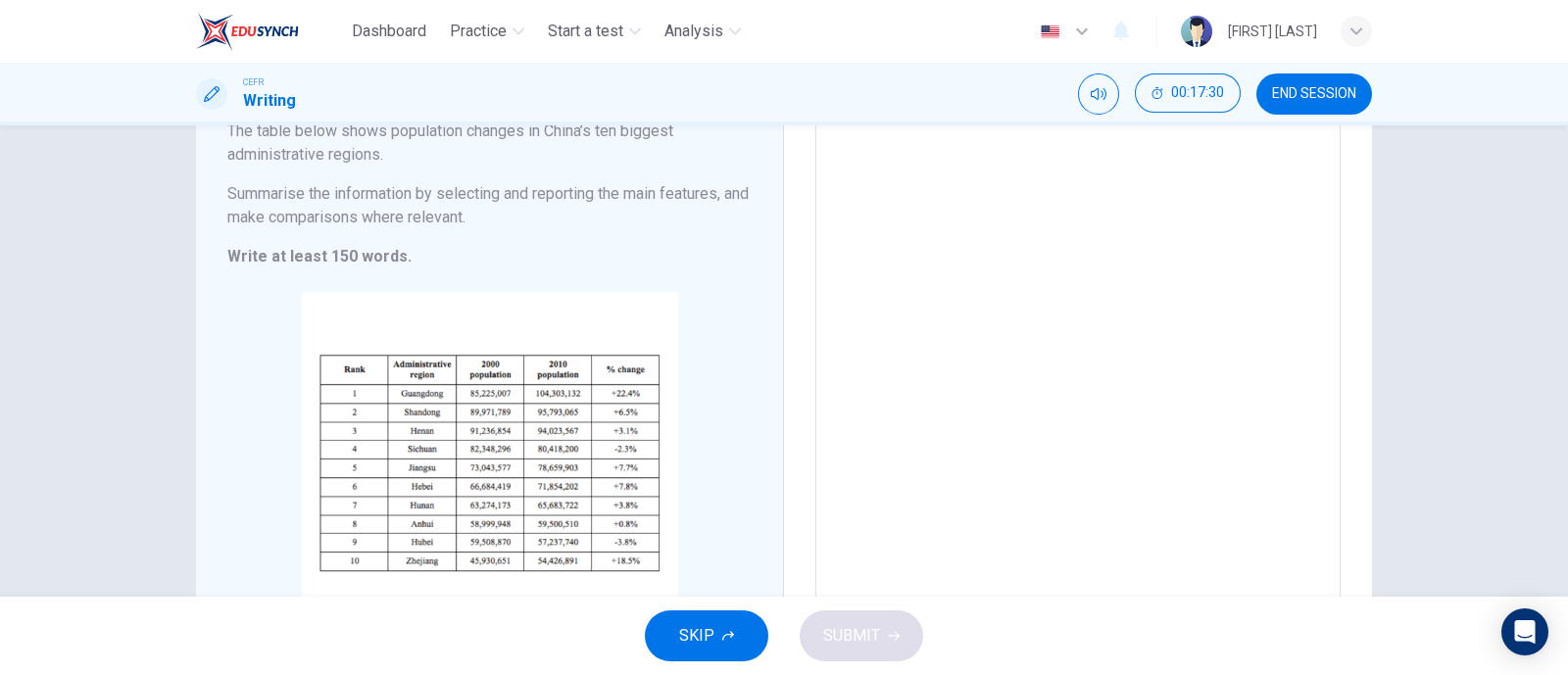 scroll, scrollTop: 190, scrollLeft: 0, axis: vertical 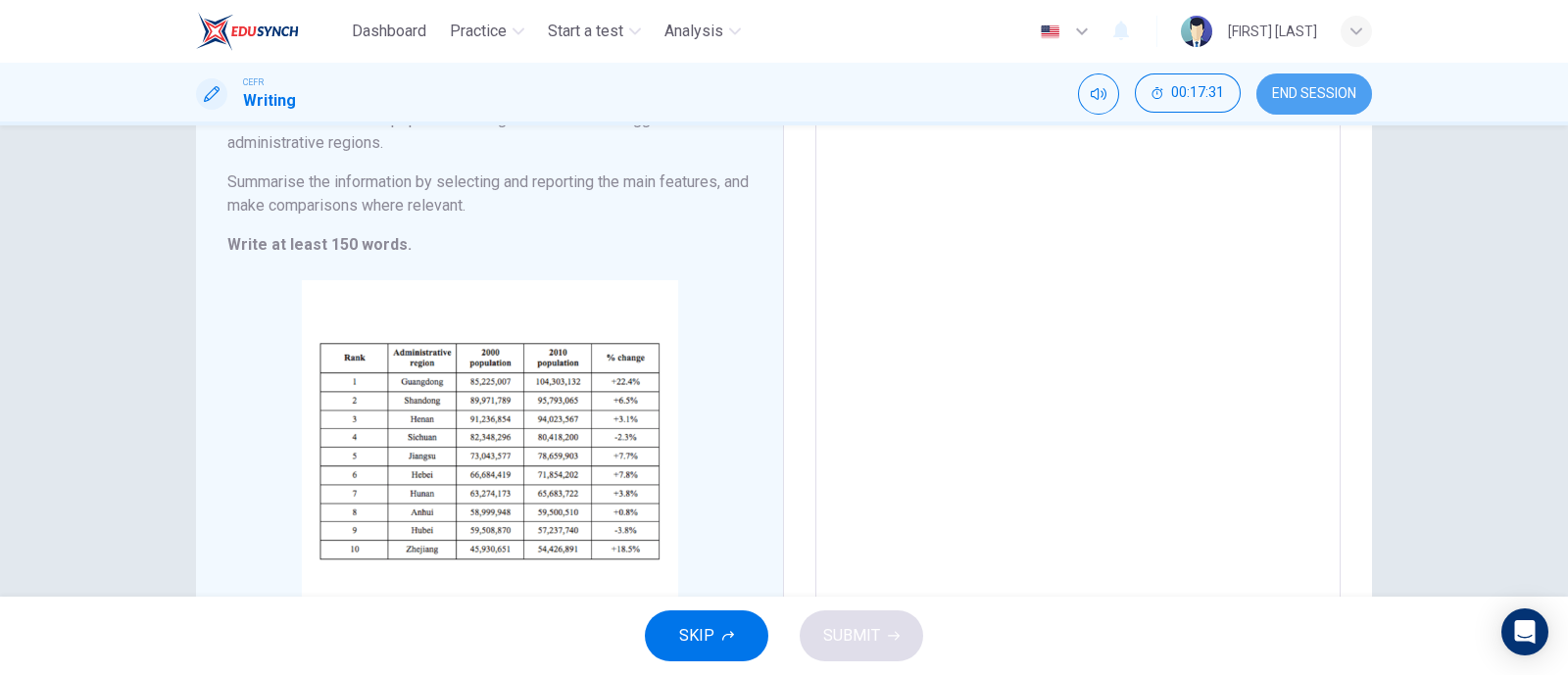 click on "END SESSION" at bounding box center (1314, 94) 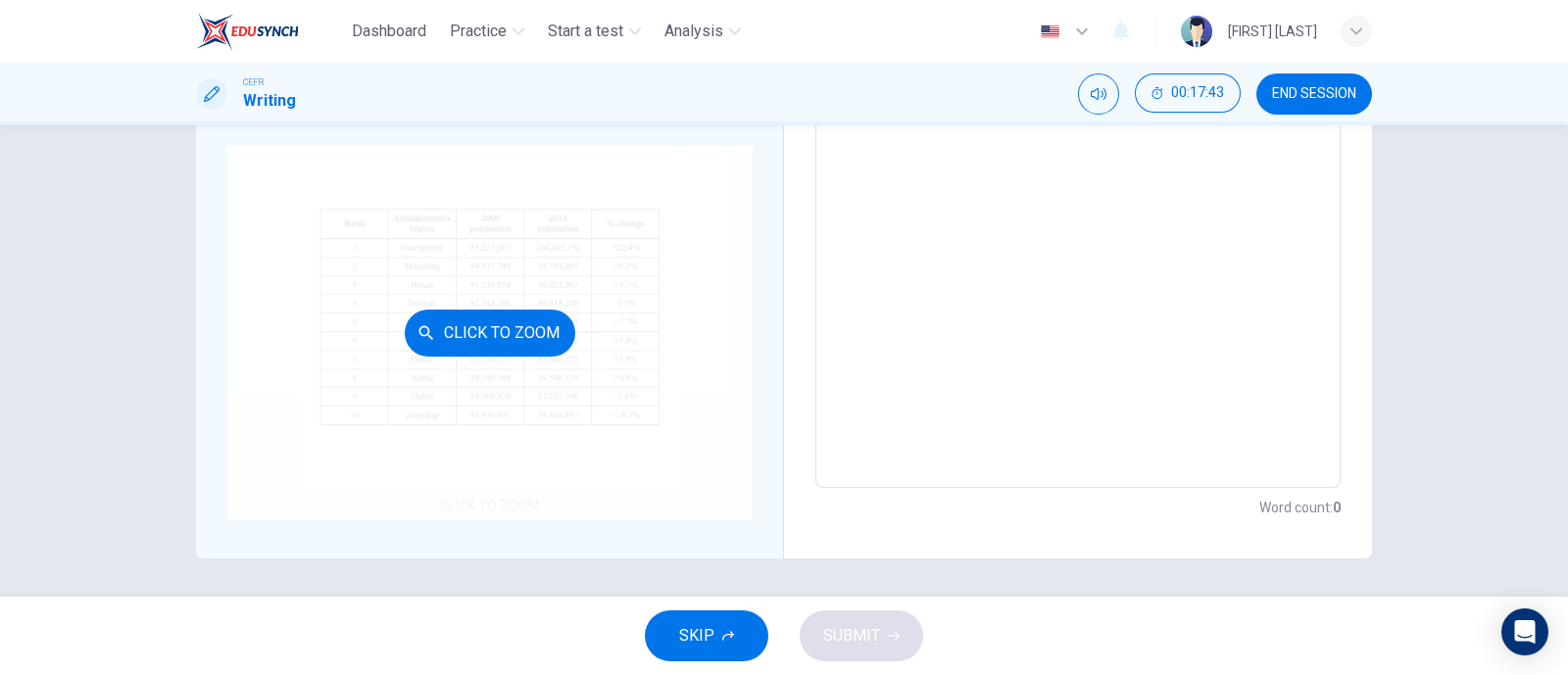 scroll, scrollTop: 0, scrollLeft: 0, axis: both 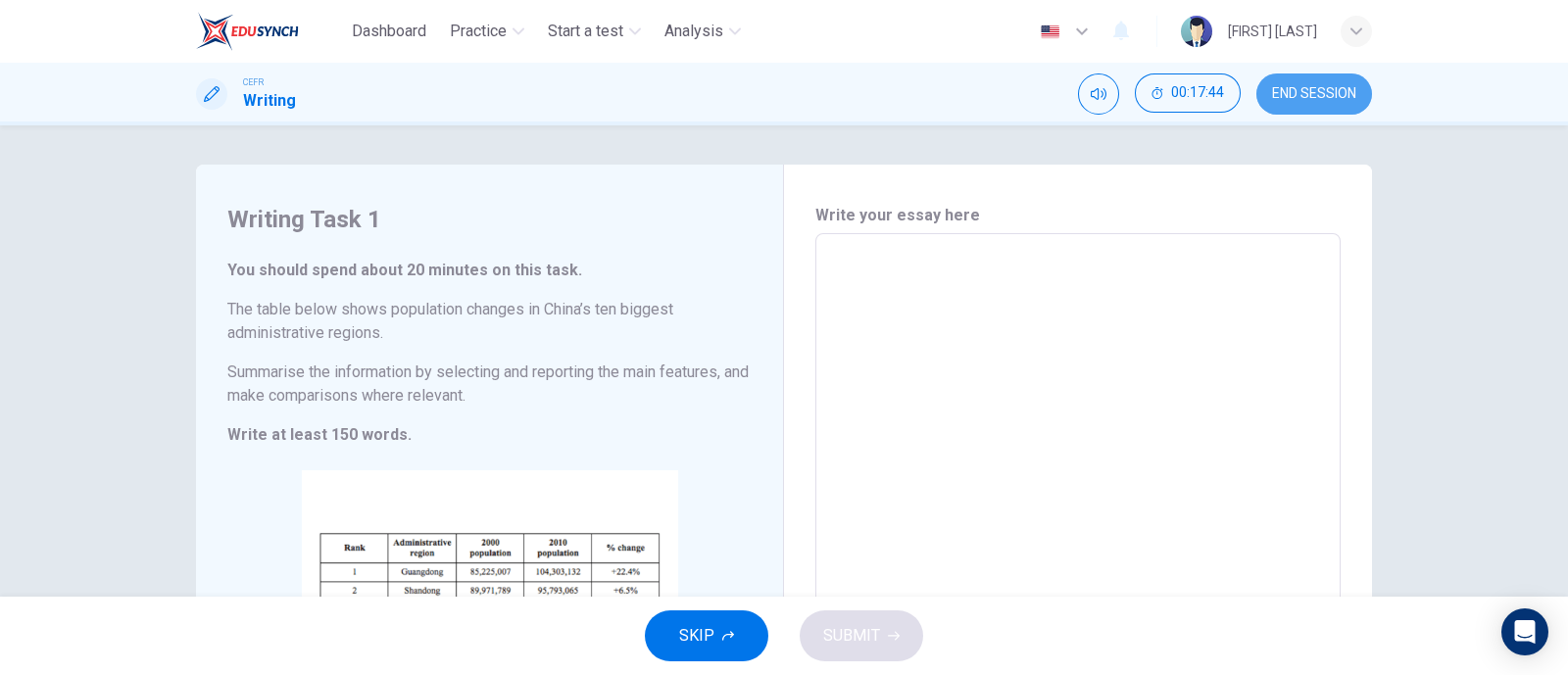 click on "END SESSION" at bounding box center [1314, 94] 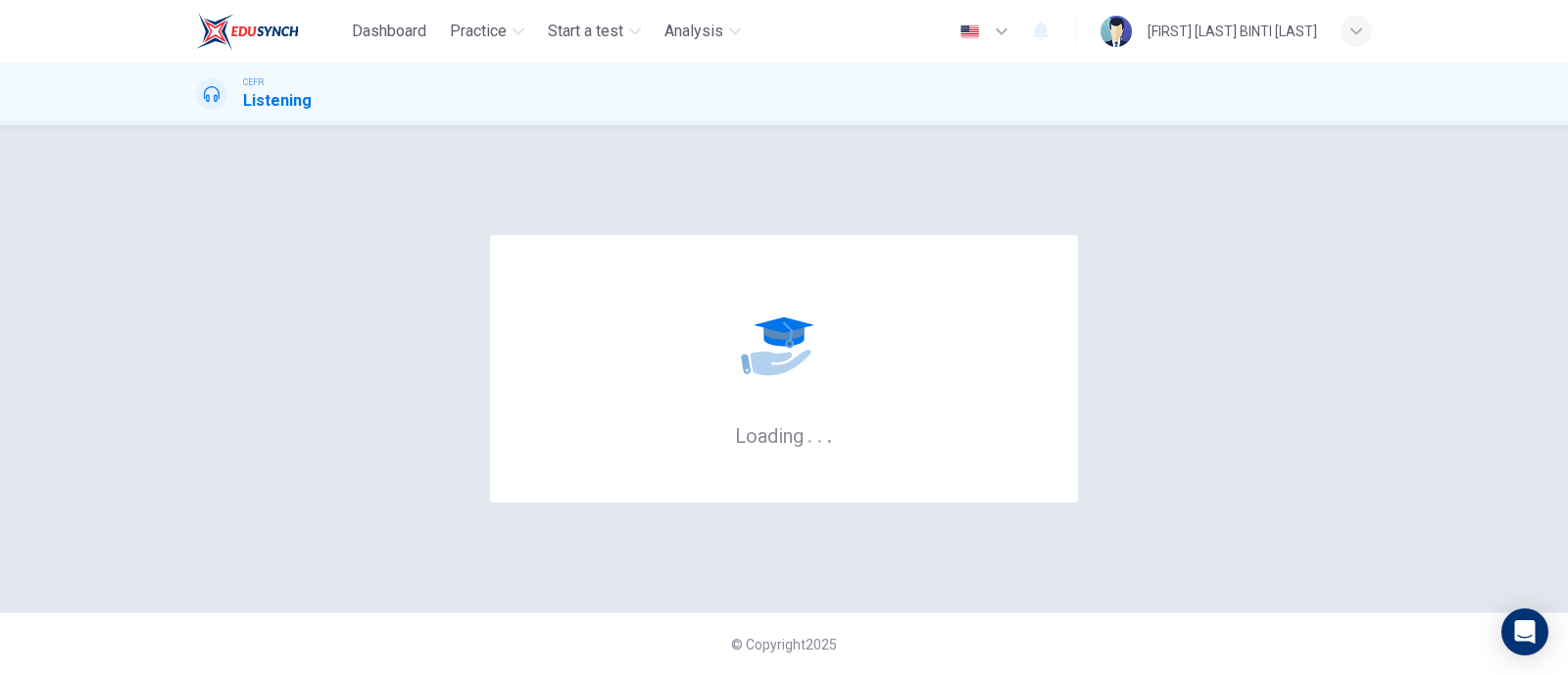 scroll, scrollTop: 0, scrollLeft: 0, axis: both 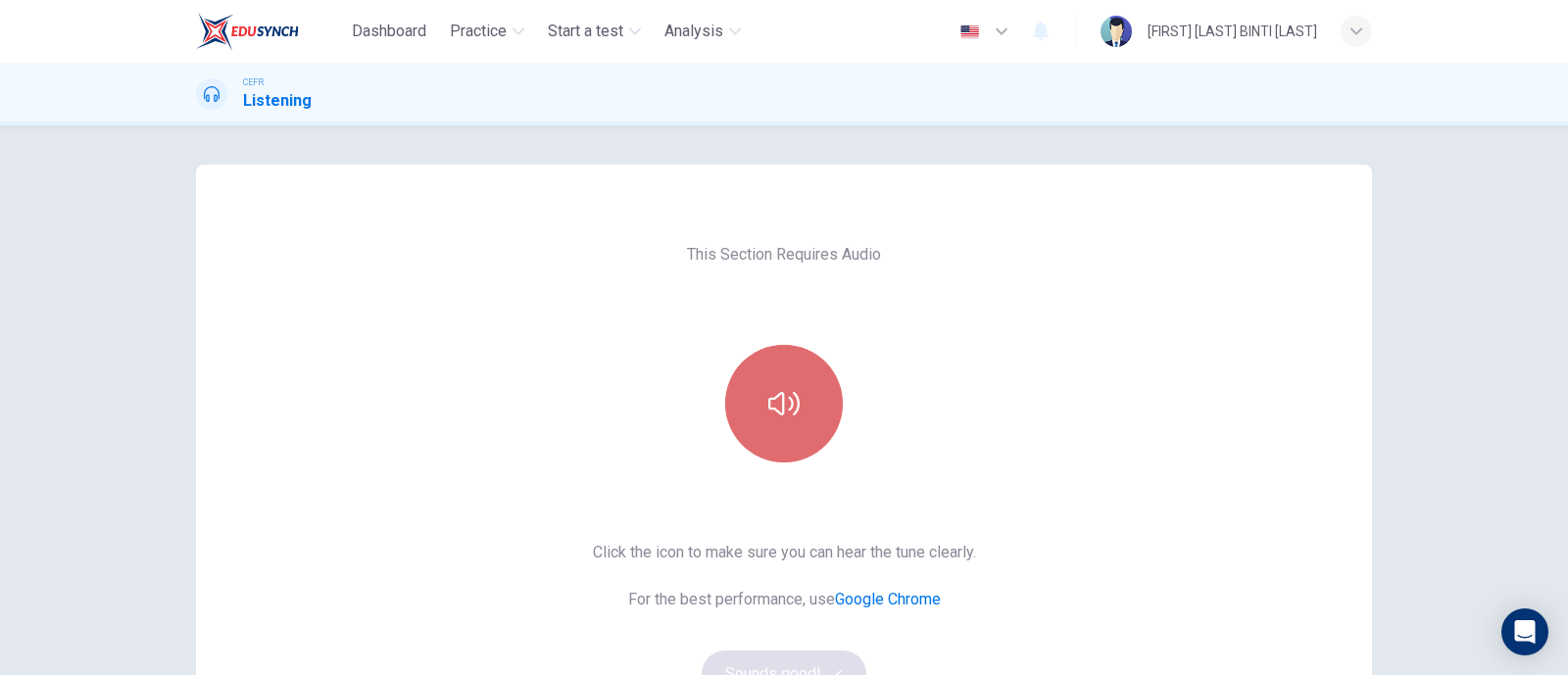 click at bounding box center [784, 404] 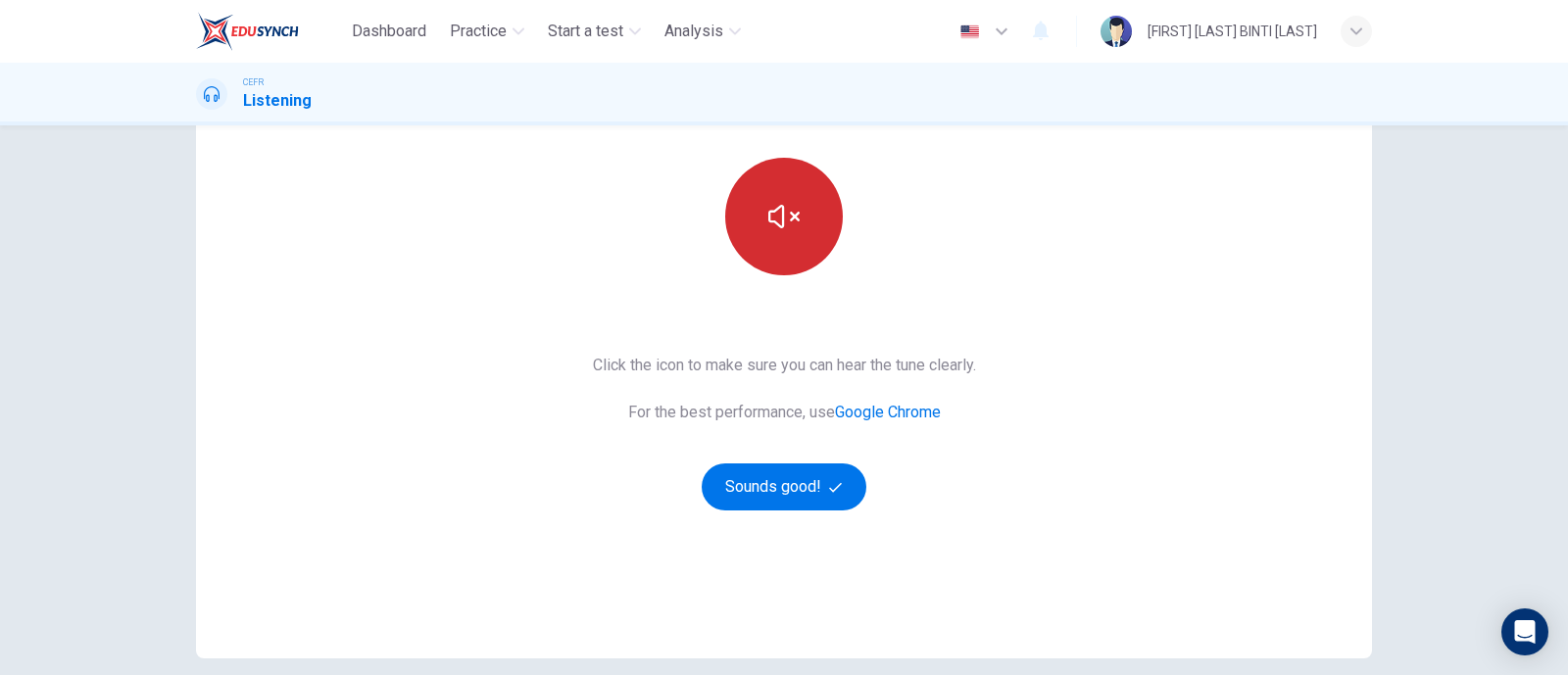 scroll, scrollTop: 271, scrollLeft: 0, axis: vertical 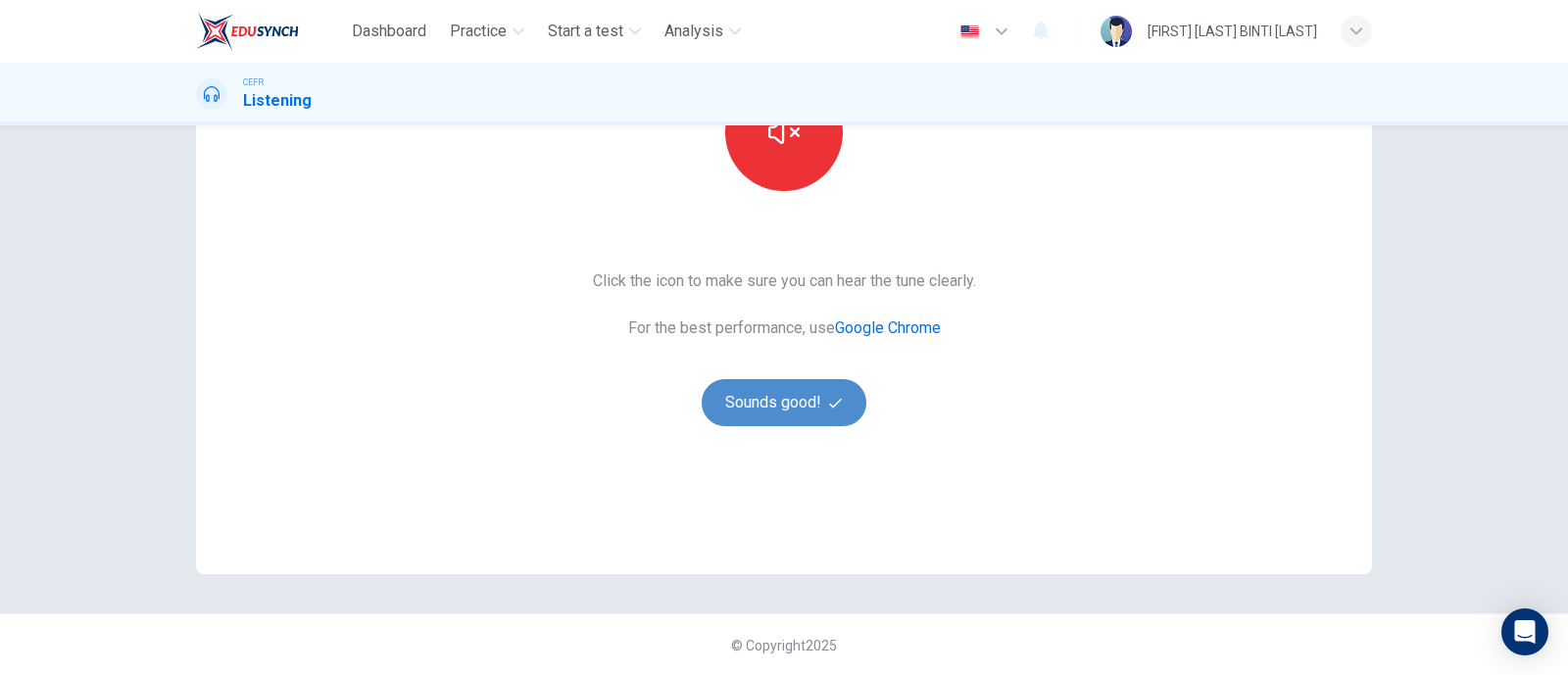 click on "Sounds good!" at bounding box center (784, 403) 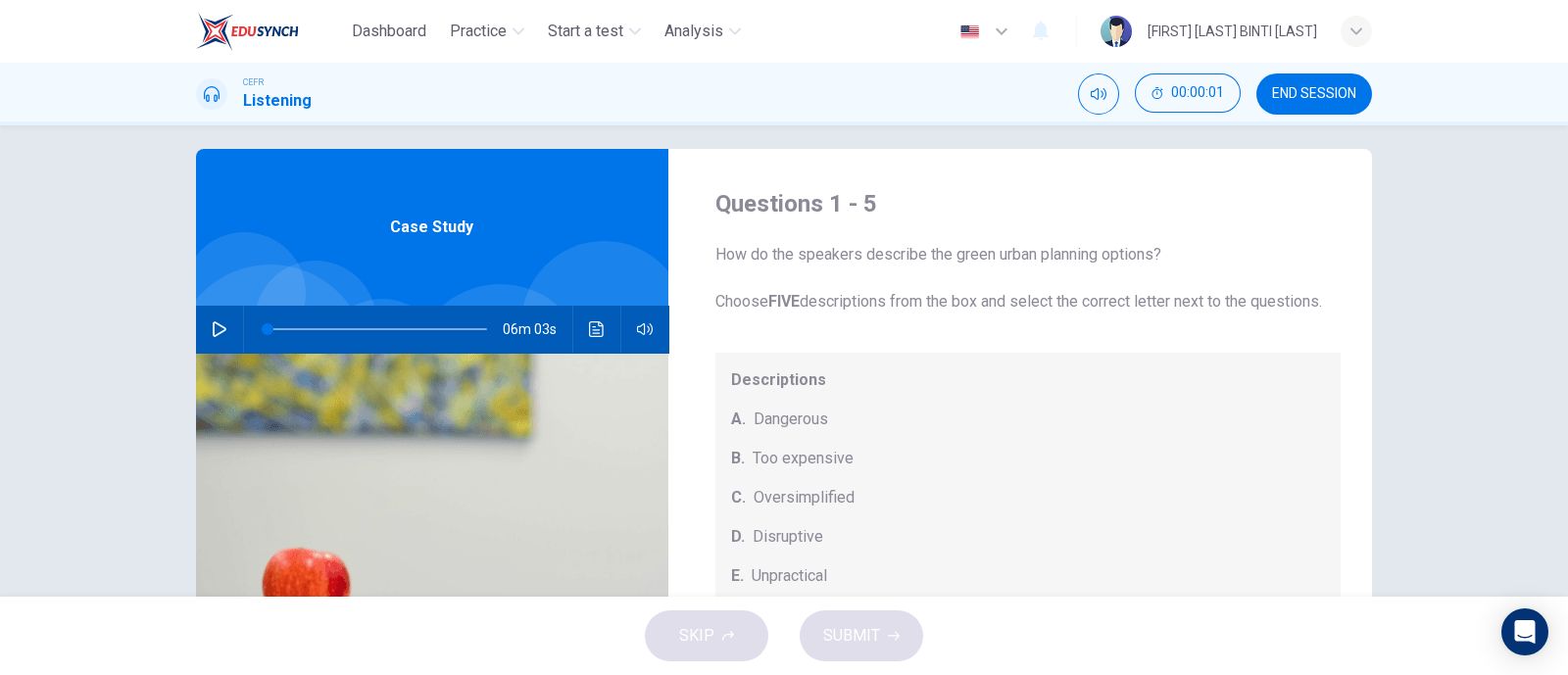 scroll, scrollTop: 0, scrollLeft: 0, axis: both 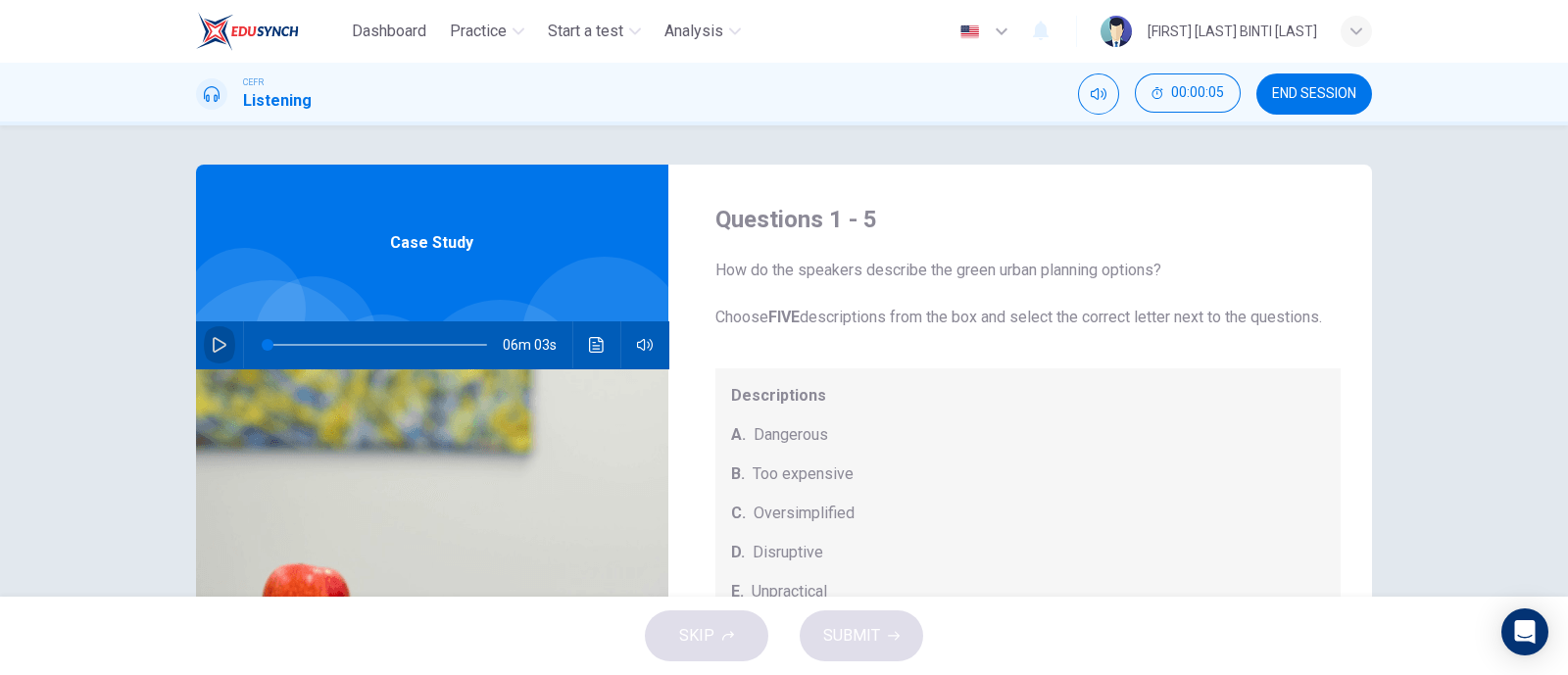 click at bounding box center (220, 345) 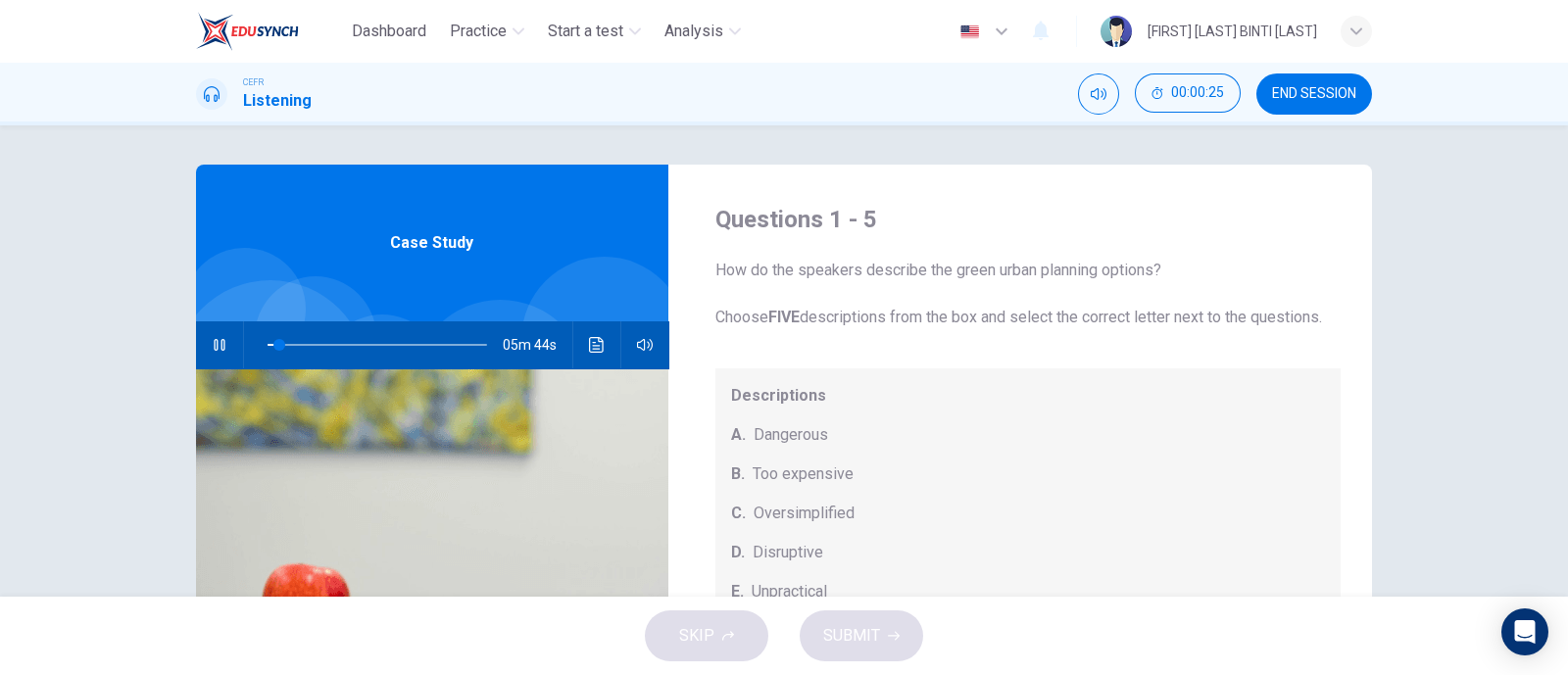 type 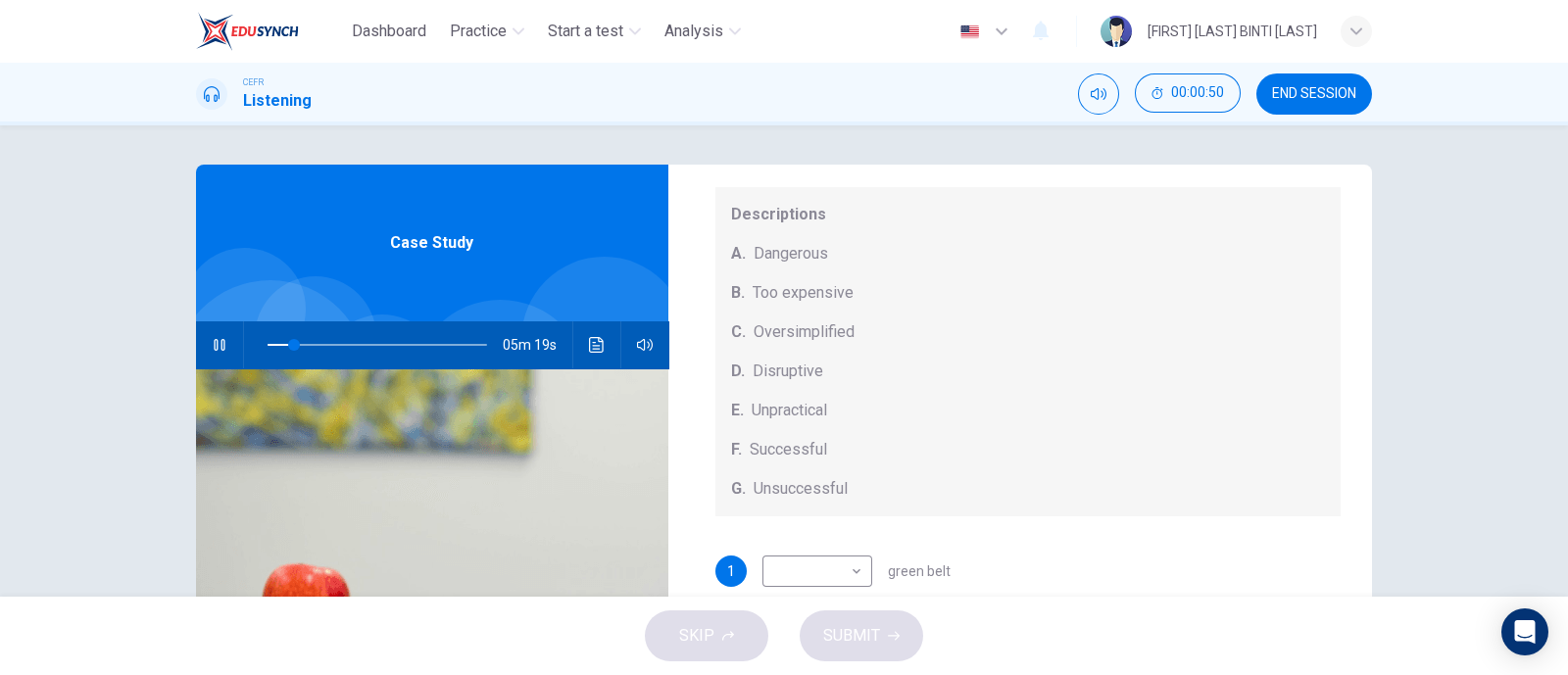 scroll, scrollTop: 204, scrollLeft: 0, axis: vertical 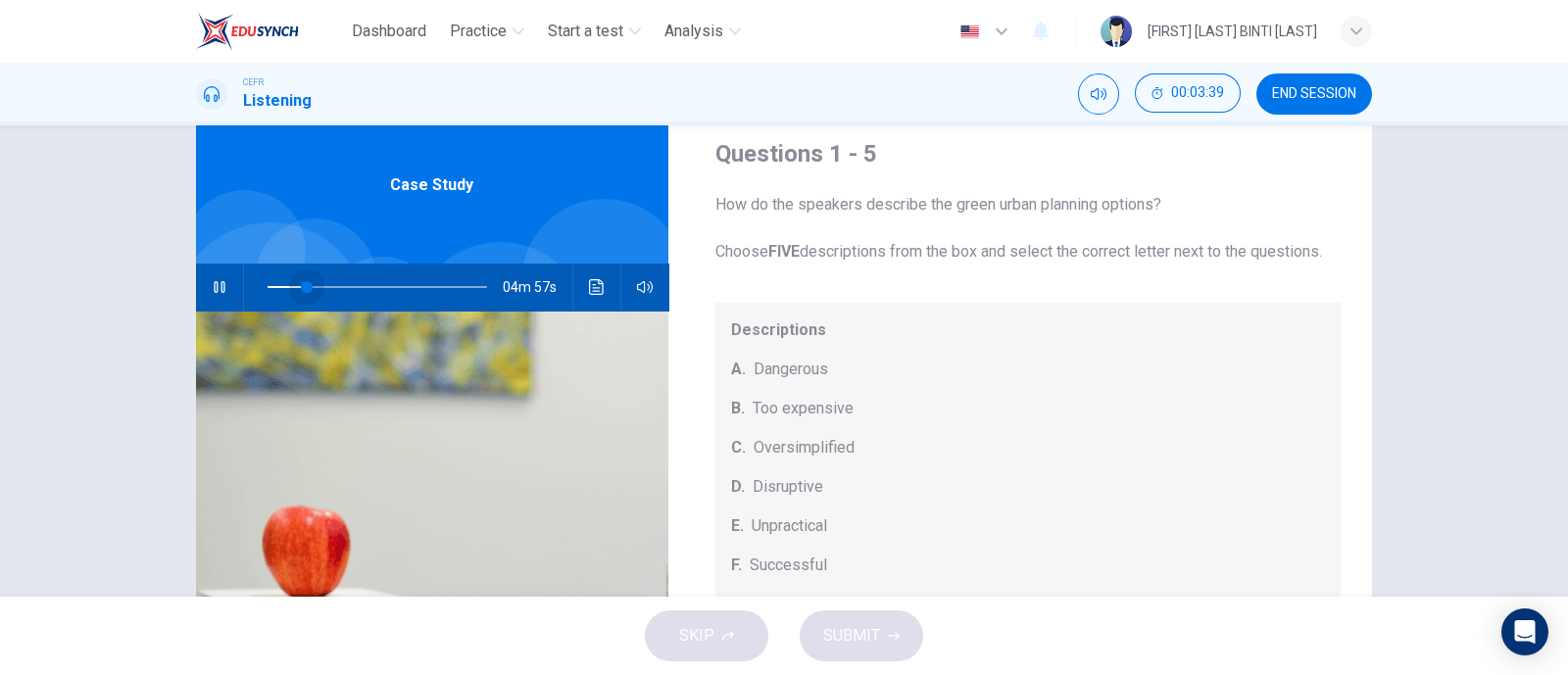 click at bounding box center (377, 287) 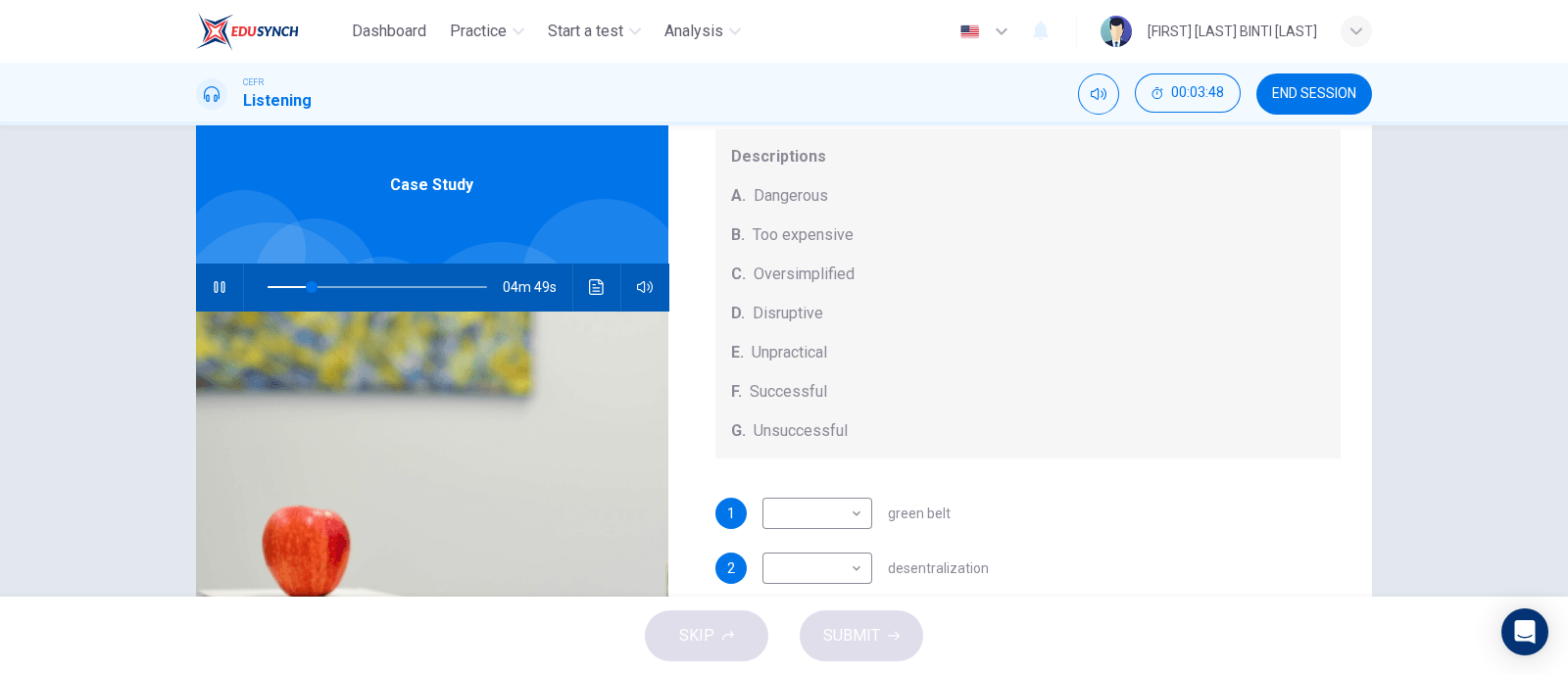 scroll, scrollTop: 204, scrollLeft: 0, axis: vertical 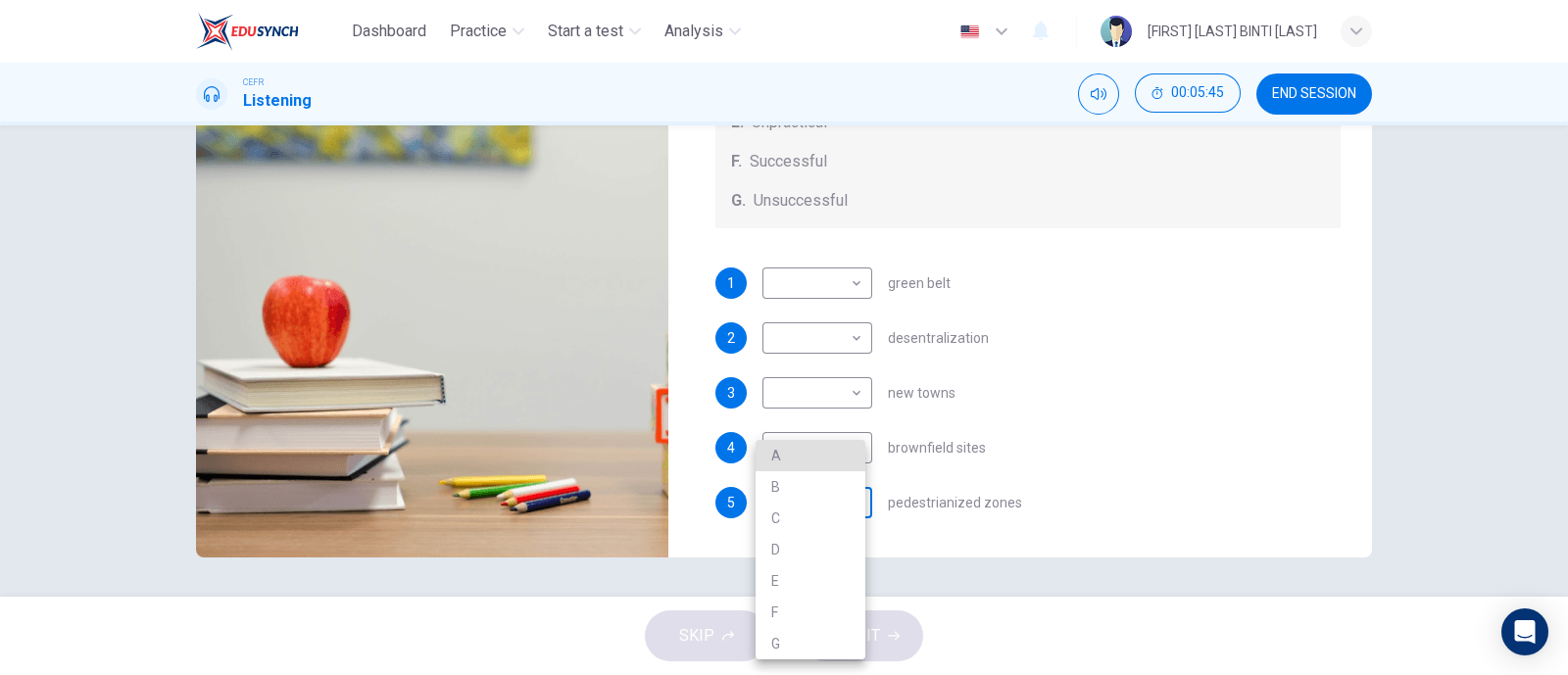 click on "Dashboard Practice Start a test Analysis English en ​ [FIRST] [LAST] BINTI [LAST] CEFR Listening 00:05:45 END SESSION Questions 1 - 5 How do the speakers describe the green urban planning options? Choose  FIVE  descriptions from the box and select the correct letter next to the questions. Descriptions A. Dangerous B. Too expensive C. Oversimplified  D. Disruptive E. Unpractical F. Successful G. Unsuccessful 1 ​ ​ green belt 2 ​ ​ desentralization 3 ​ ​ new towns 4 ​ ​ brownfield sites 5 ​ ​ pedestrianized zones Case Study 02m 52s SKIP SUBMIT EduSynch - Online Language Proficiency Testing
Dashboard Practice Start a test Analysis Notifications © Copyright  2025 A B C D E F G" at bounding box center (784, 337) 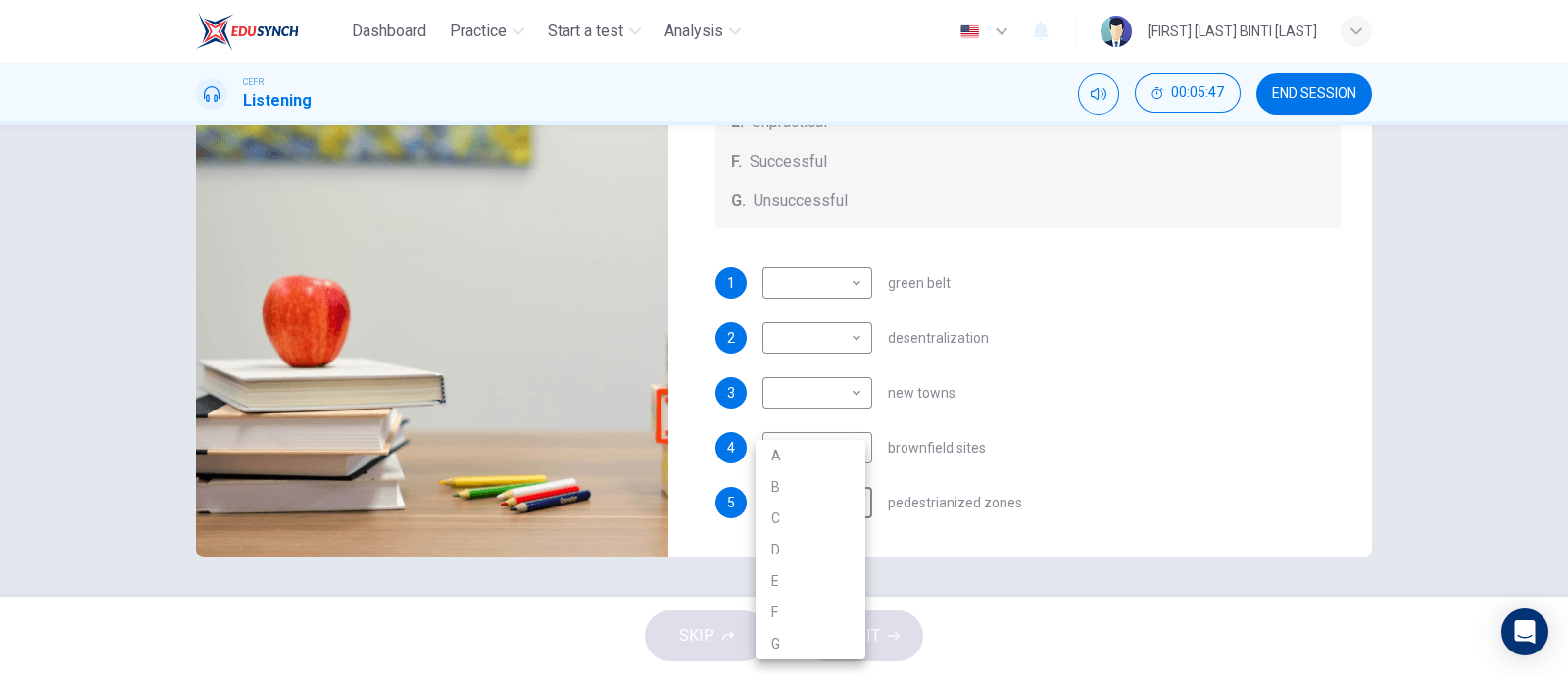 click at bounding box center (784, 337) 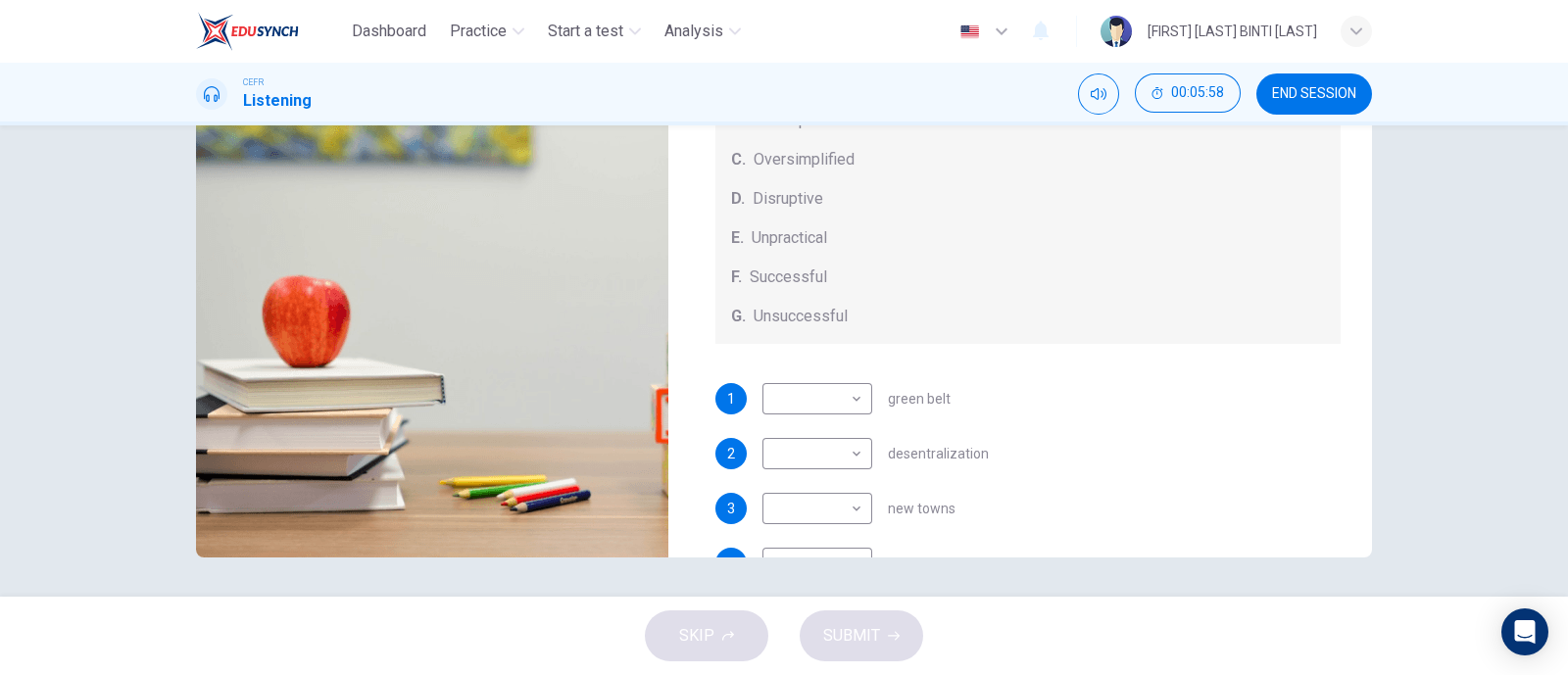scroll, scrollTop: 0, scrollLeft: 0, axis: both 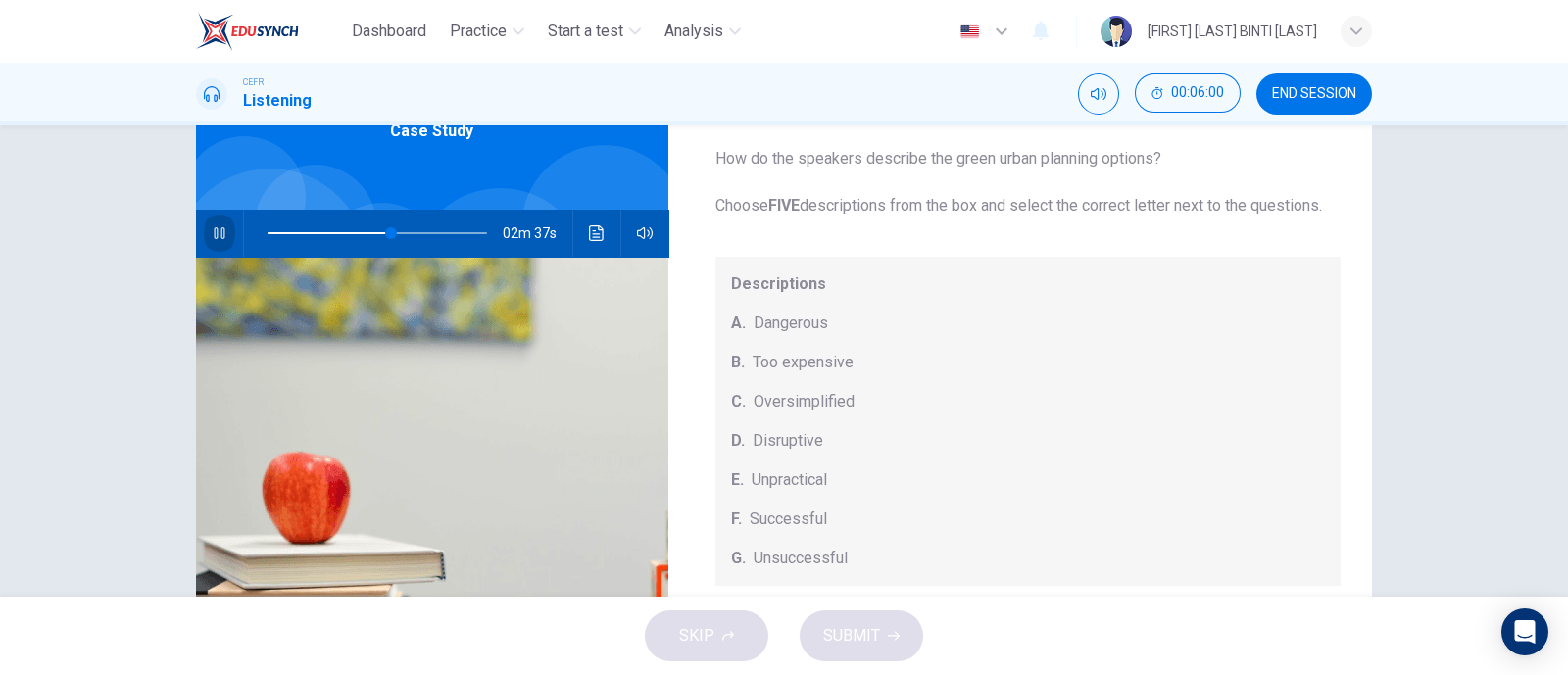 click at bounding box center (220, 233) 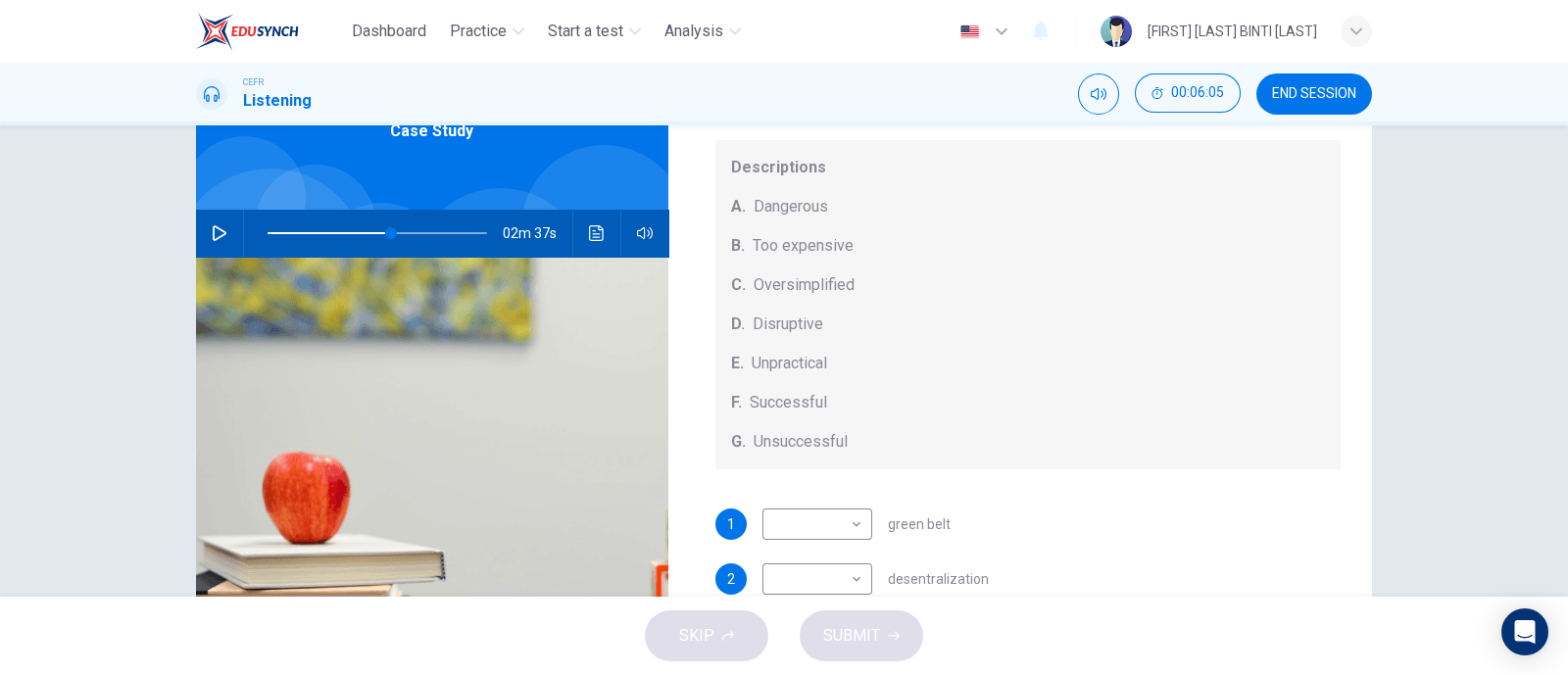 scroll, scrollTop: 204, scrollLeft: 0, axis: vertical 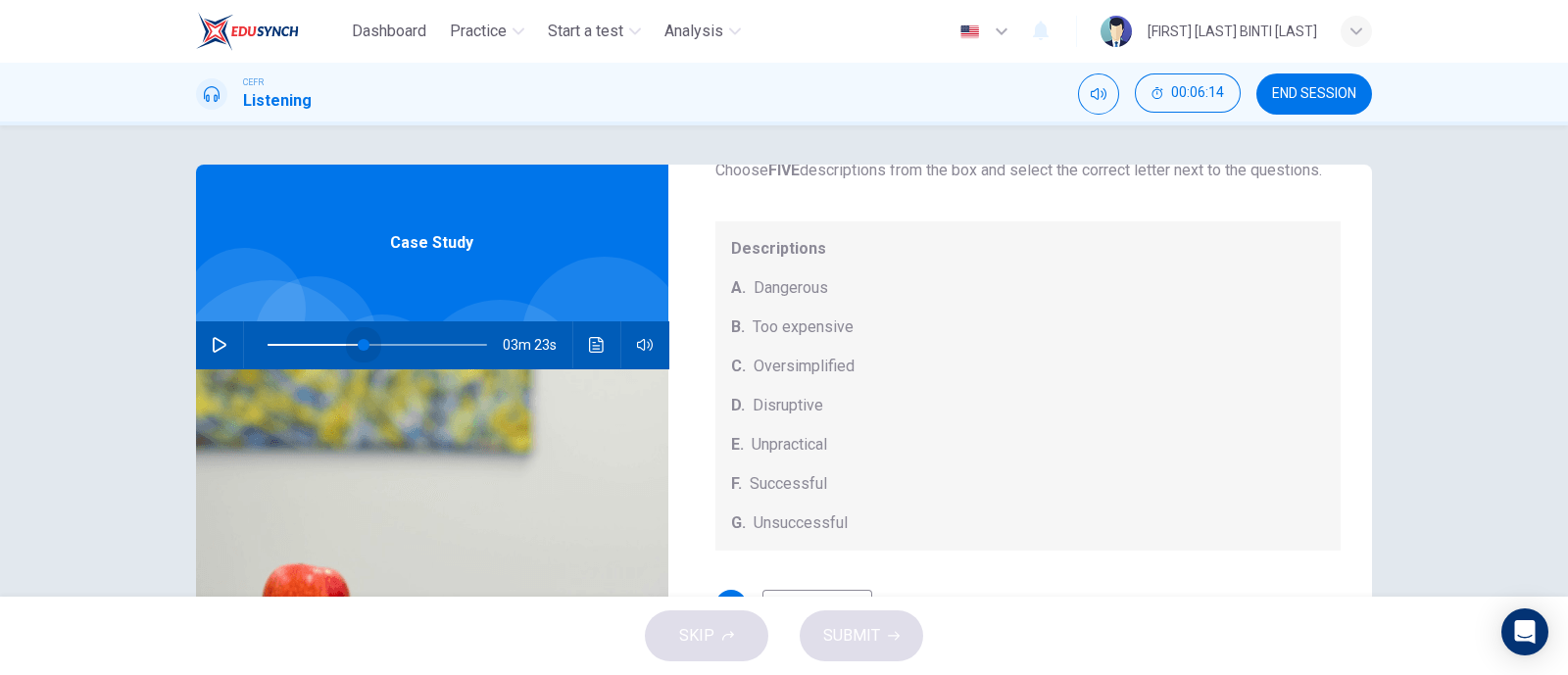 click at bounding box center (377, 345) 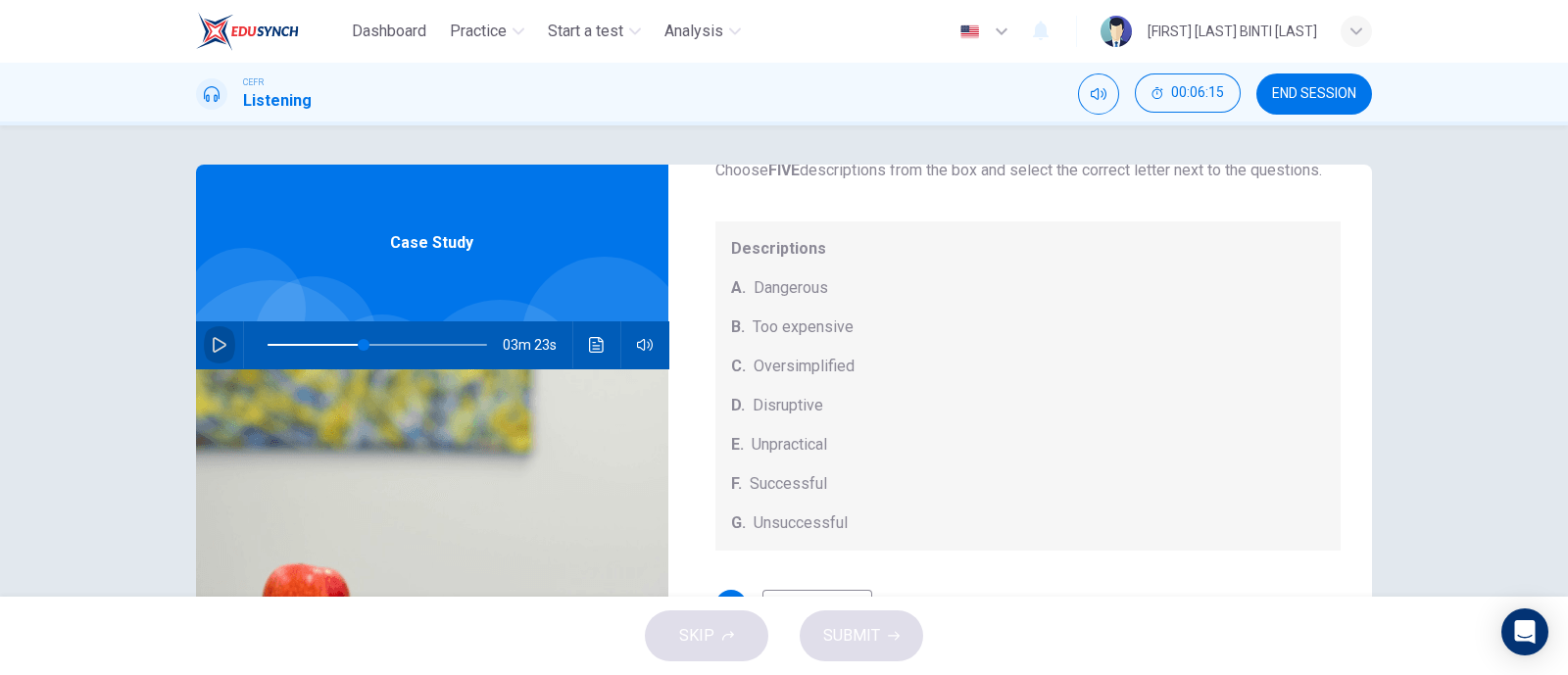 click at bounding box center [220, 345] 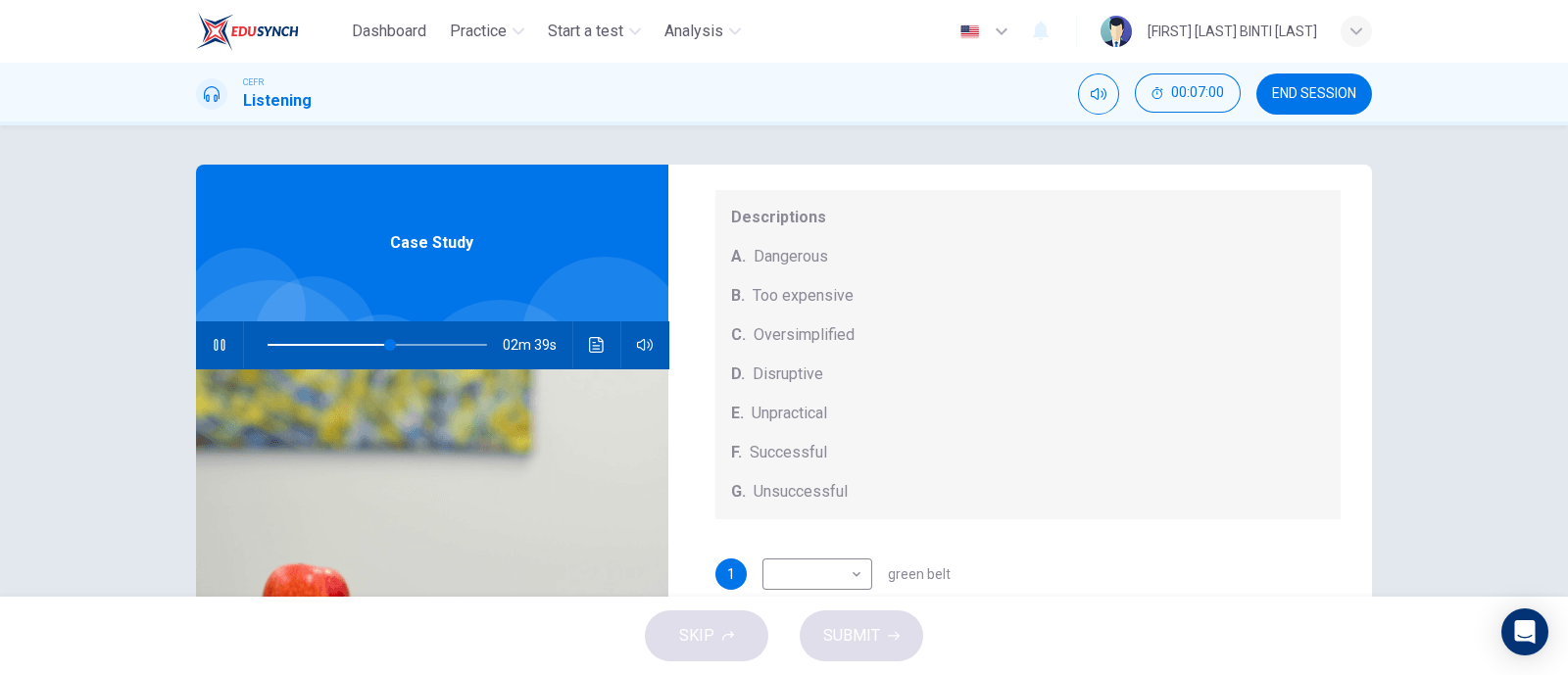 scroll, scrollTop: 204, scrollLeft: 0, axis: vertical 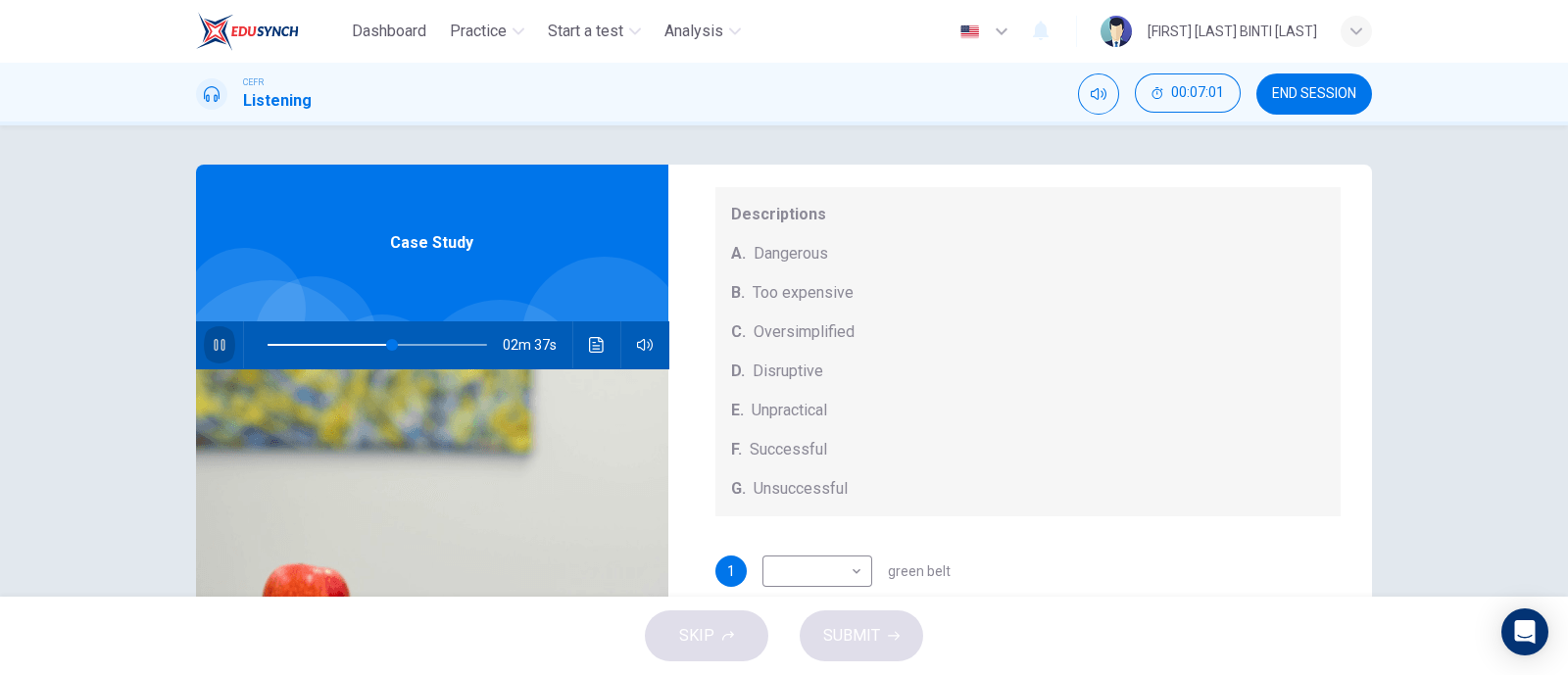 click at bounding box center [220, 345] 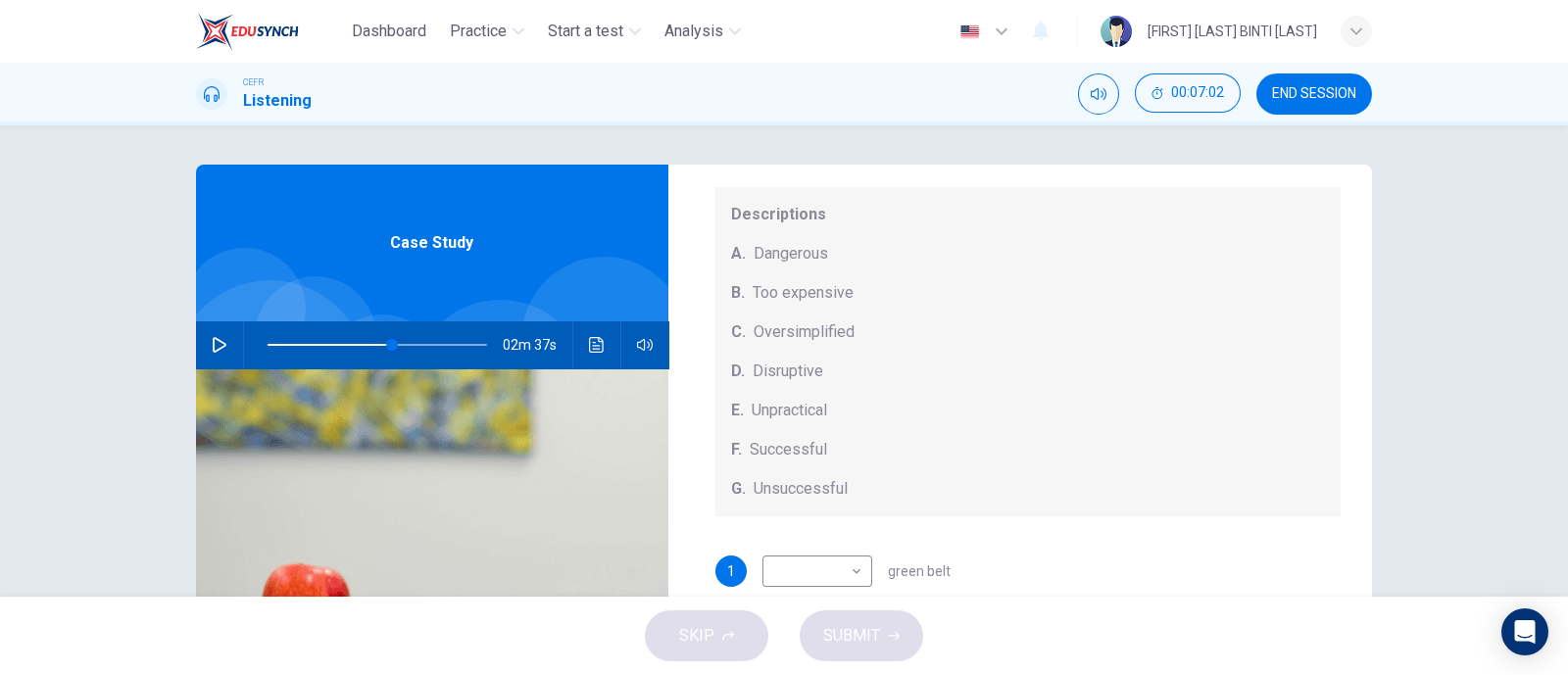 scroll, scrollTop: 97, scrollLeft: 0, axis: vertical 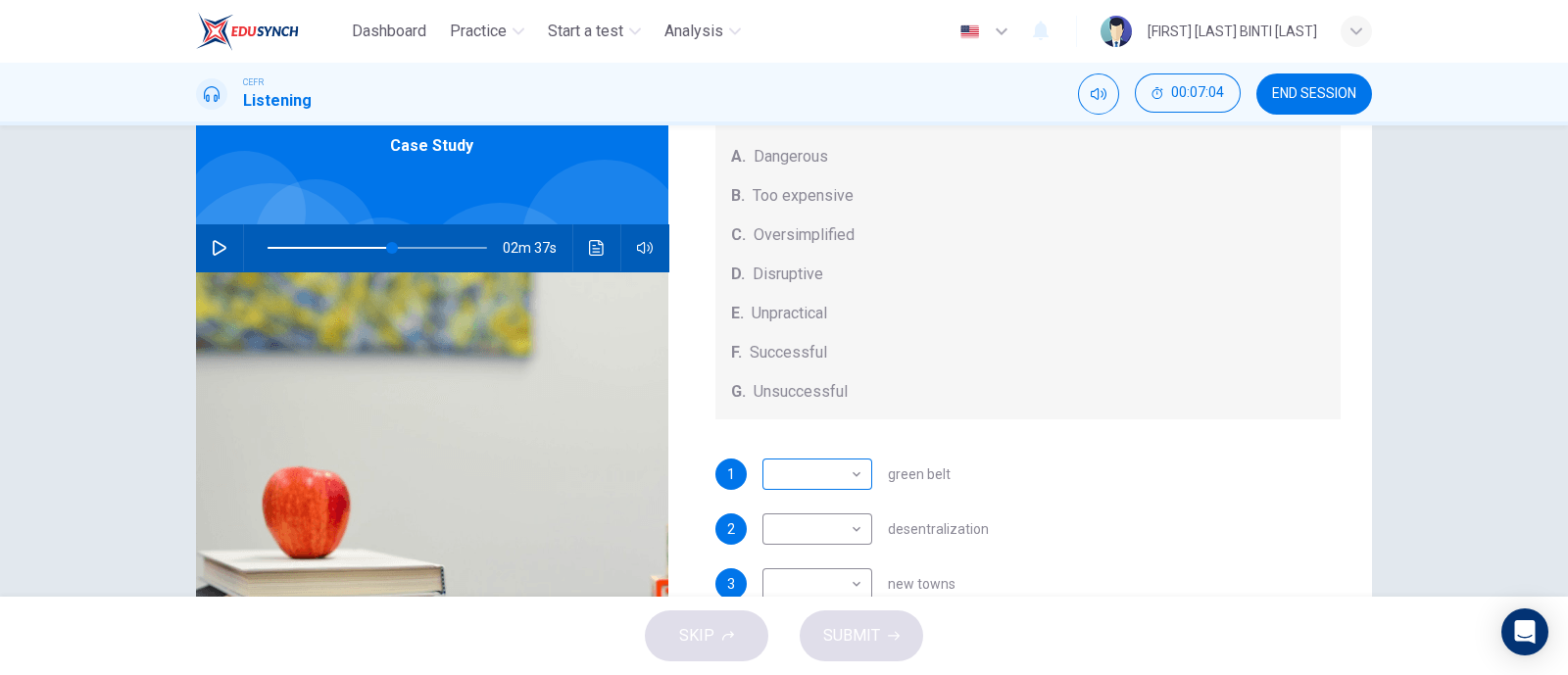 drag, startPoint x: 862, startPoint y: 479, endPoint x: 848, endPoint y: 477, distance: 14.142136 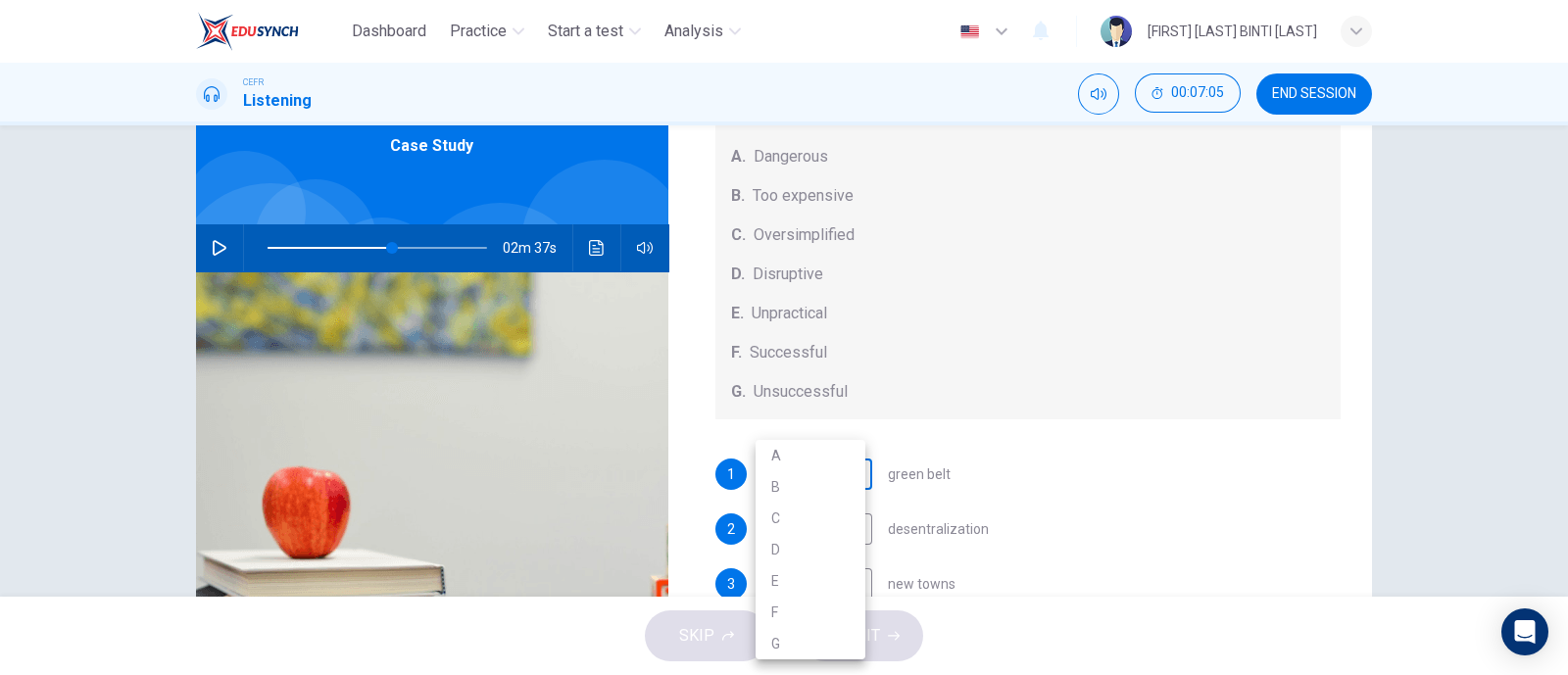 click on "Dashboard Practice Start a test Analysis English en ​ [FIRST] [LAST] BINTI [LAST] CEFR Listening 00:07:05 END SESSION Questions 1 - 5 How do the speakers describe the green urban planning options? Choose  FIVE  descriptions from the box and select the correct letter next to the questions. Descriptions A. Dangerous B. Too expensive C. Oversimplified  D. Disruptive E. Unpractical F. Successful G. Unsuccessful 1 ​ ​ green belt 2 ​ ​ desentralization 3 ​ ​ new towns 4 ​ ​ brownfield sites 5 ​ ​ pedestrianized zones Case Study 02m 37s SKIP SUBMIT EduSynch - Online Language Proficiency Testing
Dashboard Practice Start a test Analysis Notifications © Copyright  2025 A B C D E F G" at bounding box center (784, 337) 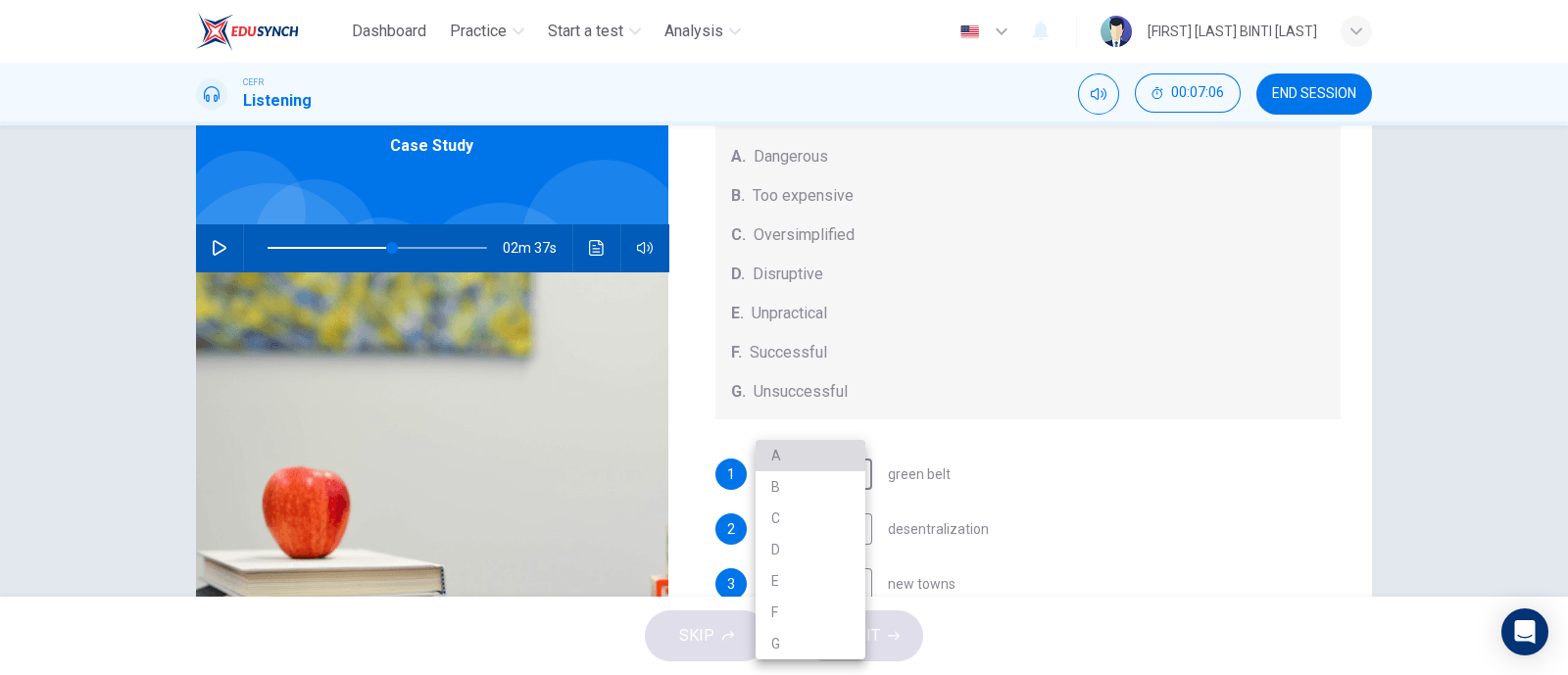 click on "A" at bounding box center (810, 456) 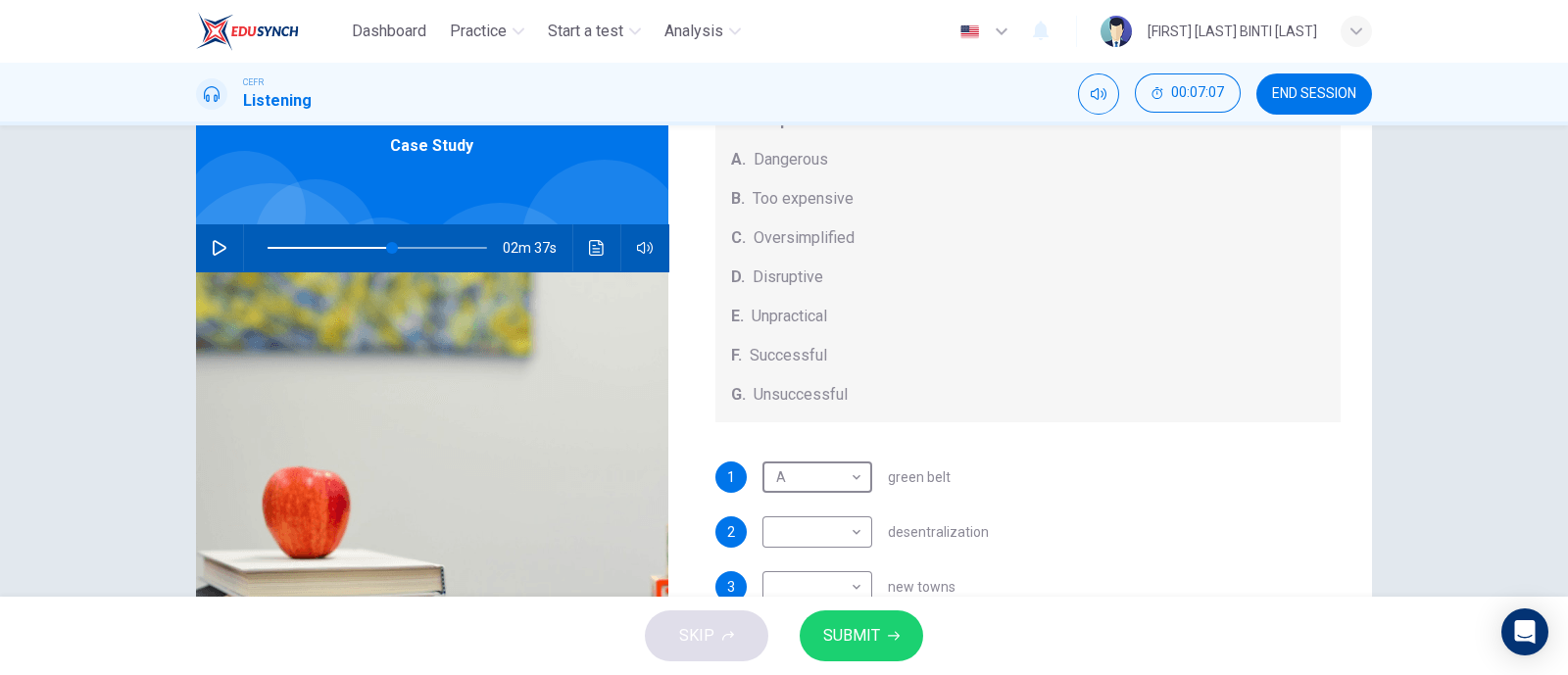 scroll, scrollTop: 204, scrollLeft: 0, axis: vertical 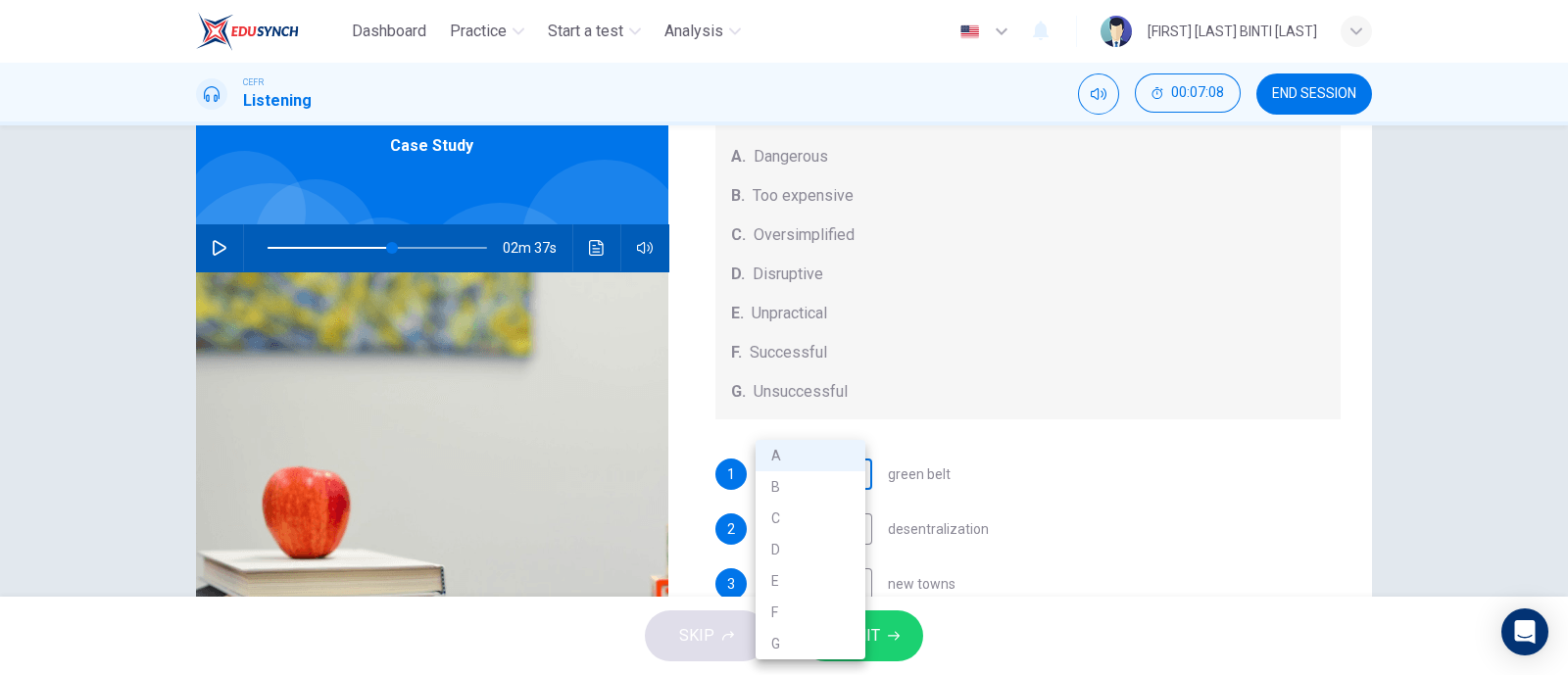 click on "Dashboard Practice Start a test Analysis English en ​ [FIRST] [LAST] BINTI [LAST] CEFR Listening 00:07:08 END SESSION Questions 1 - 5 How do the speakers describe the green urban planning options? Choose  FIVE  descriptions from the box and select the correct letter next to the questions. Descriptions A. Dangerous B. Too expensive C. Oversimplified  D. Disruptive E. Unpractical F. Successful G. Unsuccessful 1 A A ​ green belt 2 ​ ​ desentralization 3 ​ ​ new towns 4 ​ ​ brownfield sites 5 ​ ​ pedestrianized zones Case Study 02m 37s SKIP SUBMIT EduSynch - Online Language Proficiency Testing
Dashboard Practice Start a test Analysis Notifications © Copyright  2025 A B C D E F G" at bounding box center (784, 337) 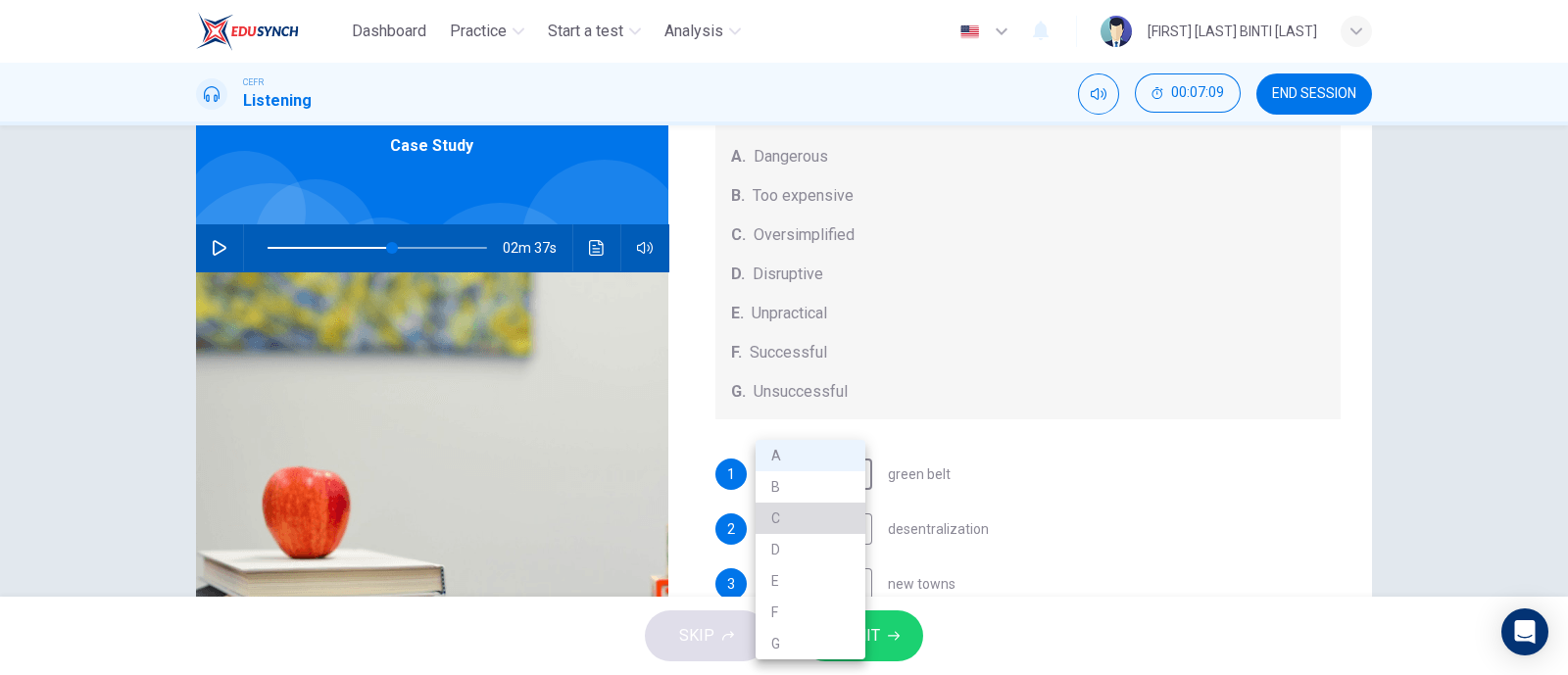 click on "C" at bounding box center [810, 518] 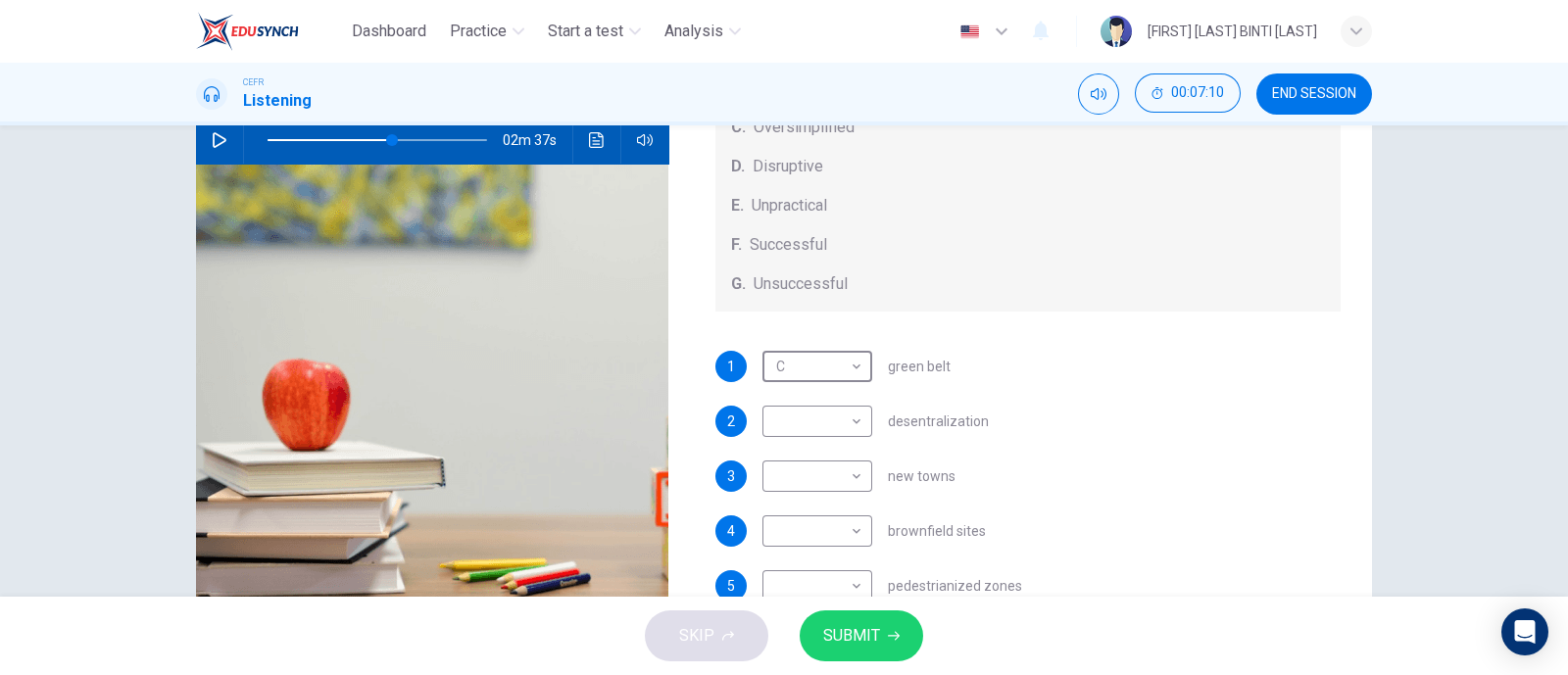 scroll, scrollTop: 207, scrollLeft: 0, axis: vertical 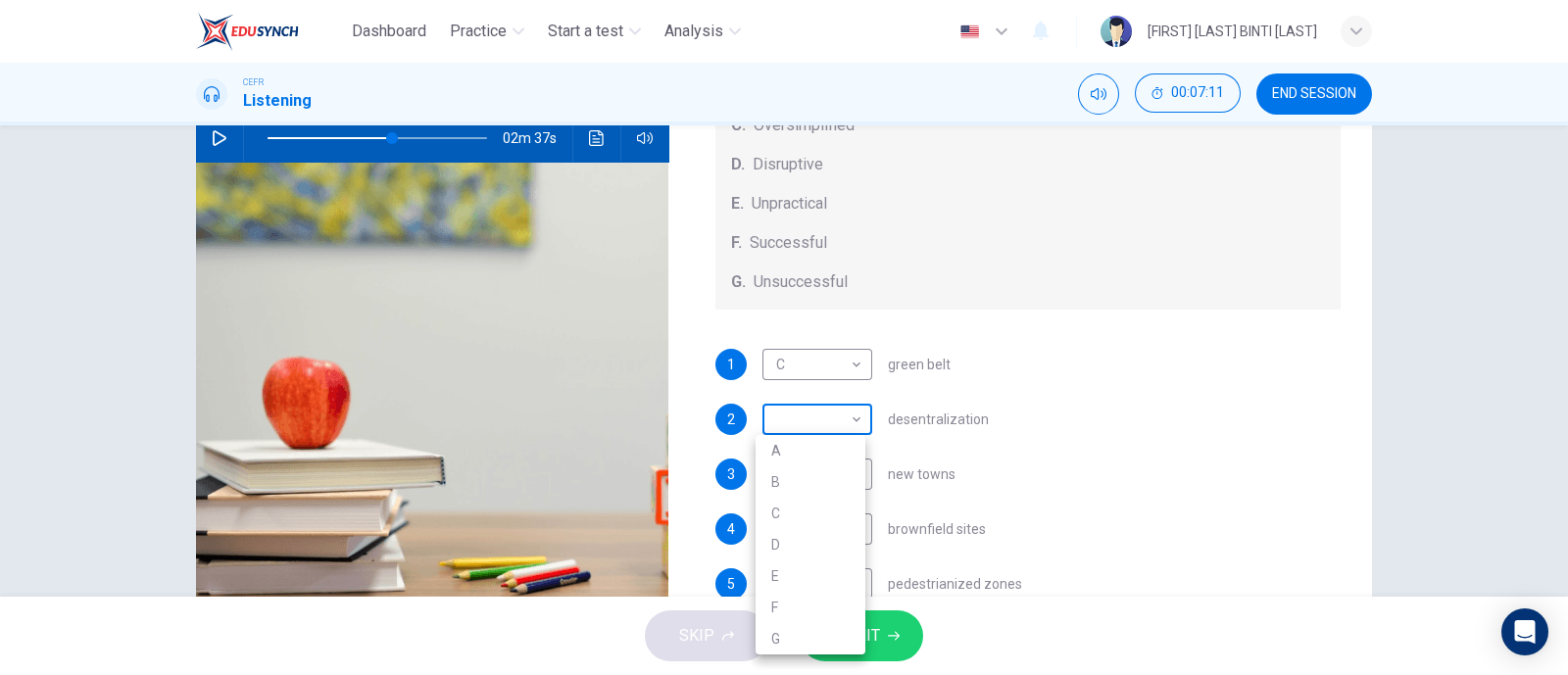 click on "Dashboard Practice Start a test Analysis English en ​ [FIRST] [LAST] BINTI [LAST] CEFR Listening 00:07:11 END SESSION Questions 1 - 5 How do the speakers describe the green urban planning options? Choose  FIVE  descriptions from the box and select the correct letter next to the questions. Descriptions A. Dangerous B. Too expensive C. Oversimplified  D. Disruptive E. Unpractical F. Successful G. Unsuccessful 1 C C ​ green belt 2 ​ ​ desentralization 3 ​ ​ new towns 4 ​ ​ brownfield sites 5 ​ ​ pedestrianized zones Case Study 02m 37s SKIP SUBMIT EduSynch - Online Language Proficiency Testing
Dashboard Practice Start a test Analysis Notifications © Copyright  2025 A B C D E F G" at bounding box center [784, 337] 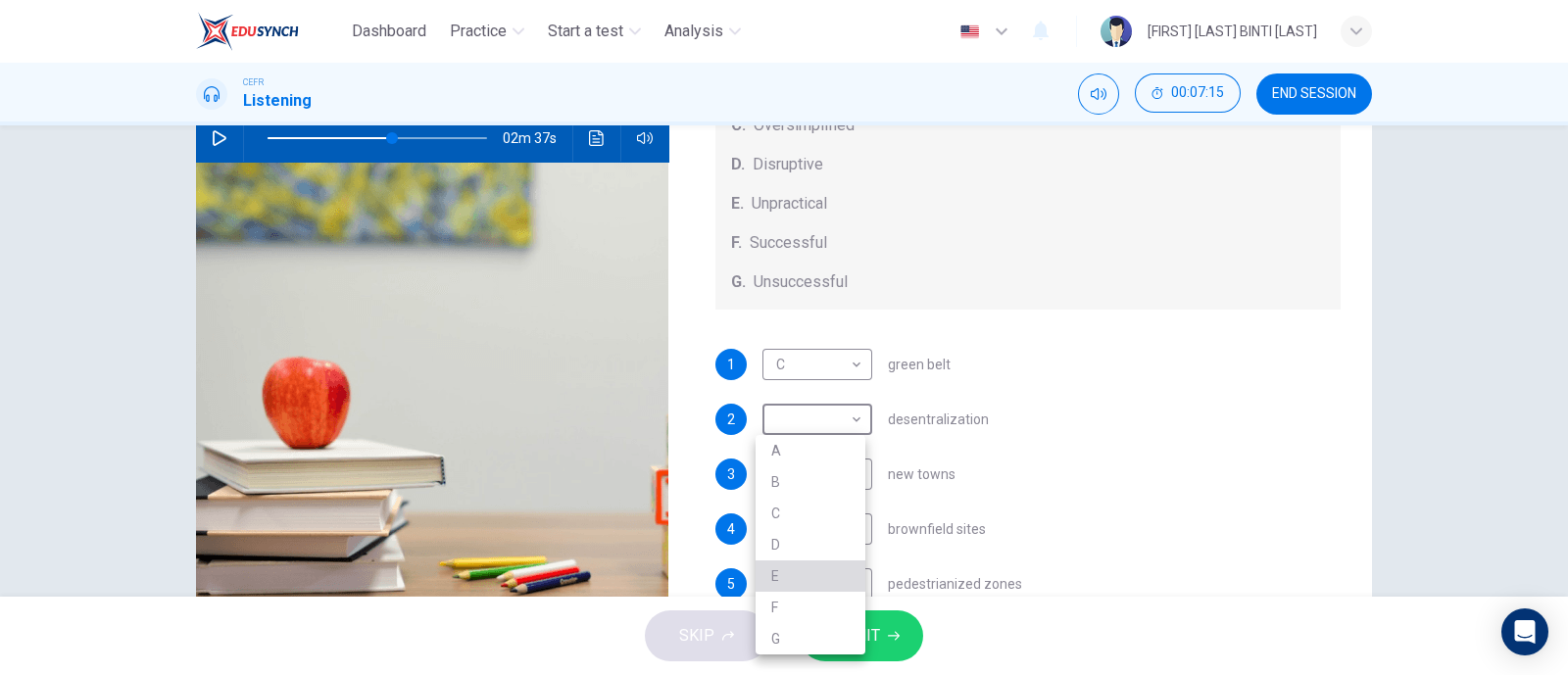 click on "E" at bounding box center [810, 576] 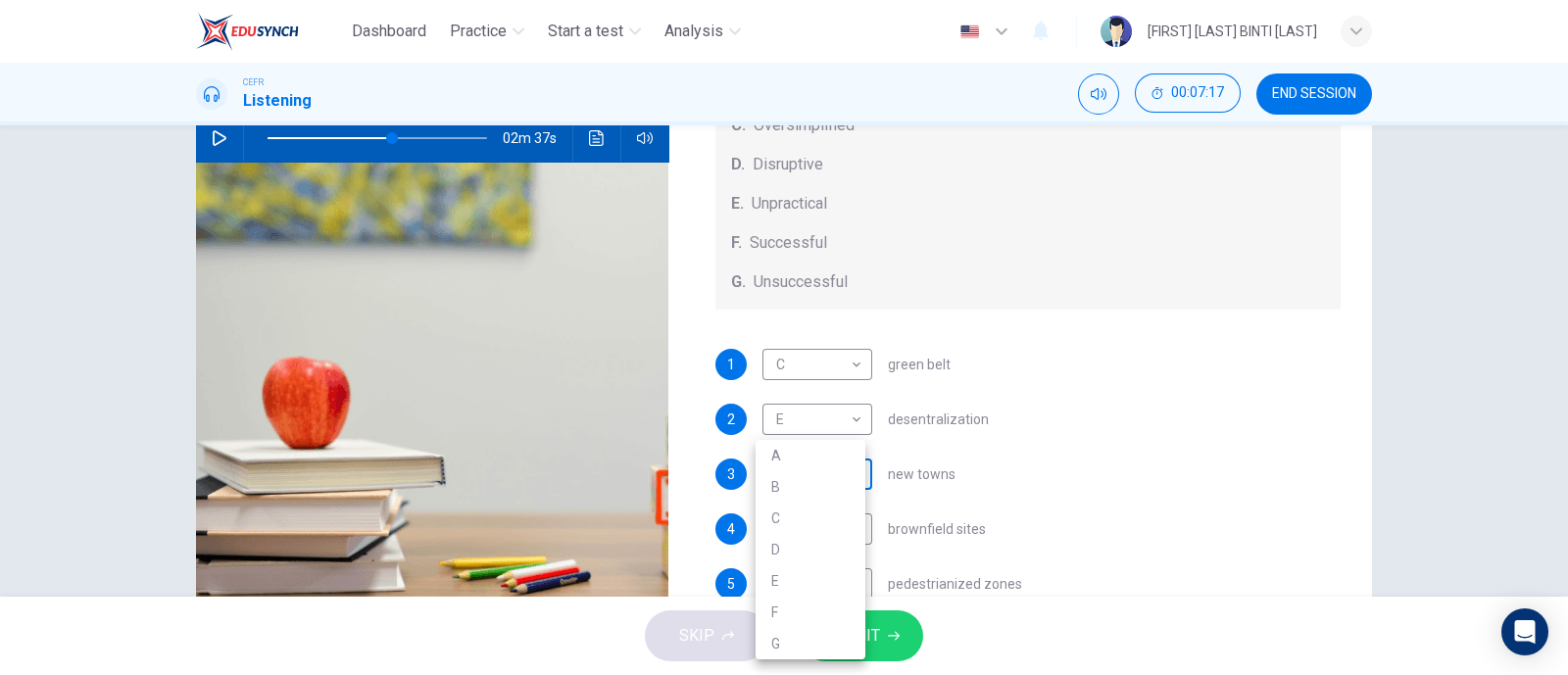 click on "Dashboard Practice Start a test Analysis English en ​ [FIRST] [LAST] BINTI [LAST] CEFR Listening 00:07:17 END SESSION Questions 1 - 5 How do the speakers describe the green urban planning options? Choose  FIVE  descriptions from the box and select the correct letter next to the questions. Descriptions A. Dangerous B. Too expensive C. Oversimplified  D. Disruptive E. Unpractical F. Successful G. Unsuccessful 1 C C ​ green belt 2 E E ​ desentralization 3 ​ ​ new towns 4 ​ ​ brownfield sites 5 ​ ​ pedestrianized zones Case Study 02m 37s SKIP SUBMIT EduSynch - Online Language Proficiency Testing
Dashboard Practice Start a test Analysis Notifications © Copyright  2025 A B C D E F G" at bounding box center [784, 337] 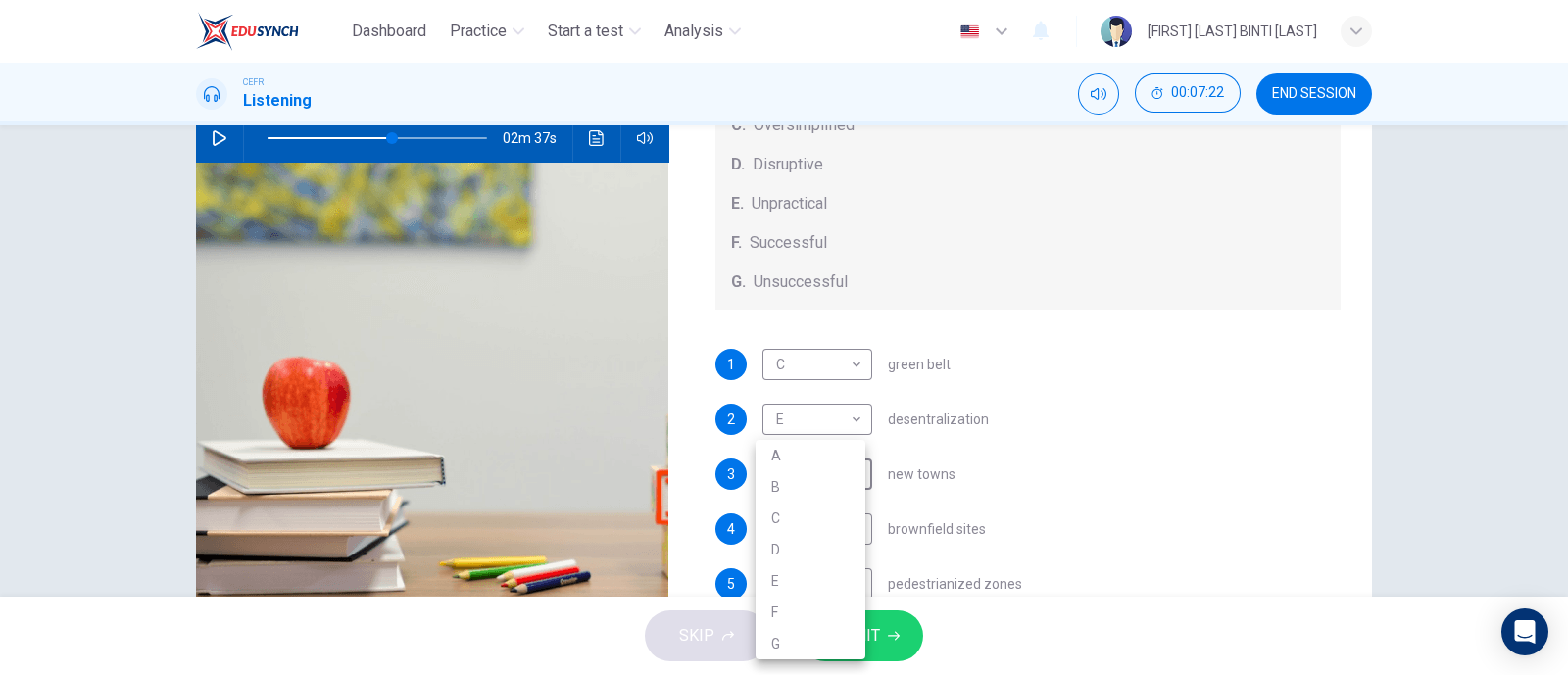 click at bounding box center (784, 337) 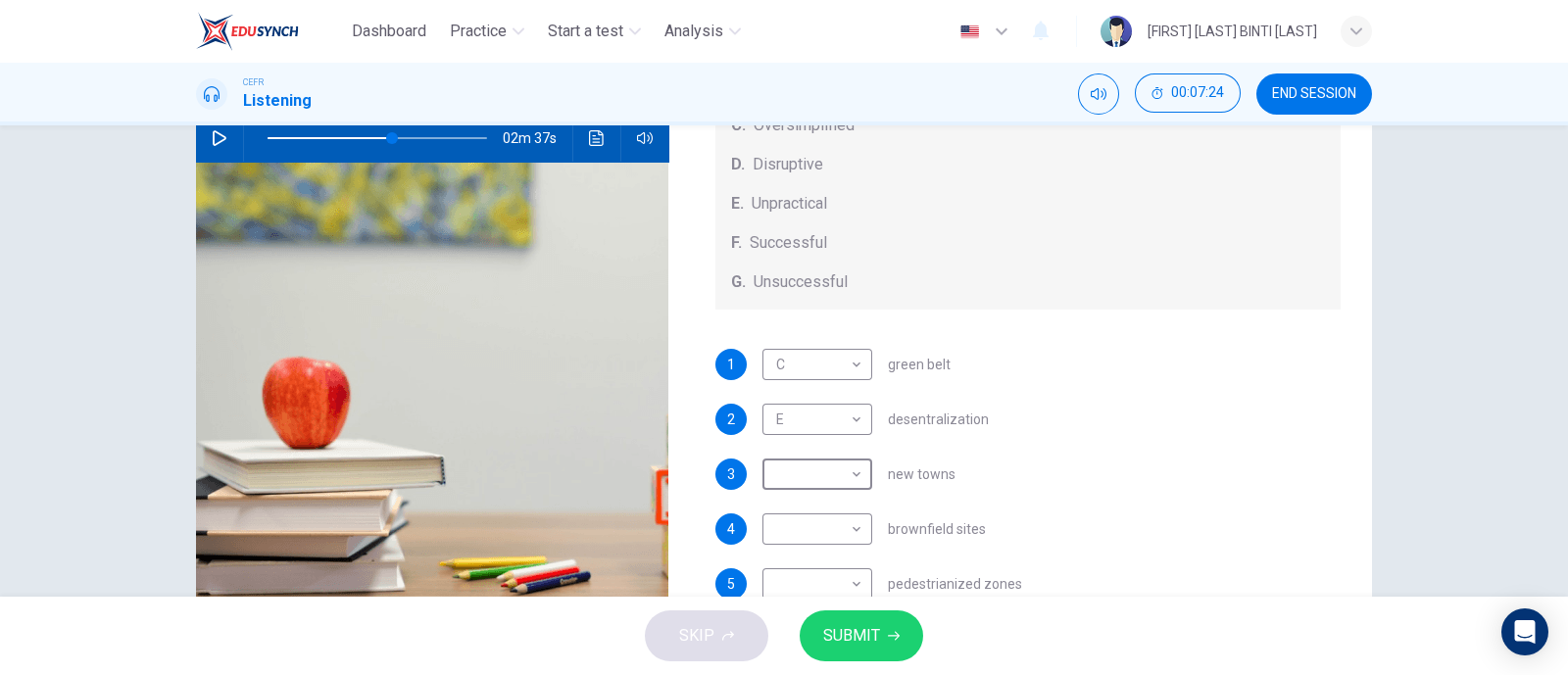 scroll, scrollTop: 198, scrollLeft: 0, axis: vertical 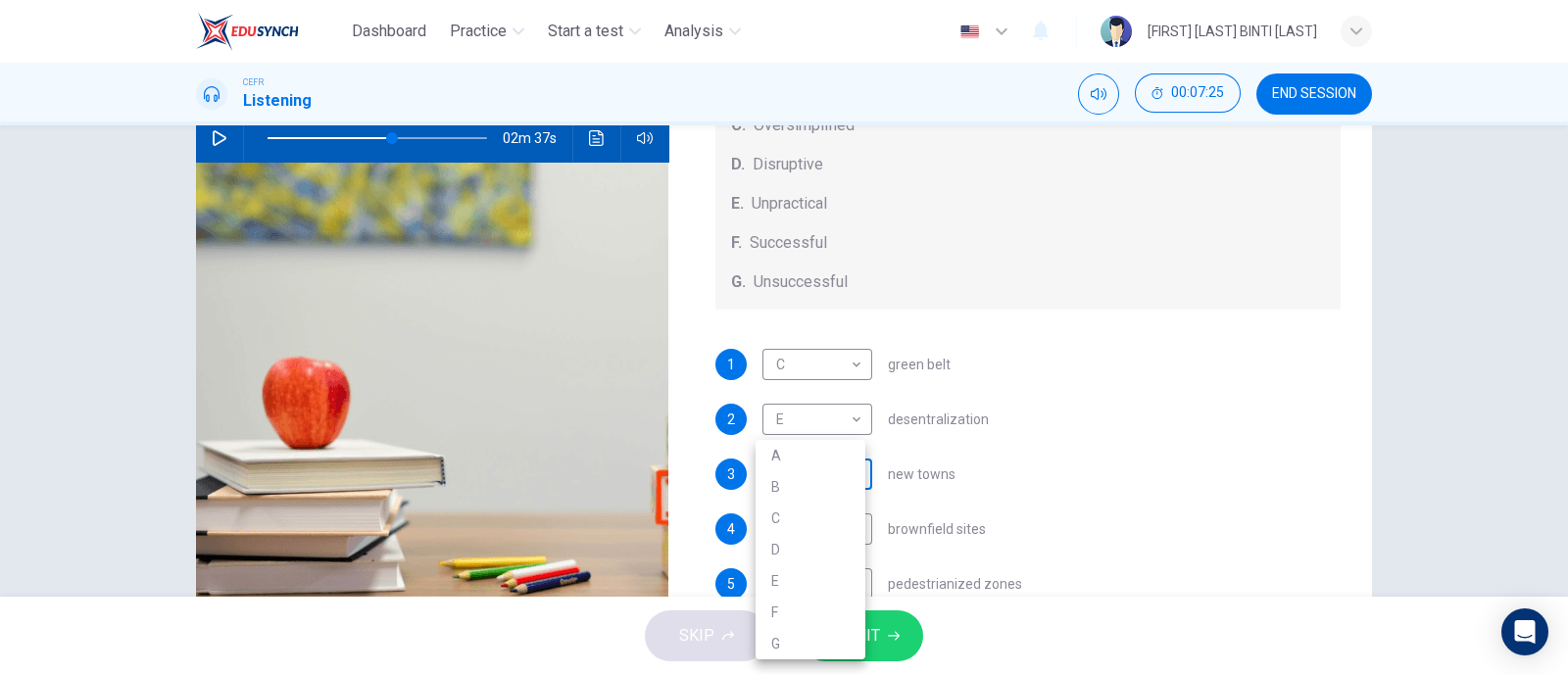 click on "Dashboard Practice Start a test Analysis English en ​ [FIRST] [LAST] BINTI [LAST] CEFR Listening 00:07:25 END SESSION Questions 1 - 5 How do the speakers describe the green urban planning options? Choose  FIVE  descriptions from the box and select the correct letter next to the questions. Descriptions A. Dangerous B. Too expensive C. Oversimplified  D. Disruptive E. Unpractical F. Successful G. Unsuccessful 1 C C ​ green belt 2 E E ​ desentralization 3 ​ ​ new towns 4 ​ ​ brownfield sites 5 ​ ​ pedestrianized zones Case Study 02m 37s SKIP SUBMIT EduSynch - Online Language Proficiency Testing
Dashboard Practice Start a test Analysis Notifications © Copyright  2025 A B C D E F G" at bounding box center (784, 337) 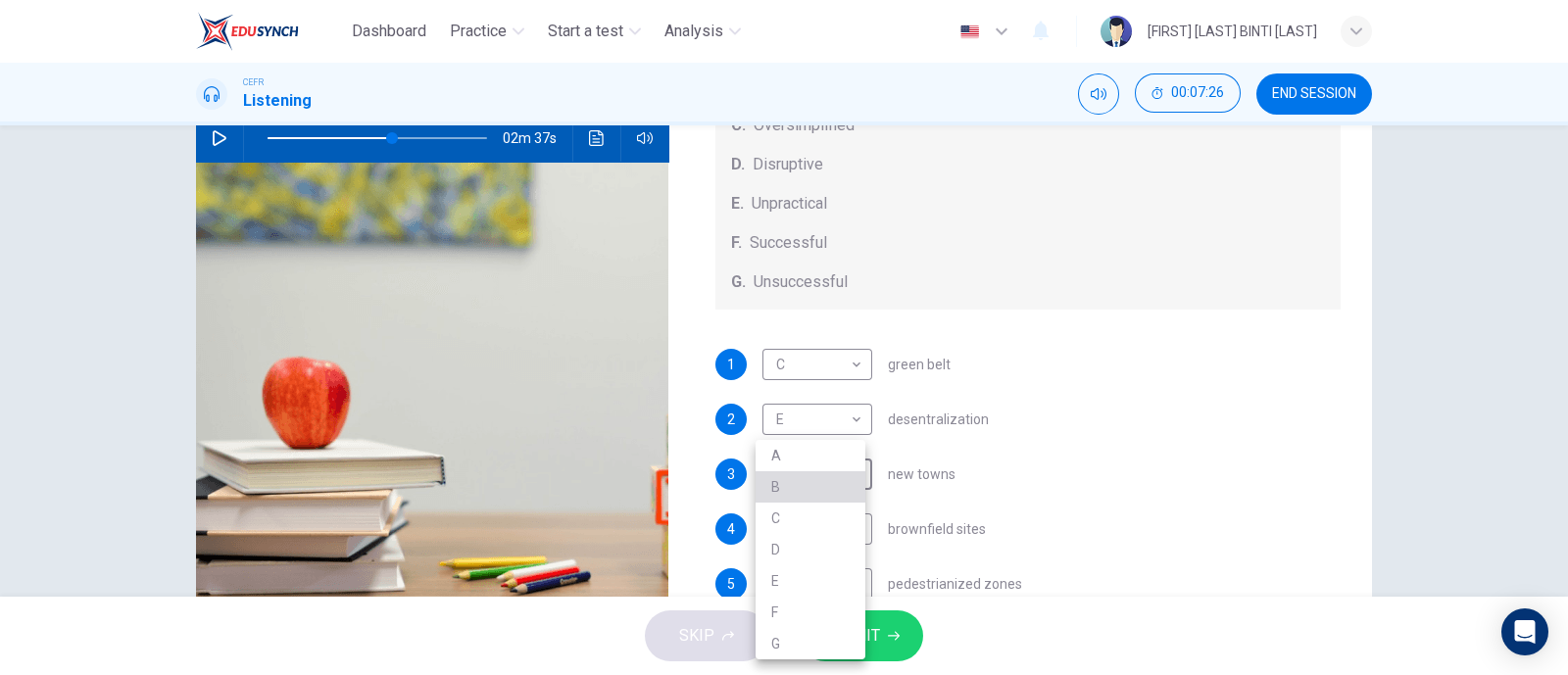 drag, startPoint x: 788, startPoint y: 491, endPoint x: 902, endPoint y: 460, distance: 118.139748 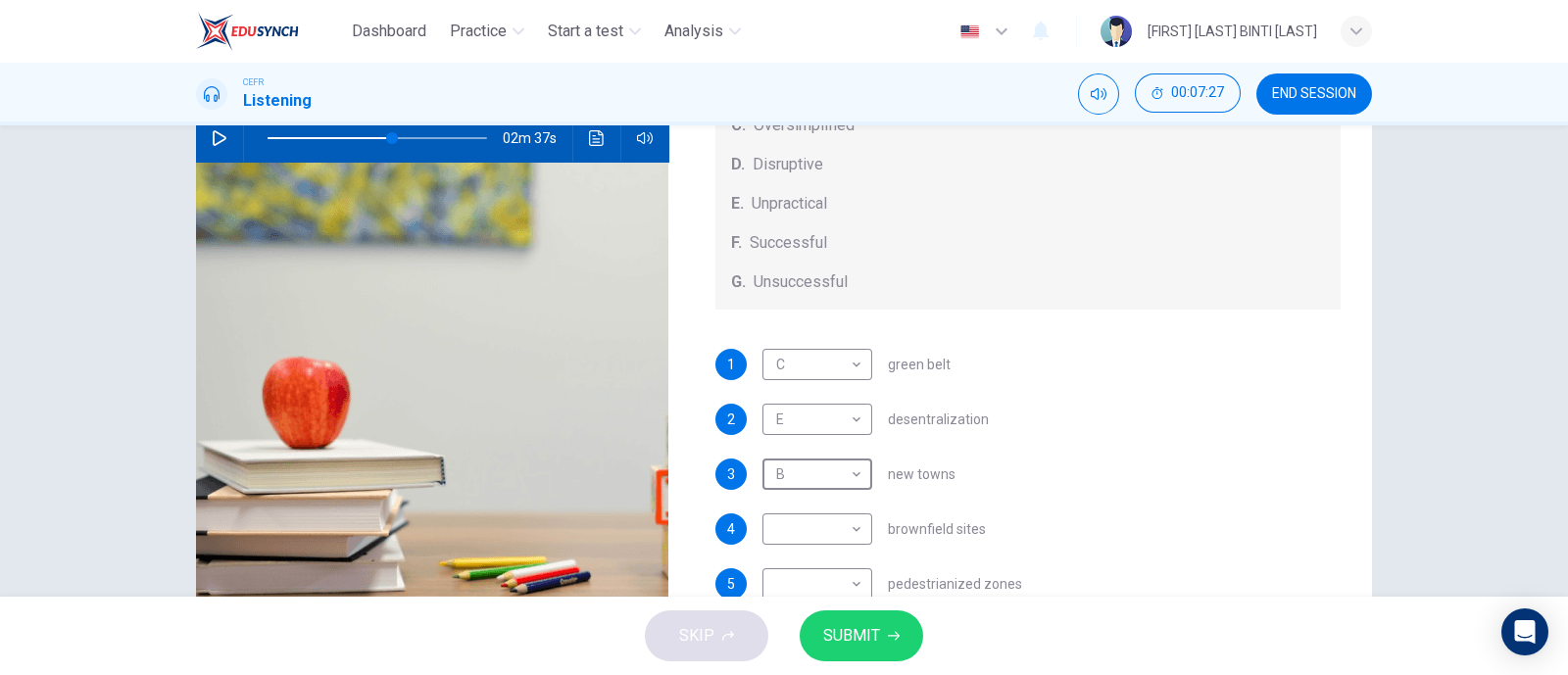 click on "2 E E ​ desentralization" at bounding box center (1028, 419) 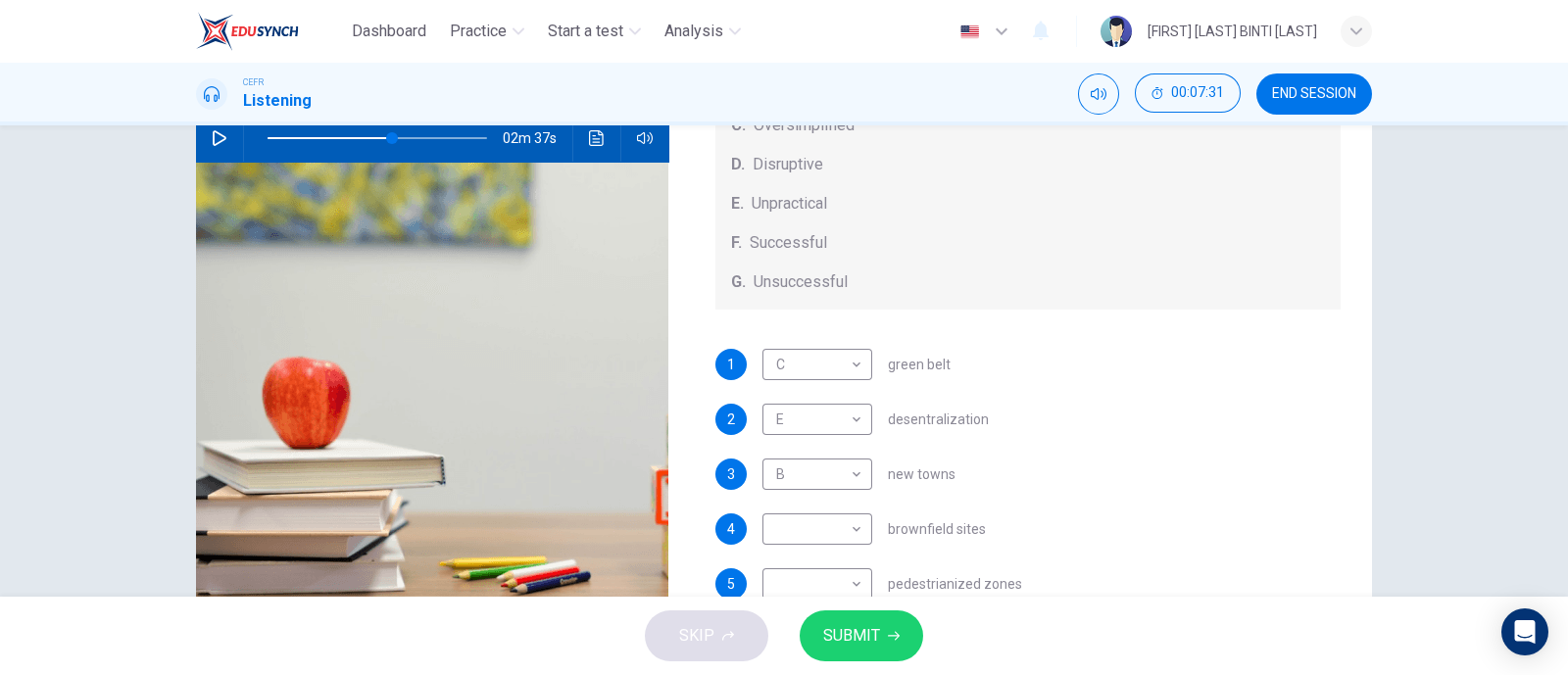 scroll, scrollTop: 204, scrollLeft: 0, axis: vertical 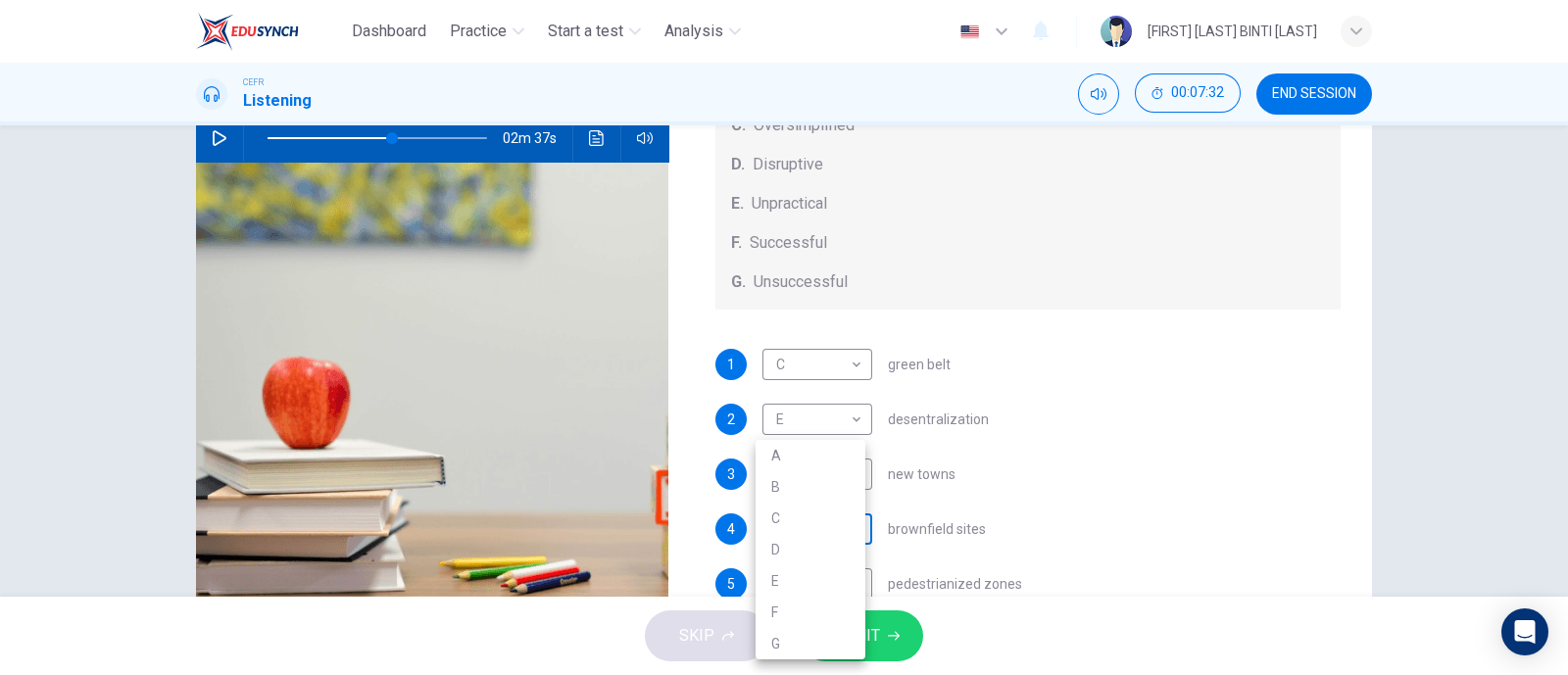 click on "Dashboard Practice Start a test Analysis English en ​ NURUL AQILAH BINTI IBRAHIM CEFR Listening 00:07:32 END SESSION Questions 1 - 5 How do the speakers describe the green urban planning options? Choose  FIVE  descriptions from the box and select the correct letter next to the questions. Descriptions A. Dangerous B. Too expensive C. Oversimplified  D. Disruptive E. Unpractical F. Successful G. Unsuccessful 1 C C ​ green belt 2 E E ​ desentralization 3 B B ​ new towns 4 ​ ​ brownfield sites 5 ​ ​ pedestrianized zones Case Study 02m 37s SKIP SUBMIT EduSynch - Online Language Proficiency Testing
Dashboard Practice Start a test Analysis Notifications © Copyright  2025 A B C D E F G" at bounding box center (784, 337) 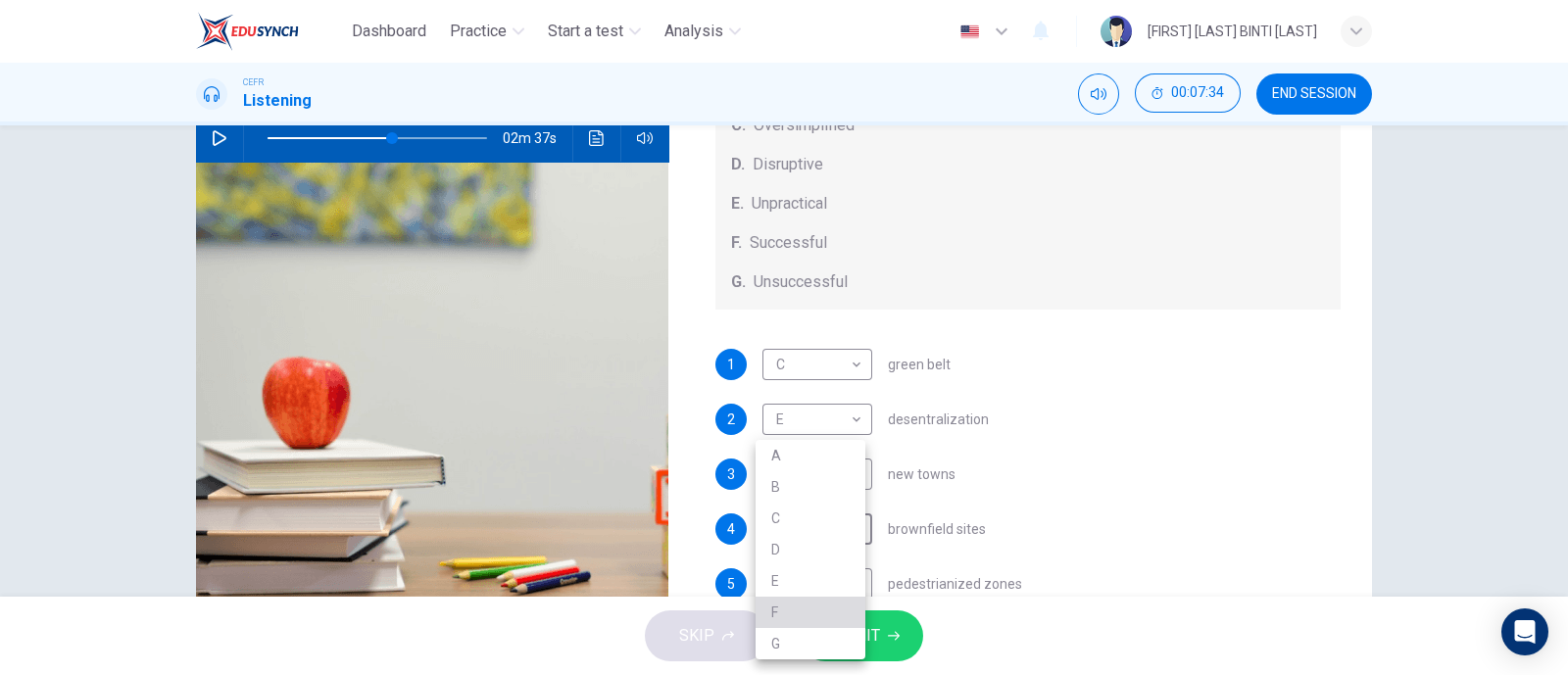 click on "F" at bounding box center (810, 612) 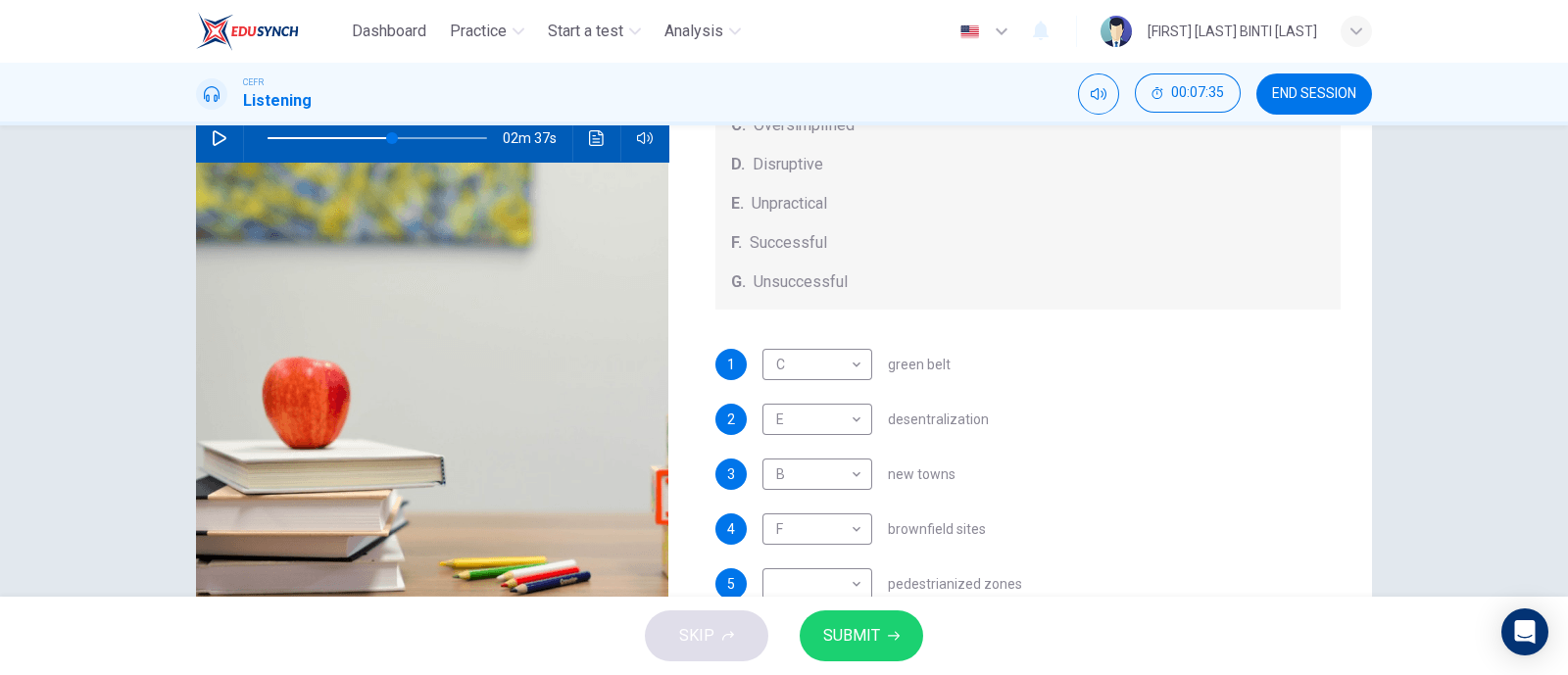 click on "4 F F ​ brownfield sites" at bounding box center [1028, 529] 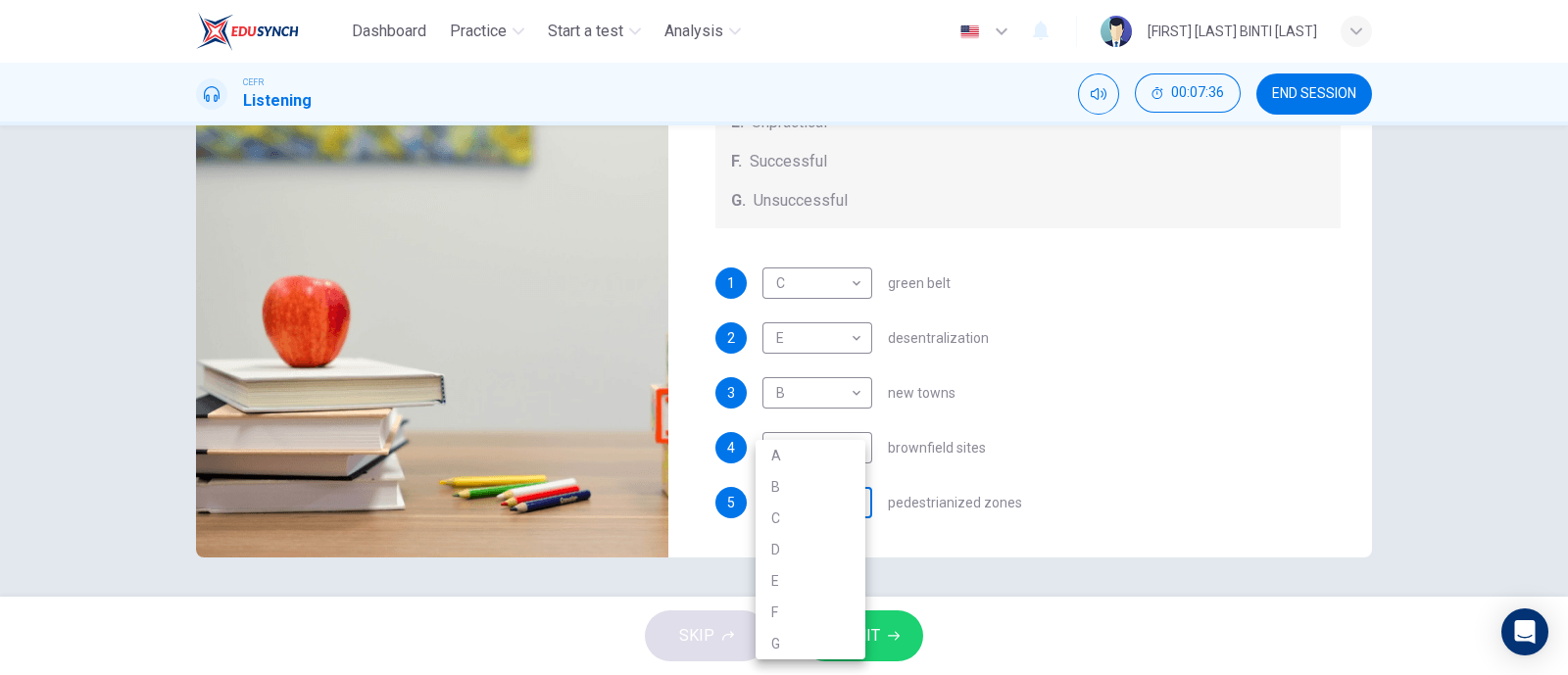 click on "Dashboard Practice Start a test Analysis English en ​ NURUL AQILAH BINTI IBRAHIM CEFR Listening 00:07:36 END SESSION Questions 1 - 5 How do the speakers describe the green urban planning options? Choose  FIVE  descriptions from the box and select the correct letter next to the questions. Descriptions A. Dangerous B. Too expensive C. Oversimplified  D. Disruptive E. Unpractical F. Successful G. Unsuccessful 1 C C ​ green belt 2 E E ​ desentralization 3 B B ​ new towns 4 F F ​ brownfield sites 5 ​ ​ pedestrianized zones Case Study 02m 37s SKIP SUBMIT EduSynch - Online Language Proficiency Testing
Dashboard Practice Start a test Analysis Notifications © Copyright  2025 A B C D E F G" at bounding box center [784, 337] 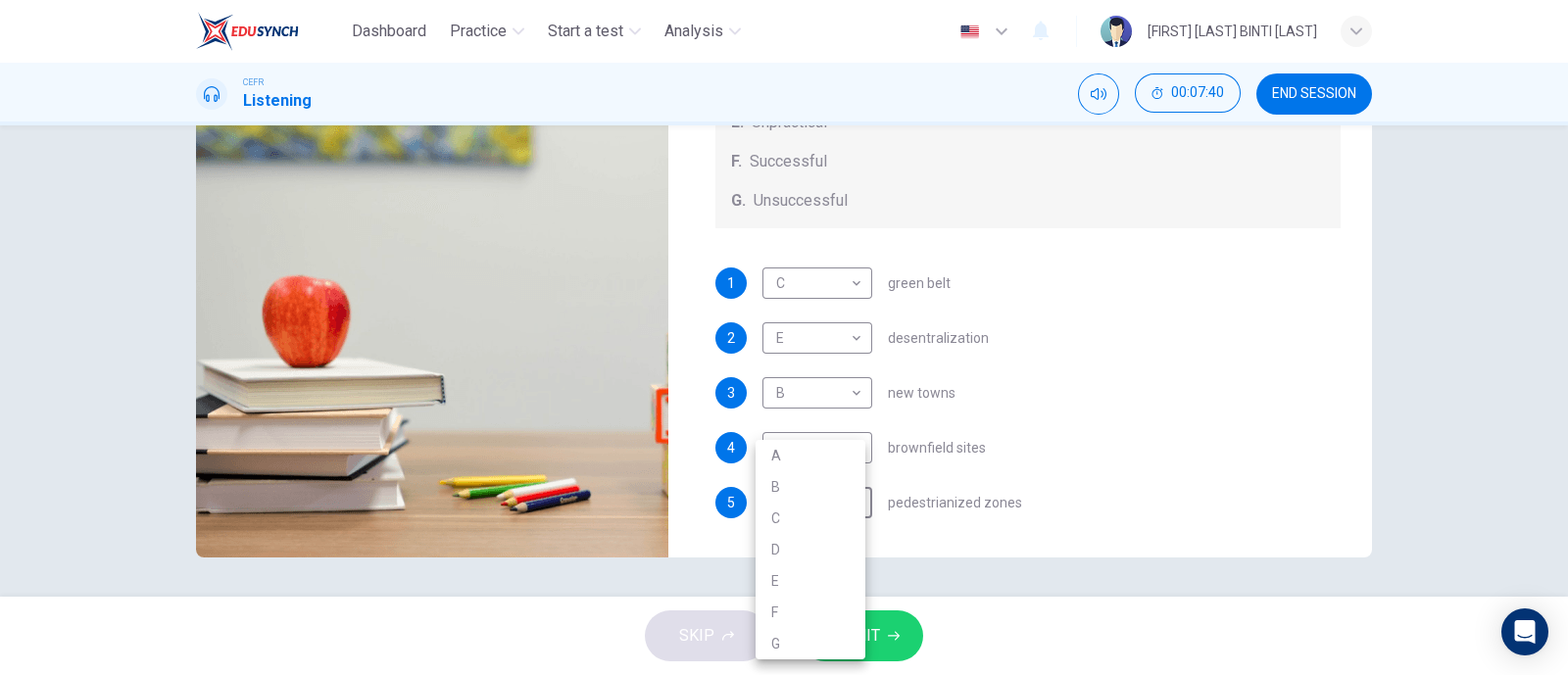 click at bounding box center [784, 337] 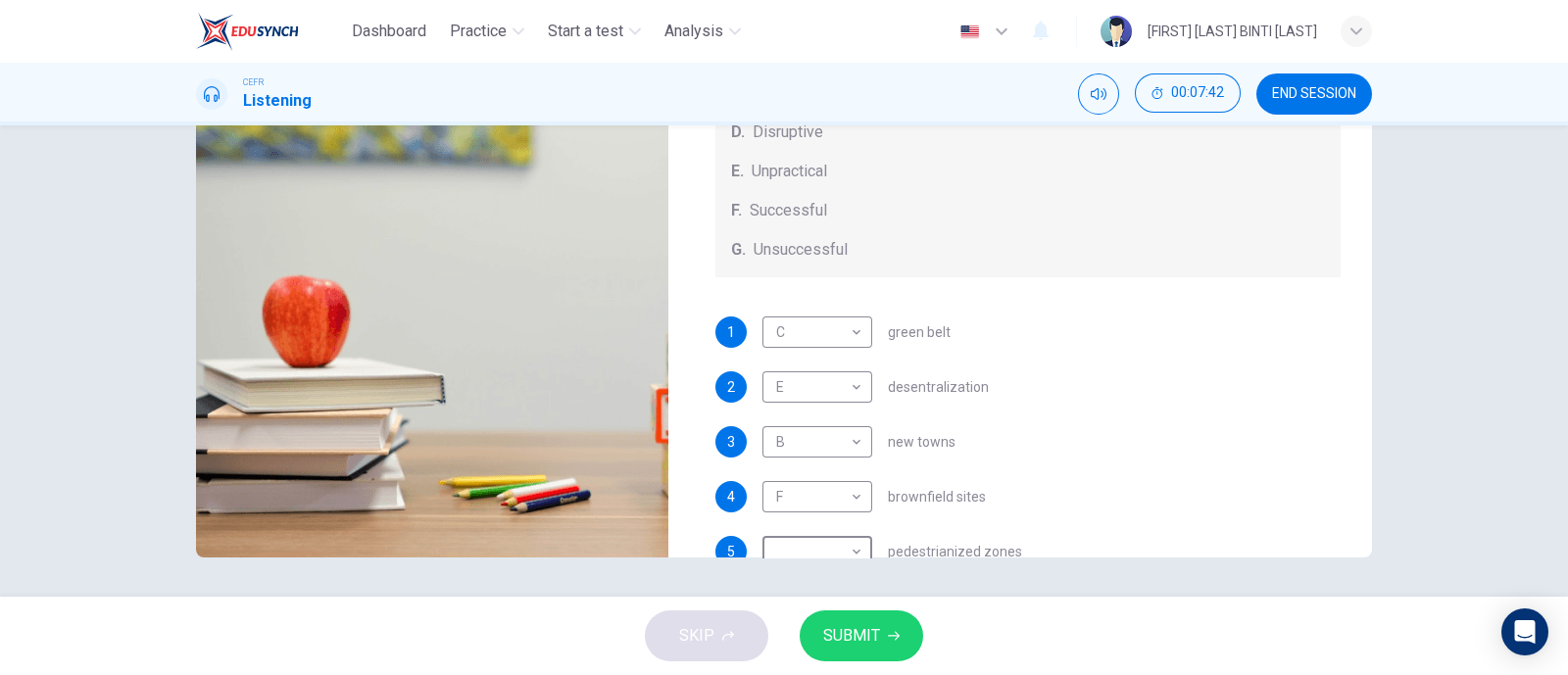 scroll, scrollTop: 204, scrollLeft: 0, axis: vertical 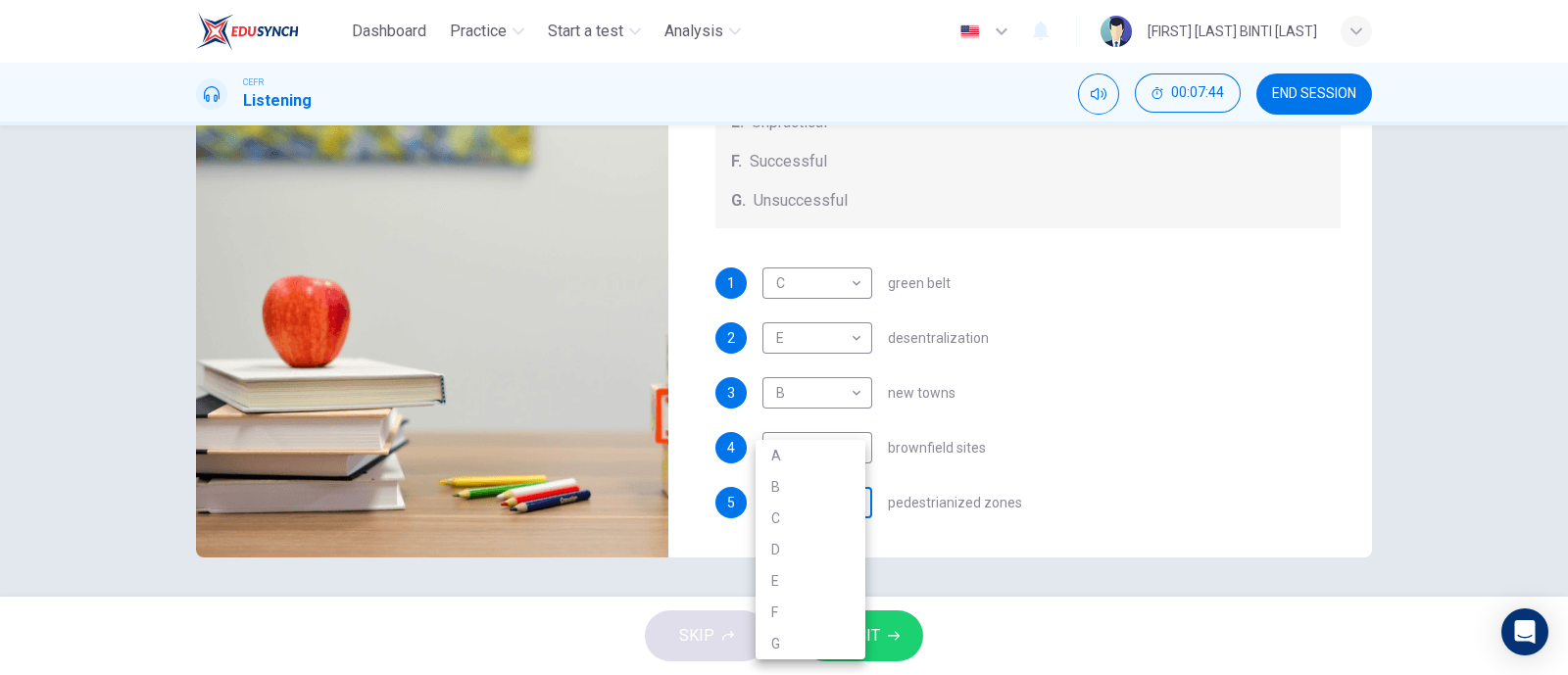 click on "Dashboard Practice Start a test Analysis English en ​ NURUL AQILAH BINTI IBRAHIM CEFR Listening 00:07:44 END SESSION Questions 1 - 5 How do the speakers describe the green urban planning options? Choose  FIVE  descriptions from the box and select the correct letter next to the questions. Descriptions A. Dangerous B. Too expensive C. Oversimplified  D. Disruptive E. Unpractical F. Successful G. Unsuccessful 1 C C ​ green belt 2 E E ​ desentralization 3 B B ​ new towns 4 F F ​ brownfield sites 5 ​ ​ pedestrianized zones Case Study 02m 37s SKIP SUBMIT EduSynch - Online Language Proficiency Testing
Dashboard Practice Start a test Analysis Notifications © Copyright  2025 A B C D E F G" at bounding box center [784, 337] 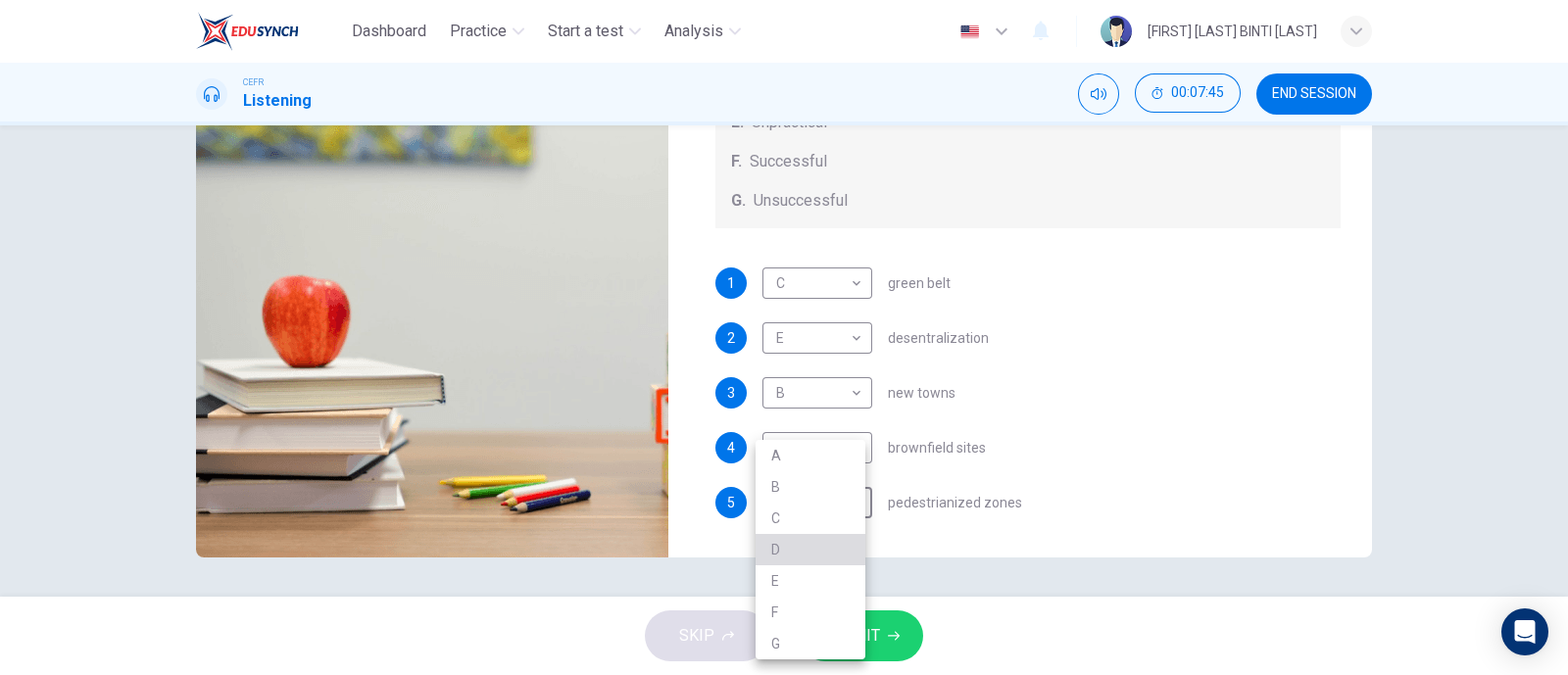 click on "D" at bounding box center (810, 550) 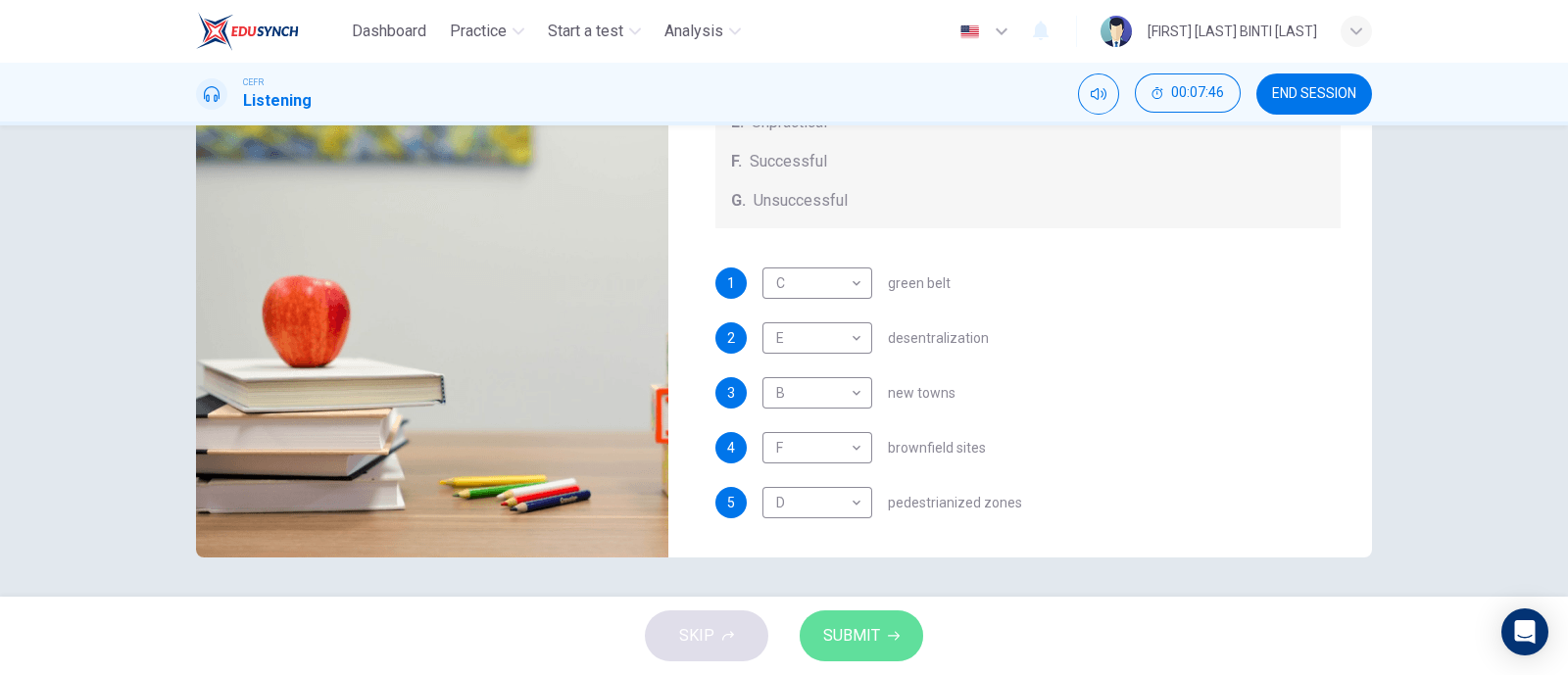click on "SUBMIT" at bounding box center (852, 636) 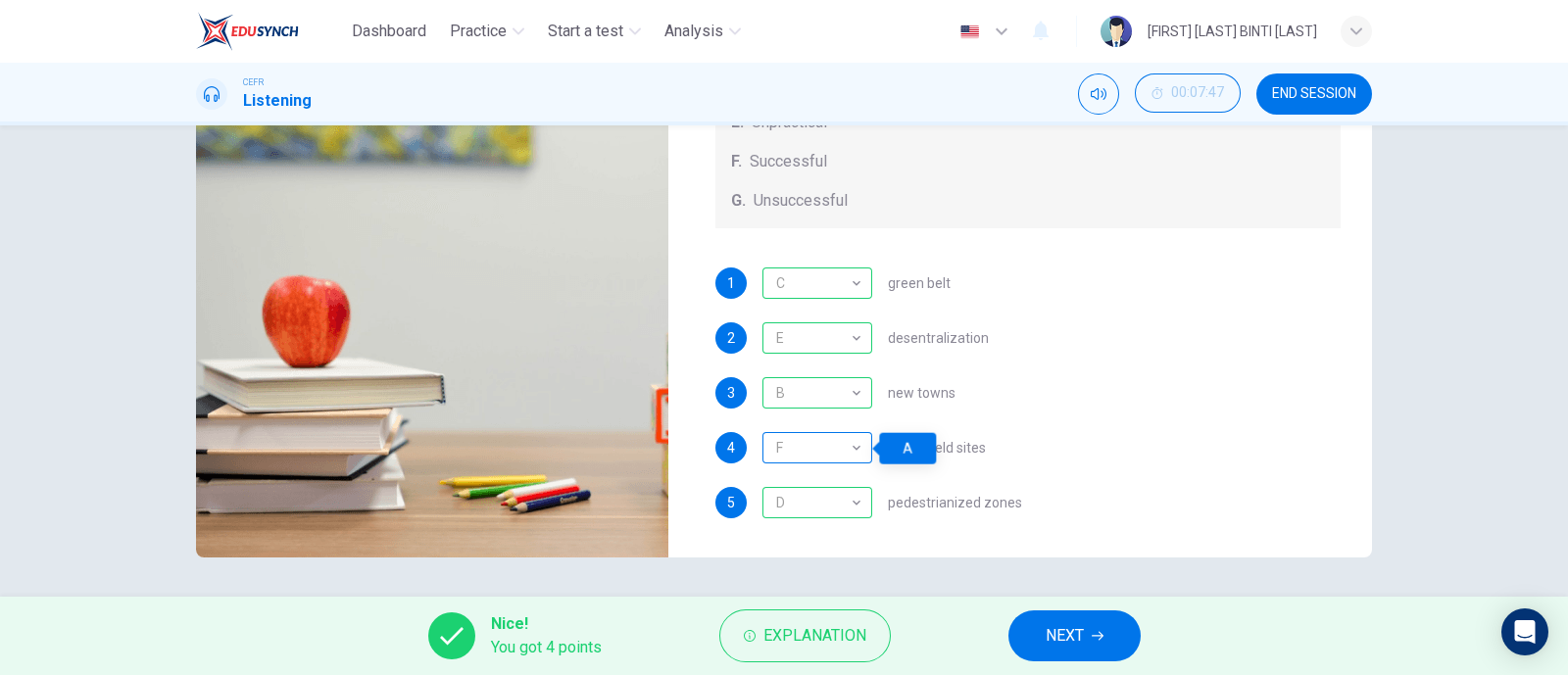scroll, scrollTop: 0, scrollLeft: 0, axis: both 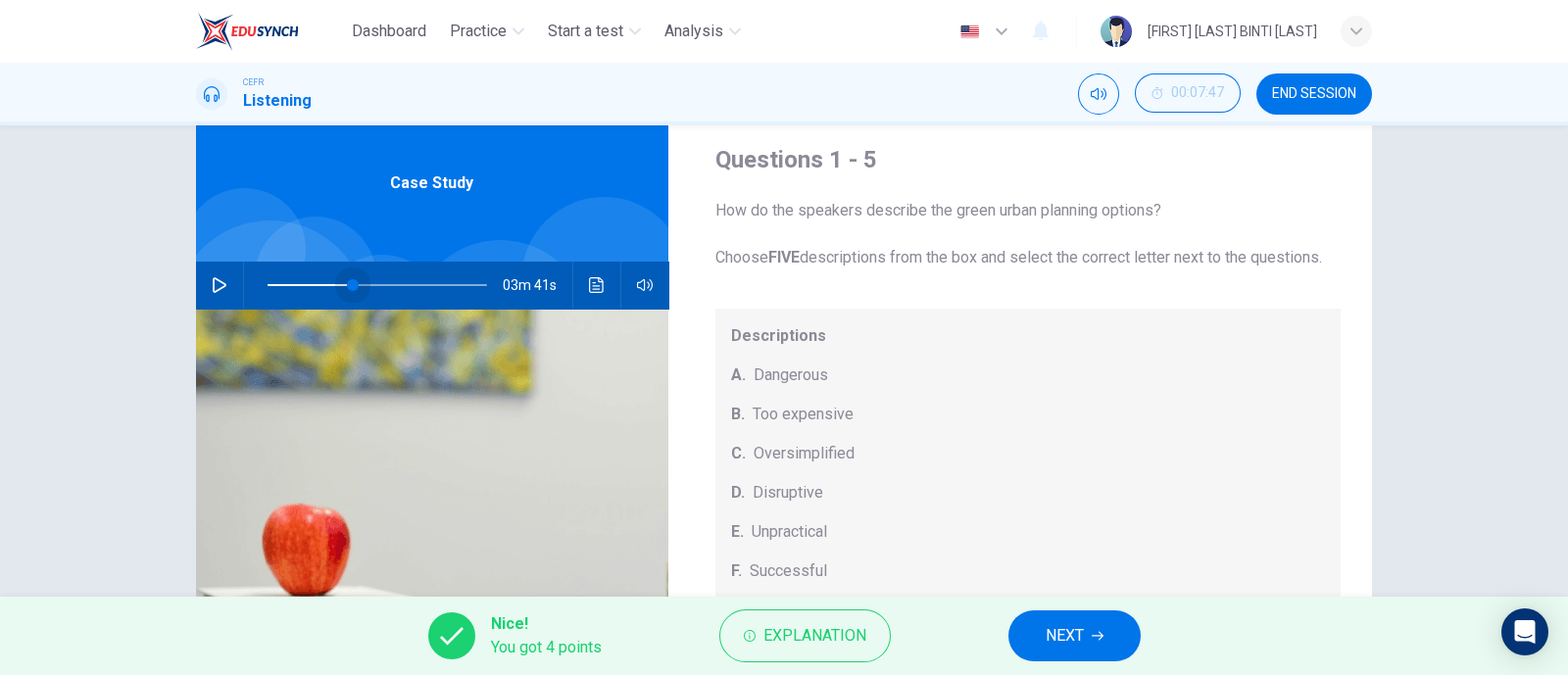 click at bounding box center (377, 285) 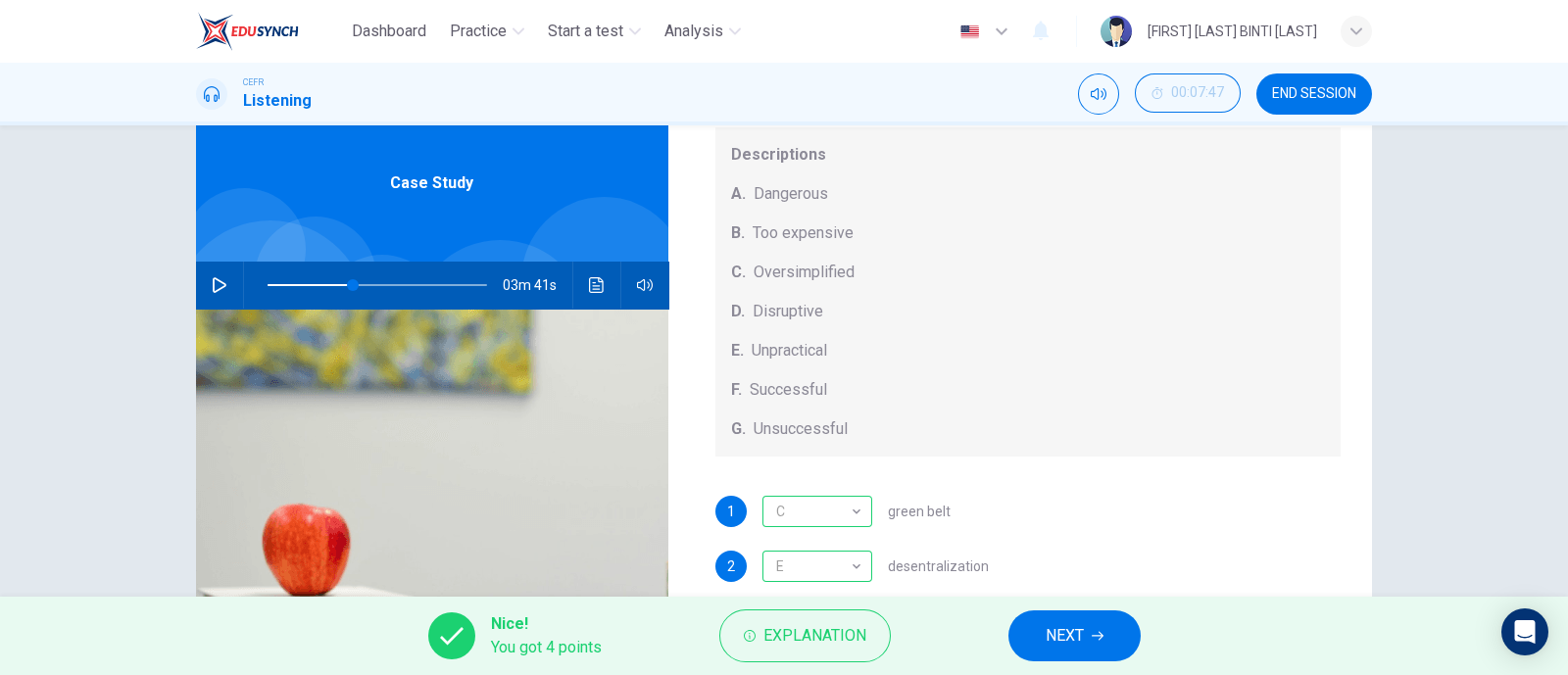 scroll, scrollTop: 204, scrollLeft: 0, axis: vertical 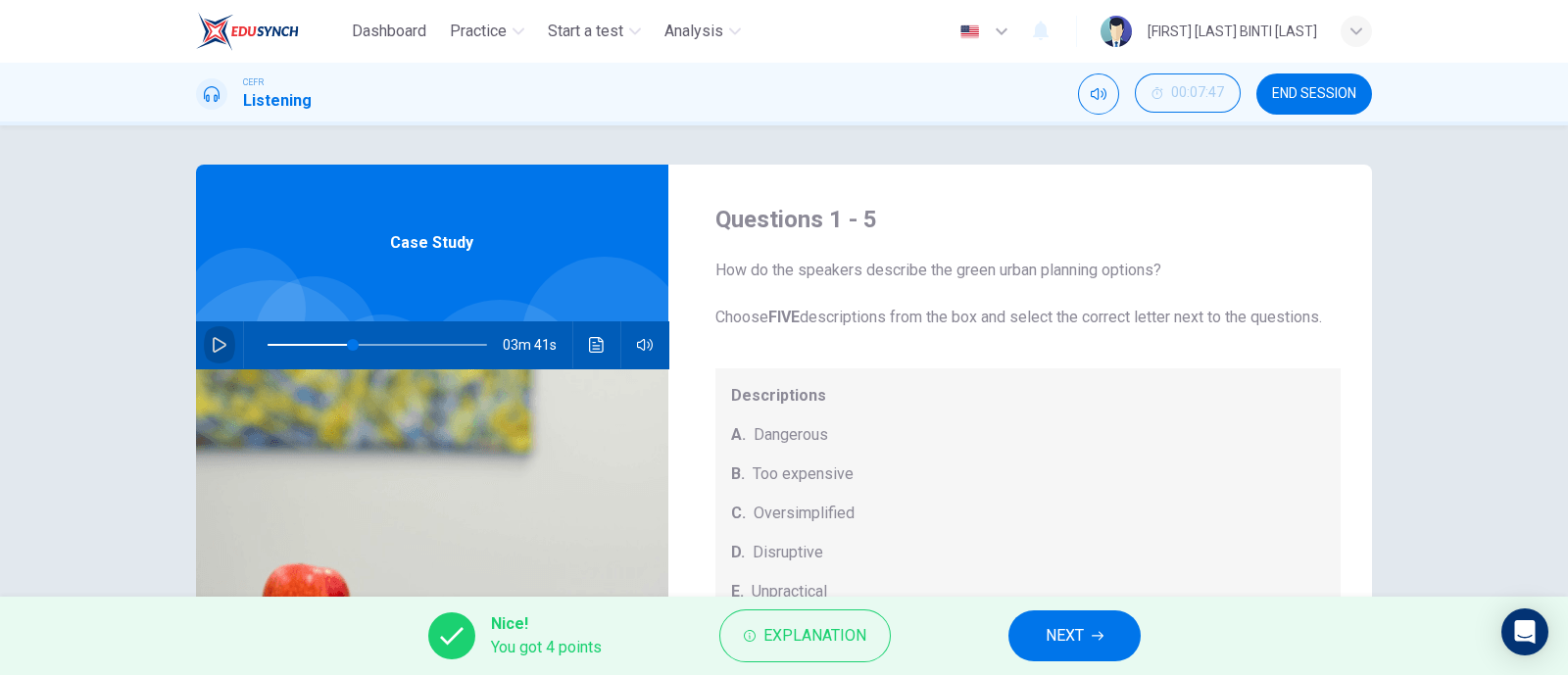 click at bounding box center (220, 345) 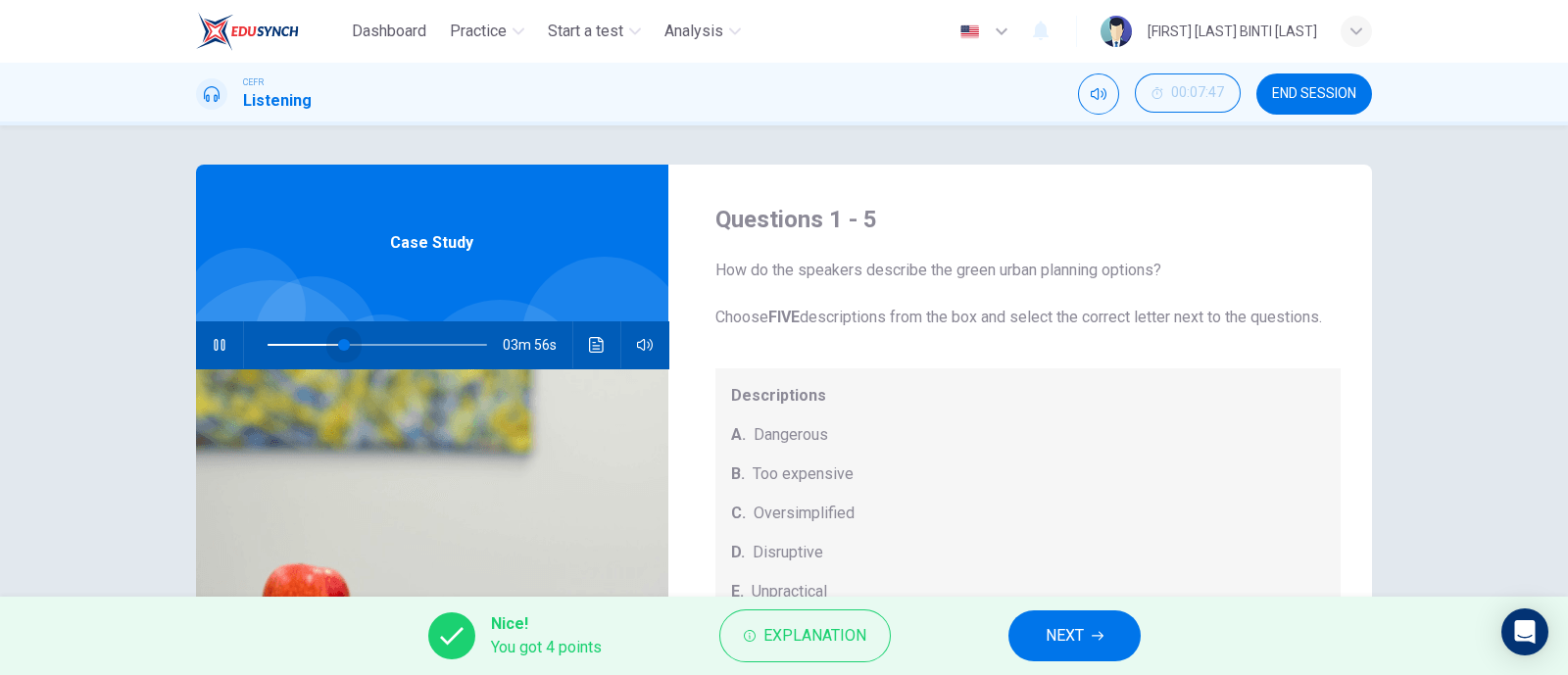 click at bounding box center [377, 345] 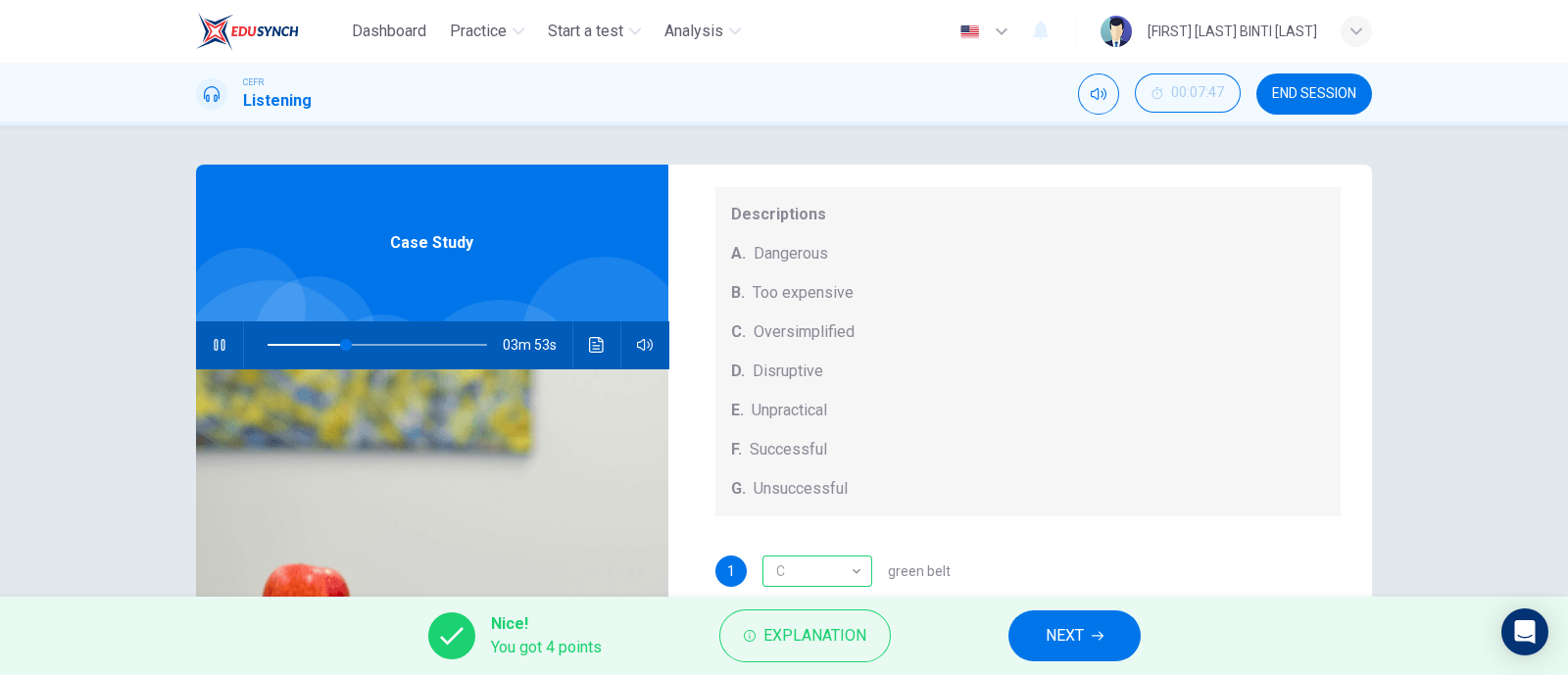 scroll, scrollTop: 204, scrollLeft: 0, axis: vertical 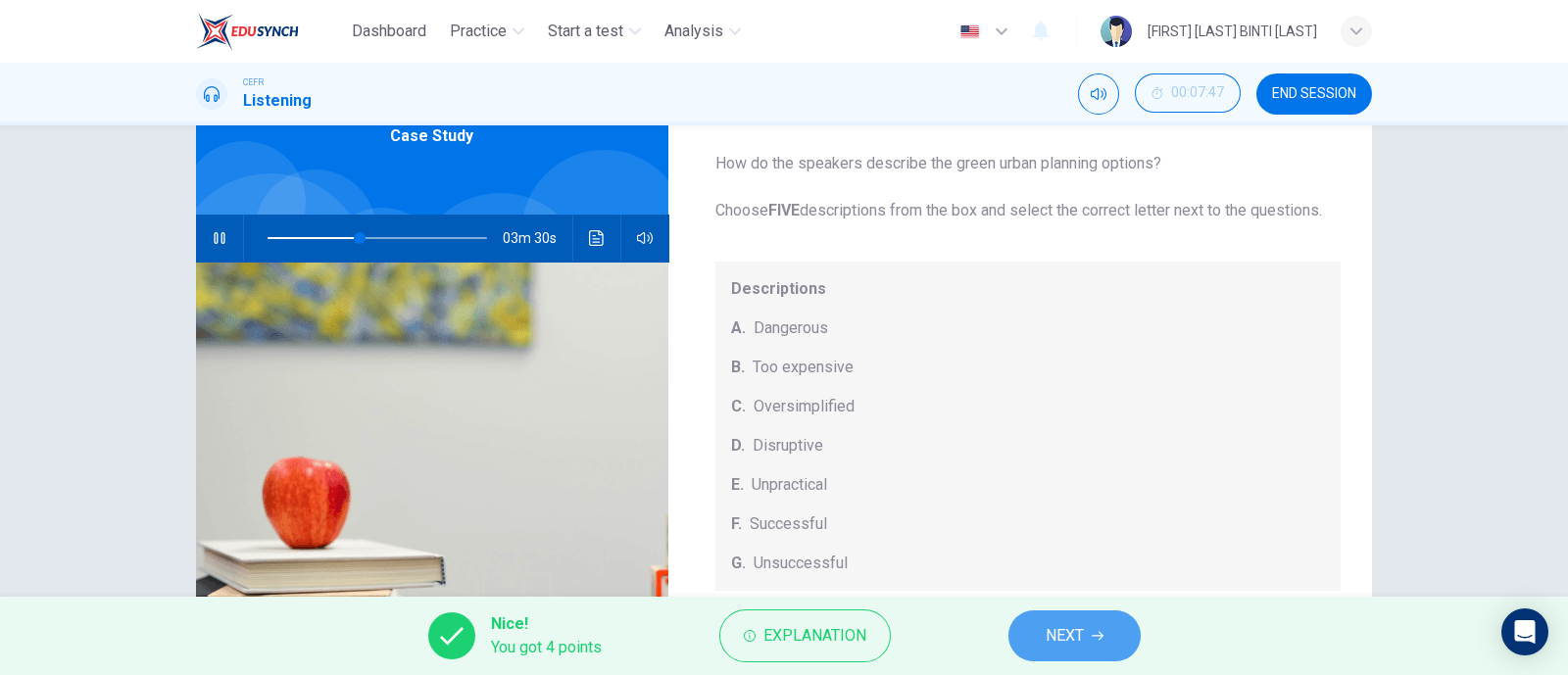 click on "NEXT" at bounding box center [1074, 636] 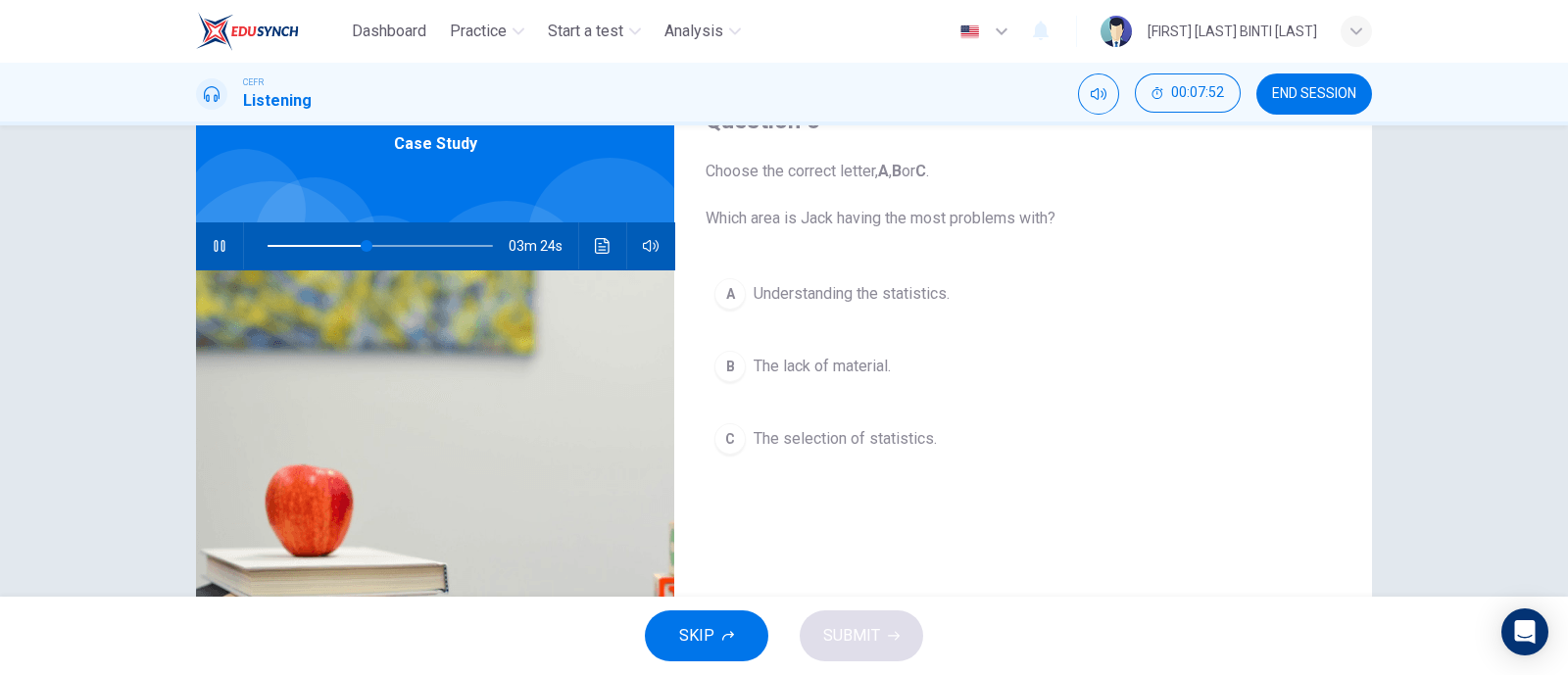 scroll, scrollTop: 107, scrollLeft: 0, axis: vertical 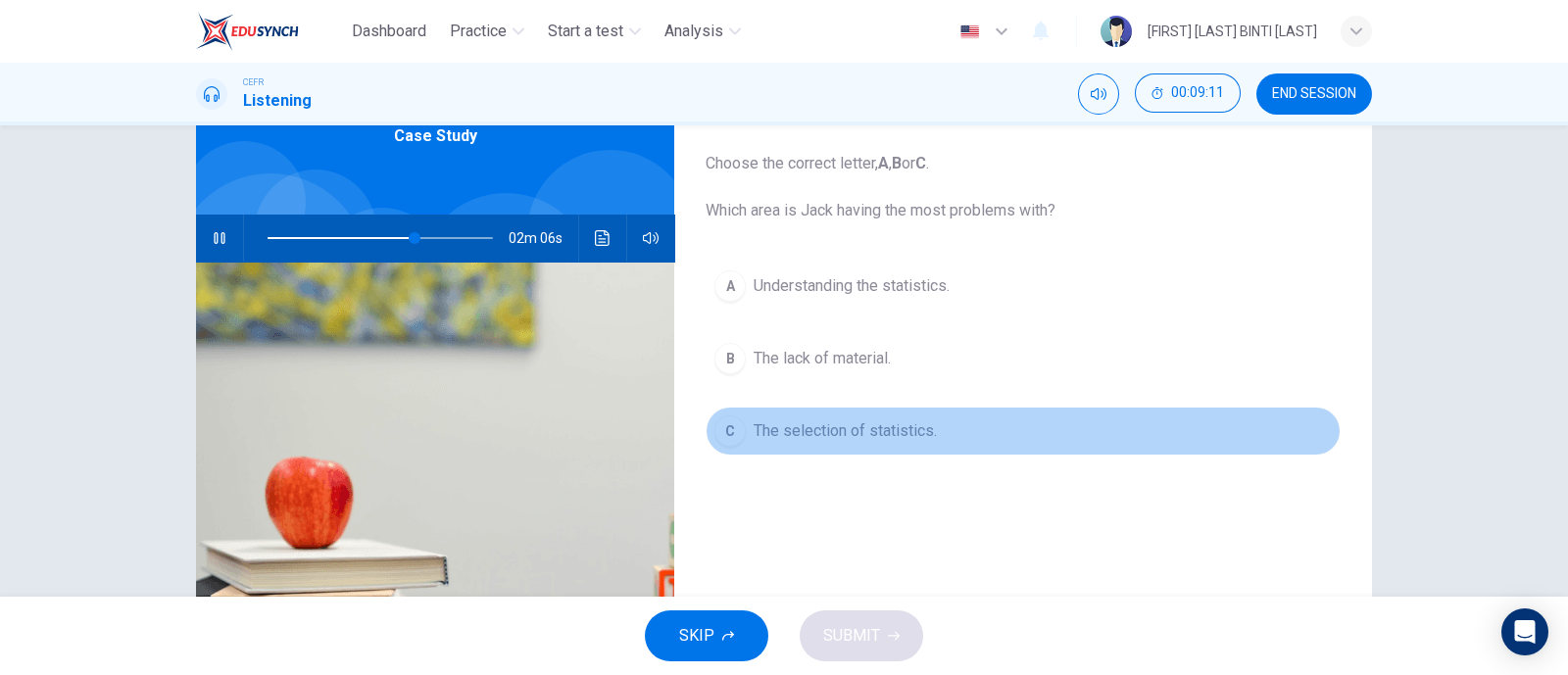 click on "C" at bounding box center (730, 286) 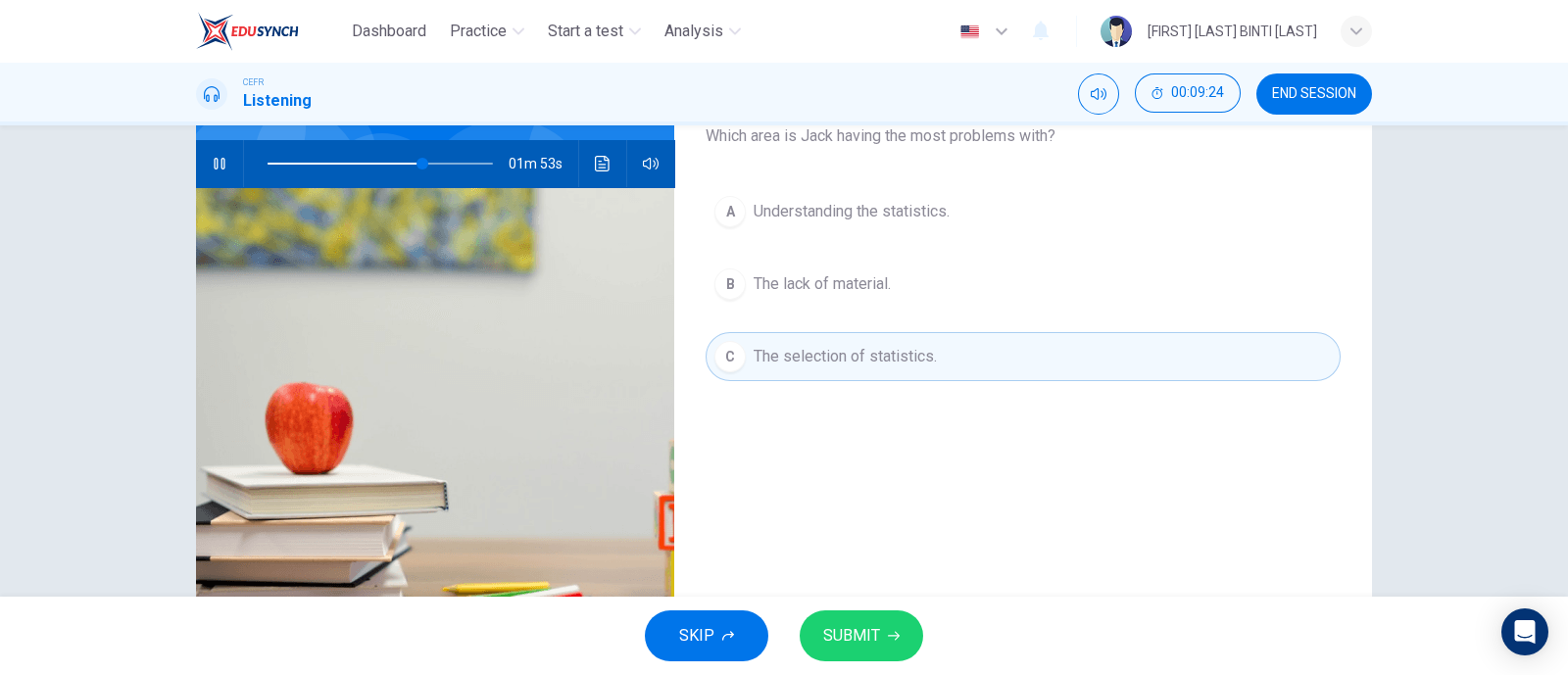 scroll, scrollTop: 182, scrollLeft: 0, axis: vertical 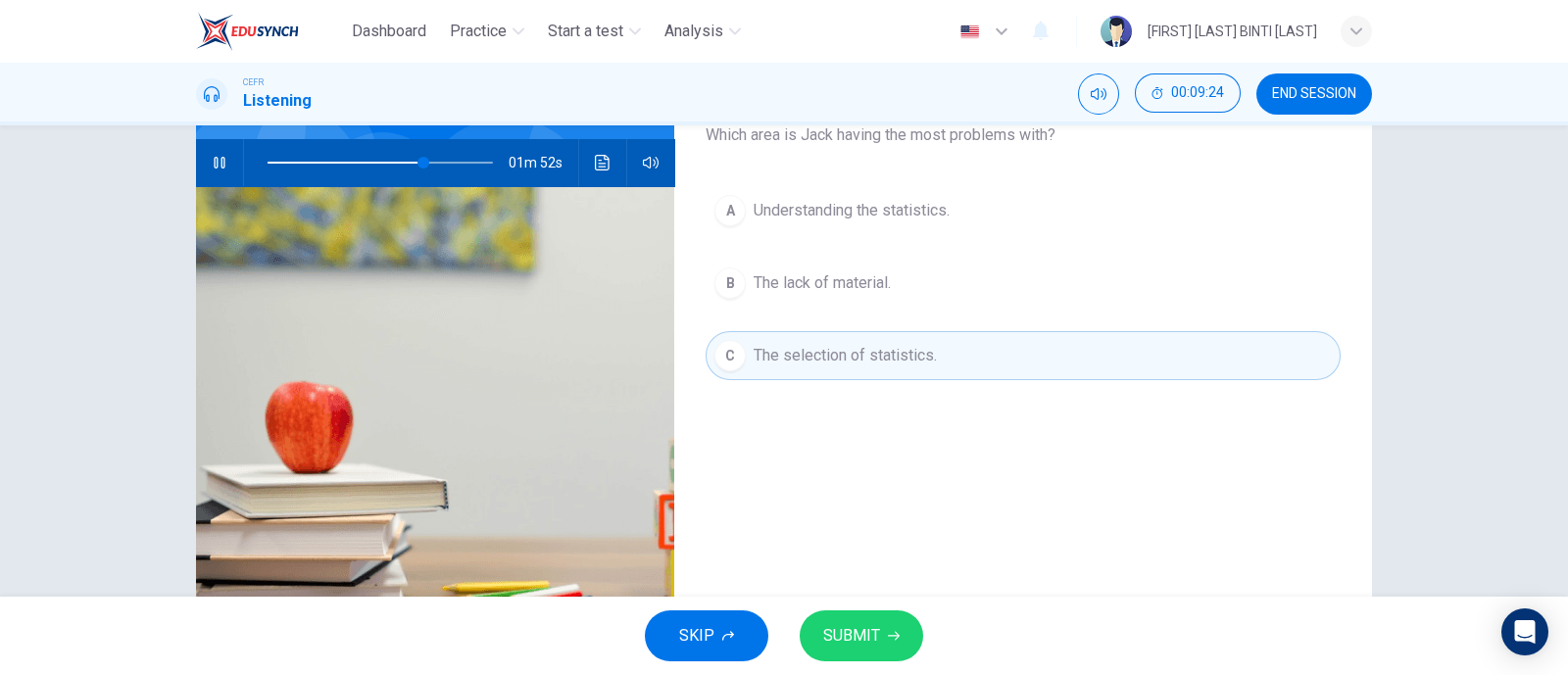click on "SUBMIT" at bounding box center [852, 636] 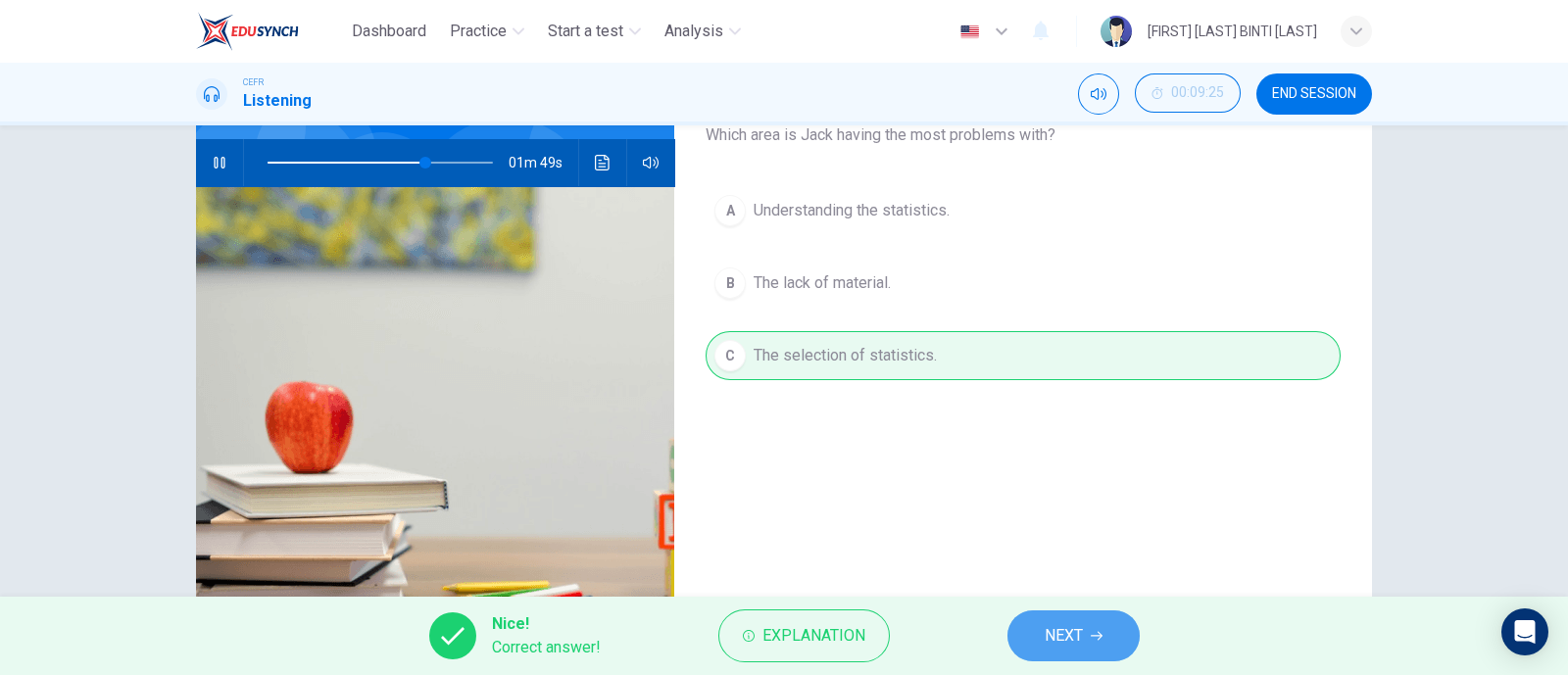 click on "NEXT" at bounding box center [1073, 636] 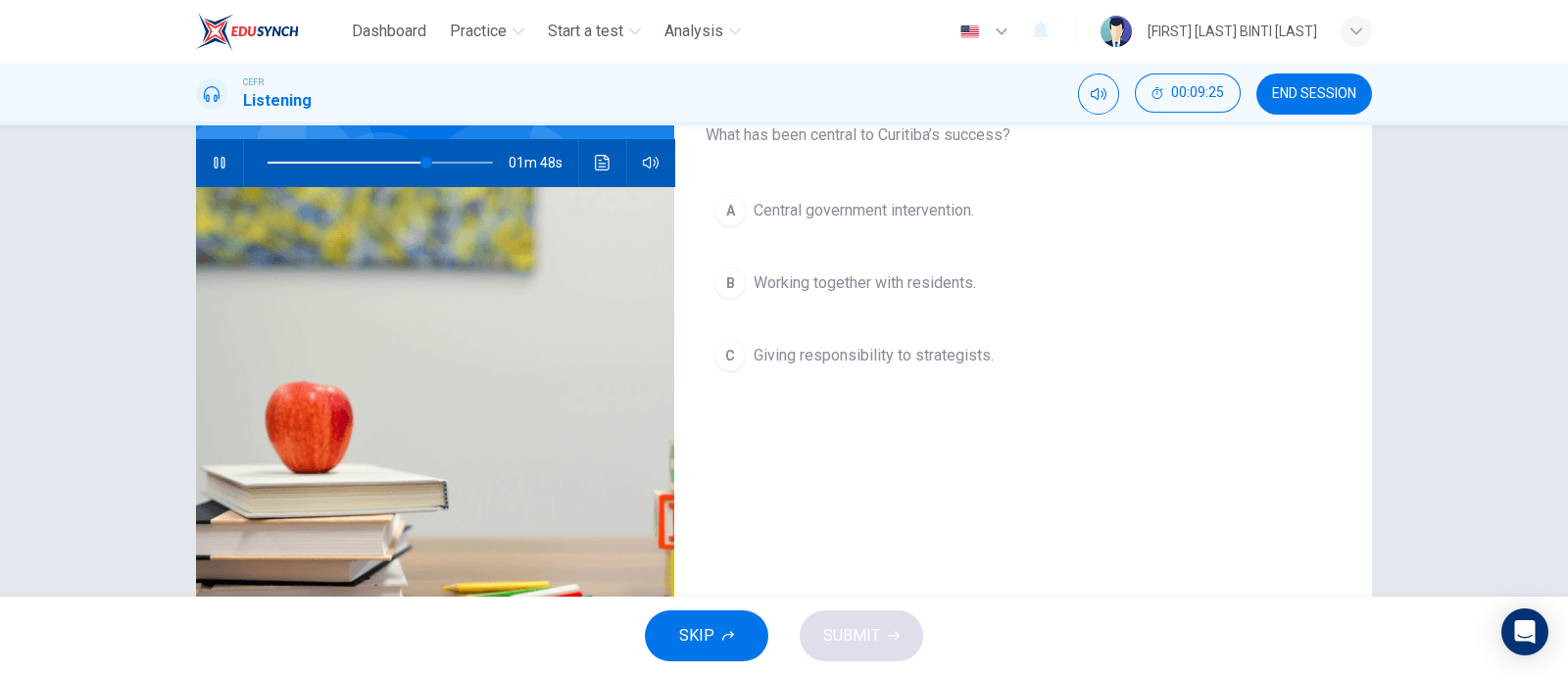 scroll, scrollTop: 109, scrollLeft: 0, axis: vertical 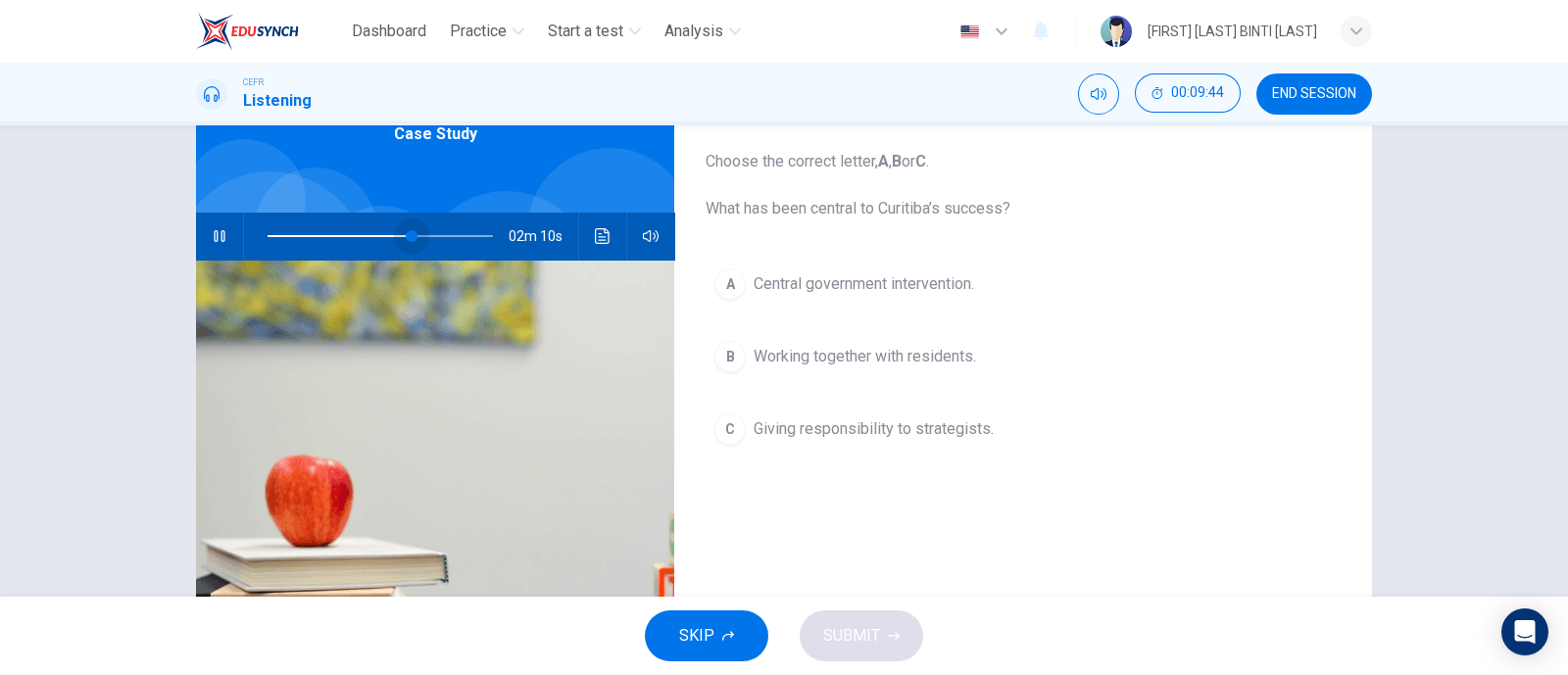 click at bounding box center (380, 236) 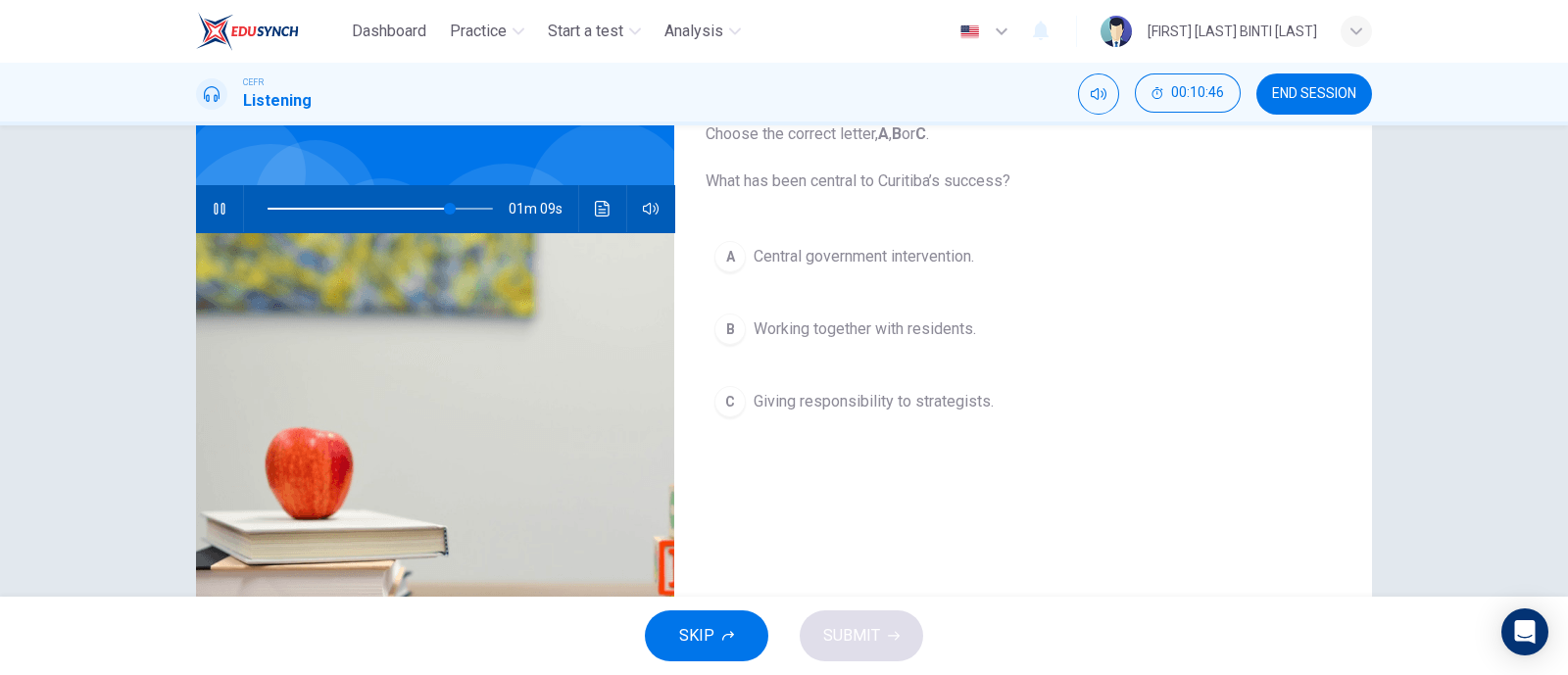 scroll, scrollTop: 137, scrollLeft: 0, axis: vertical 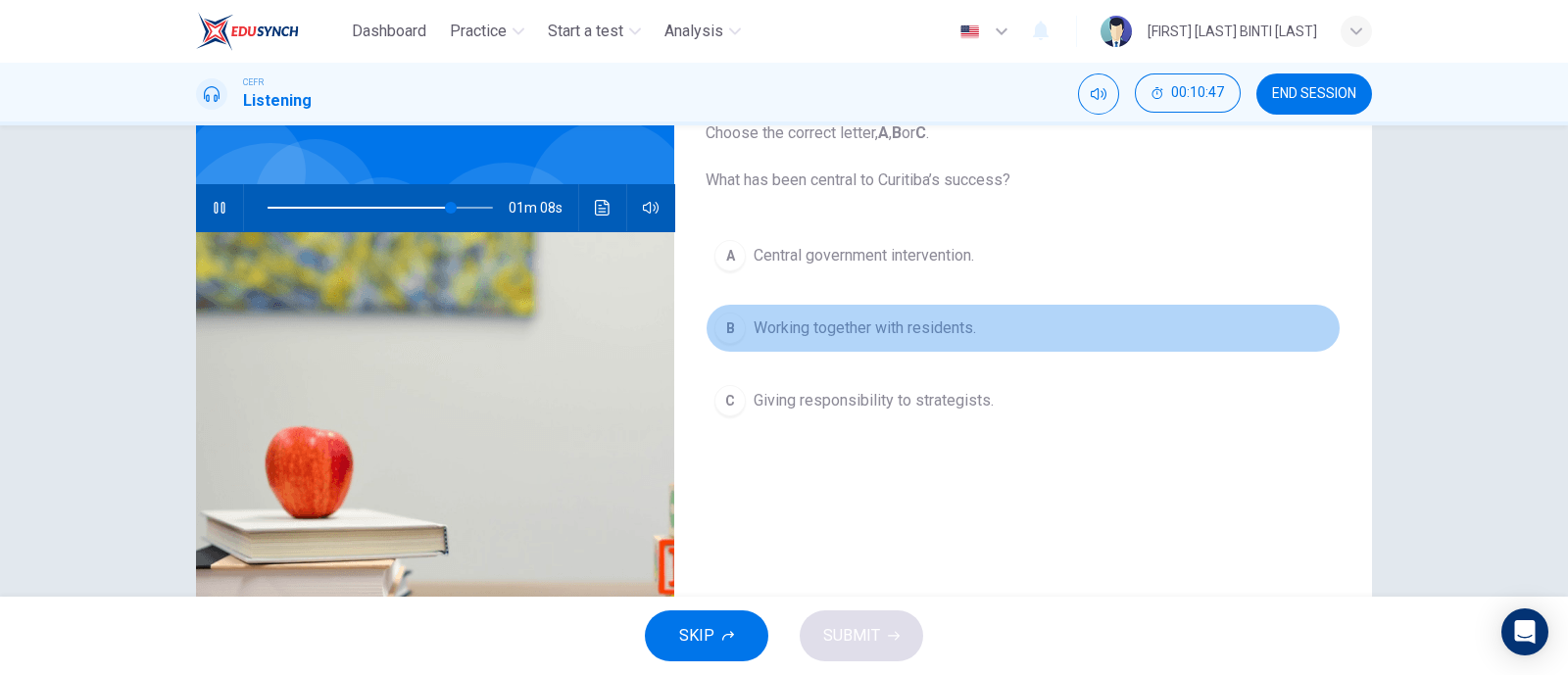 click on "B" at bounding box center [730, 256] 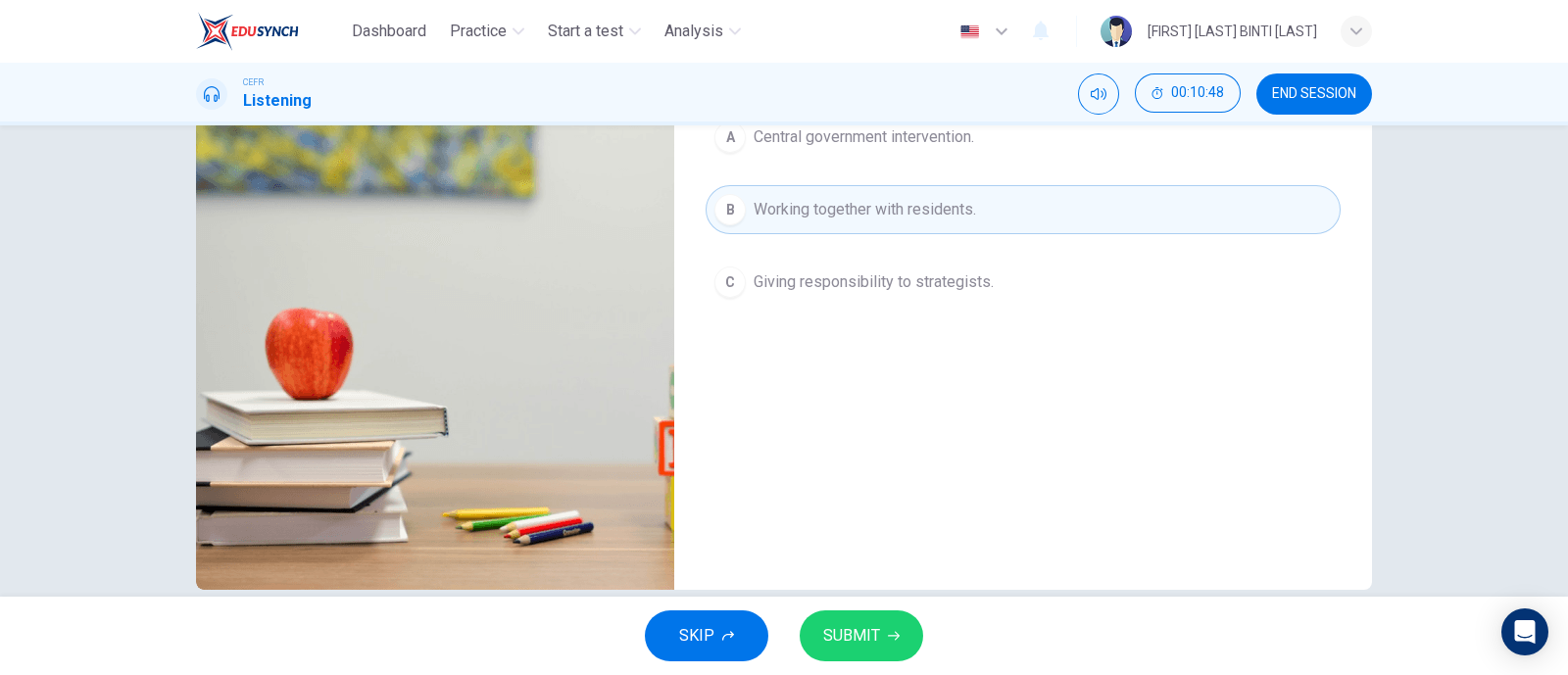 scroll, scrollTop: 258, scrollLeft: 0, axis: vertical 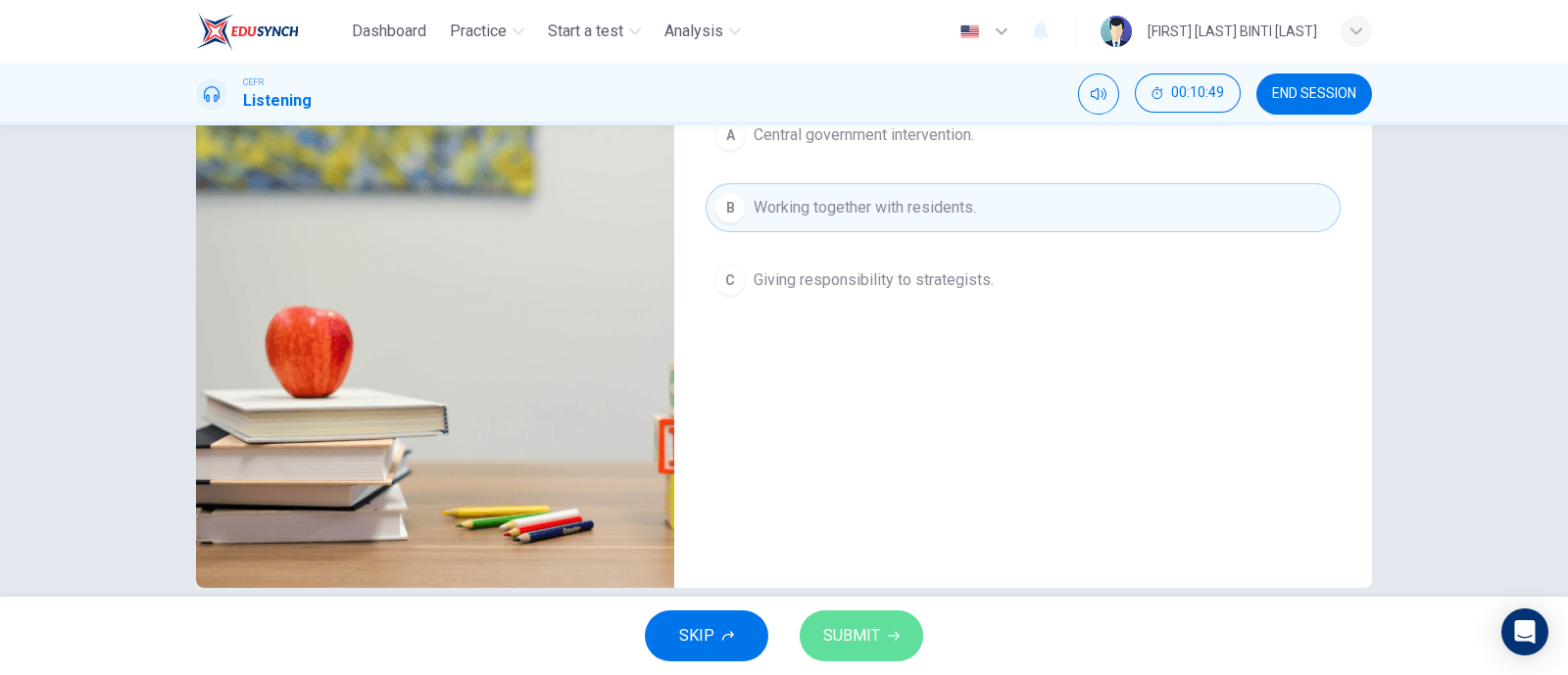 click on "SUBMIT" at bounding box center (861, 636) 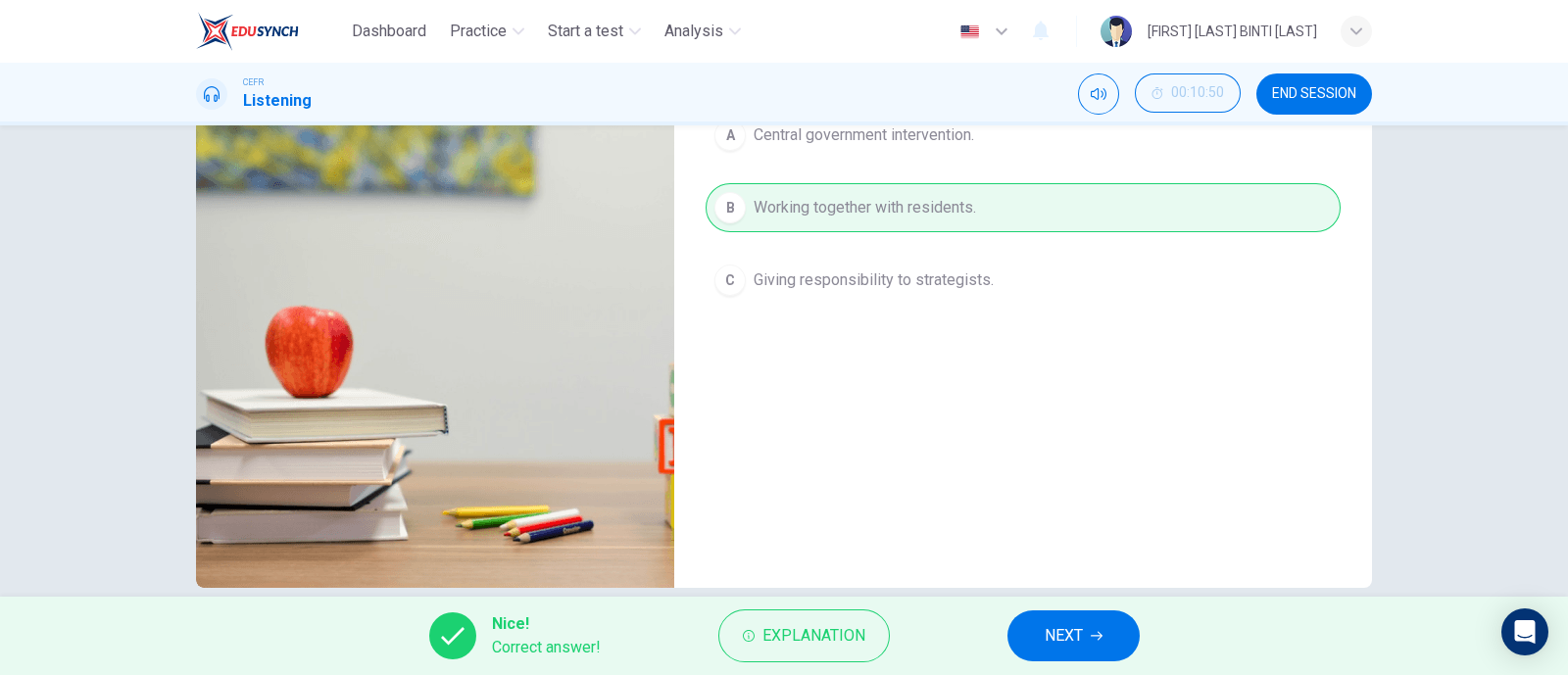 click on "NEXT" at bounding box center (1063, 636) 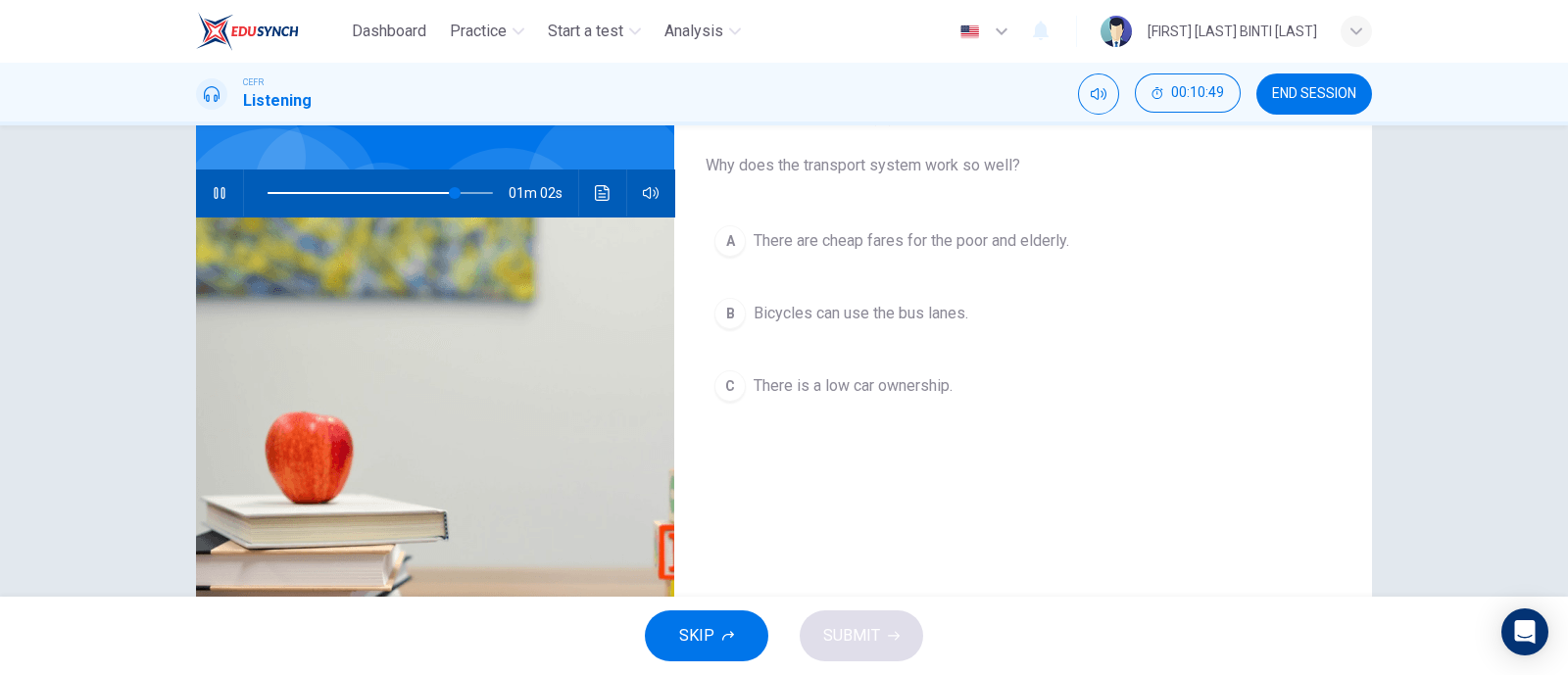 scroll, scrollTop: 150, scrollLeft: 0, axis: vertical 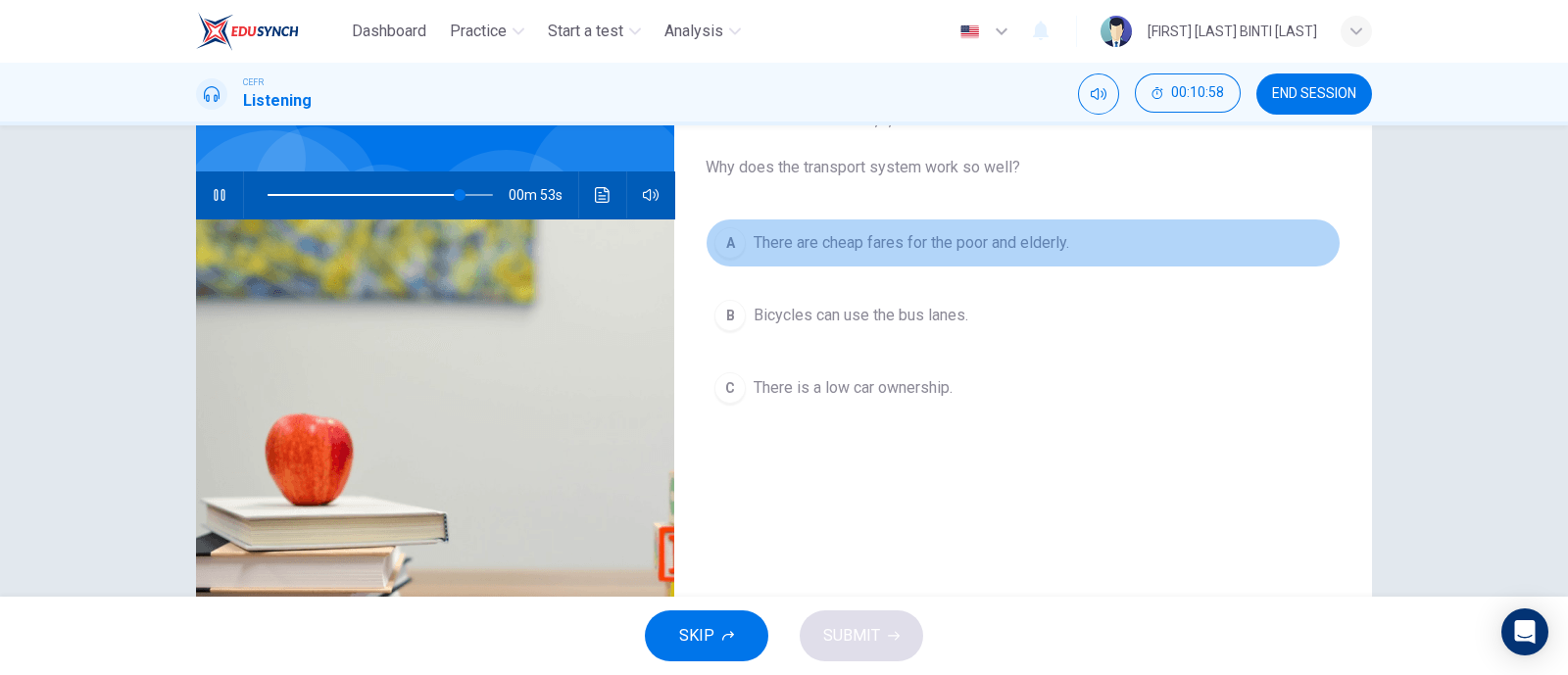 click on "A" at bounding box center (730, 243) 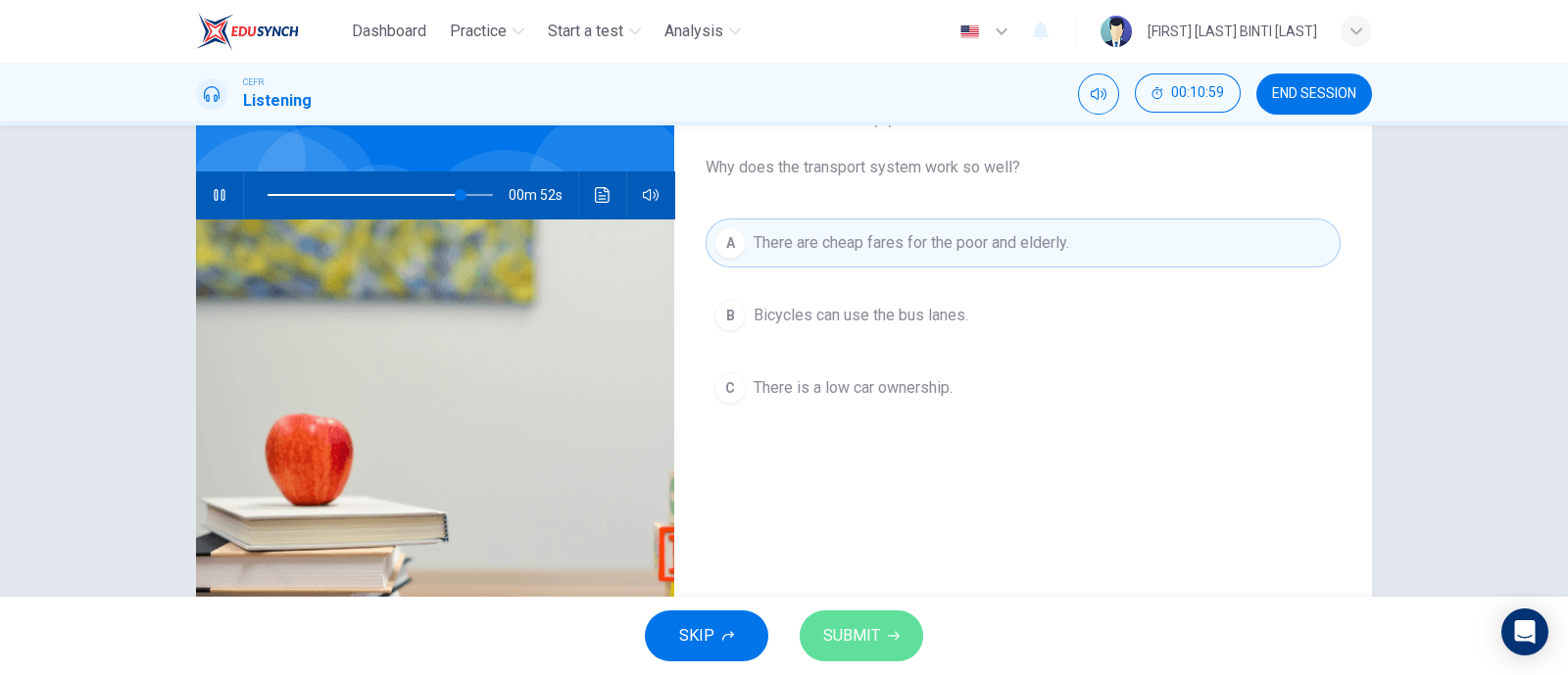 click on "SUBMIT" at bounding box center (861, 636) 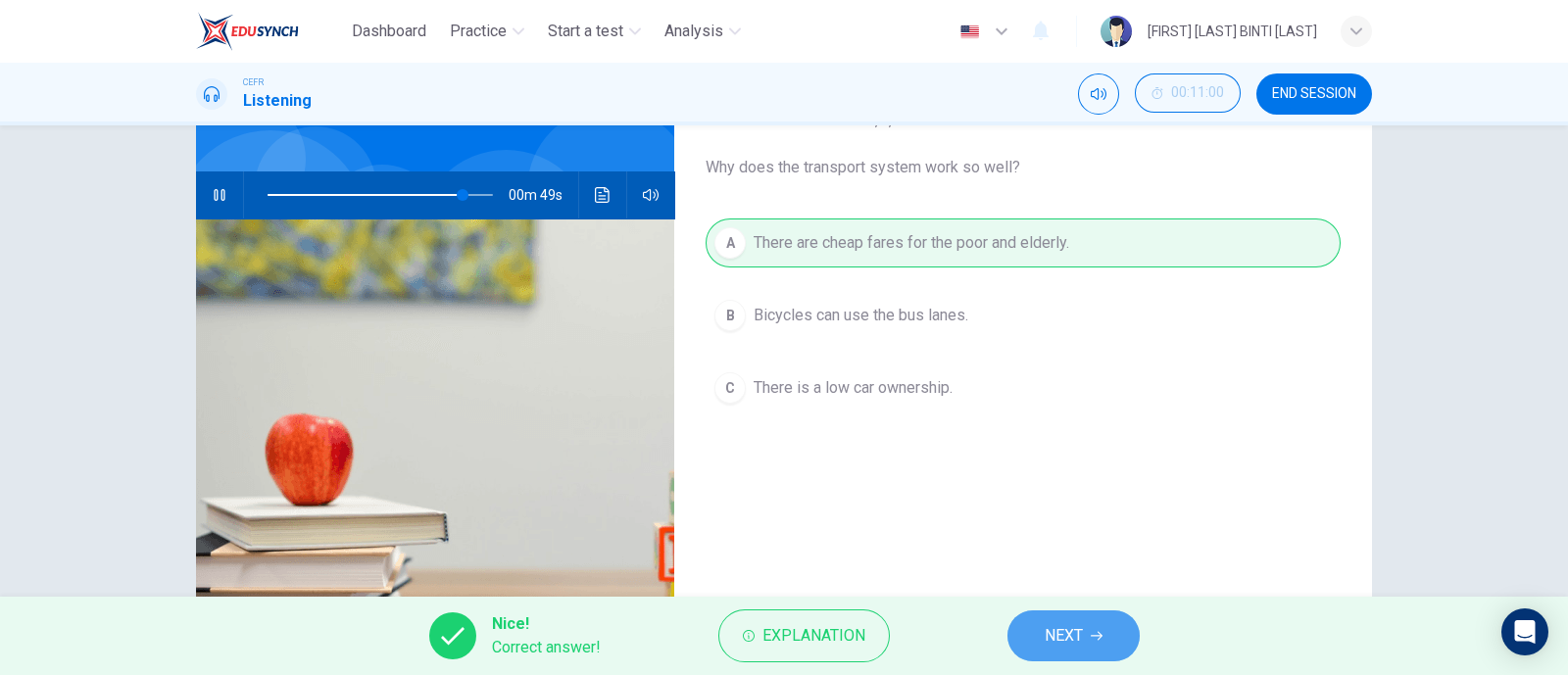 click on "NEXT" at bounding box center [1063, 636] 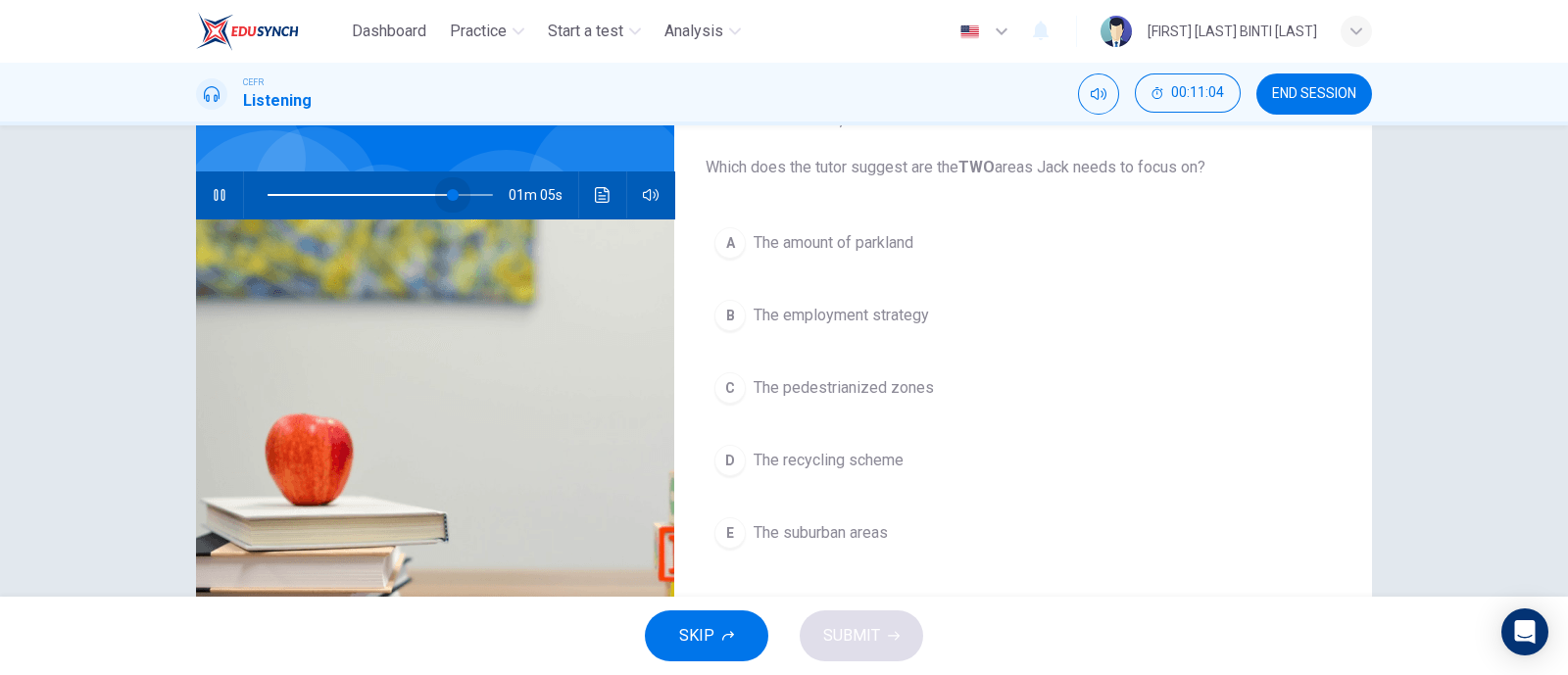 click at bounding box center (453, 195) 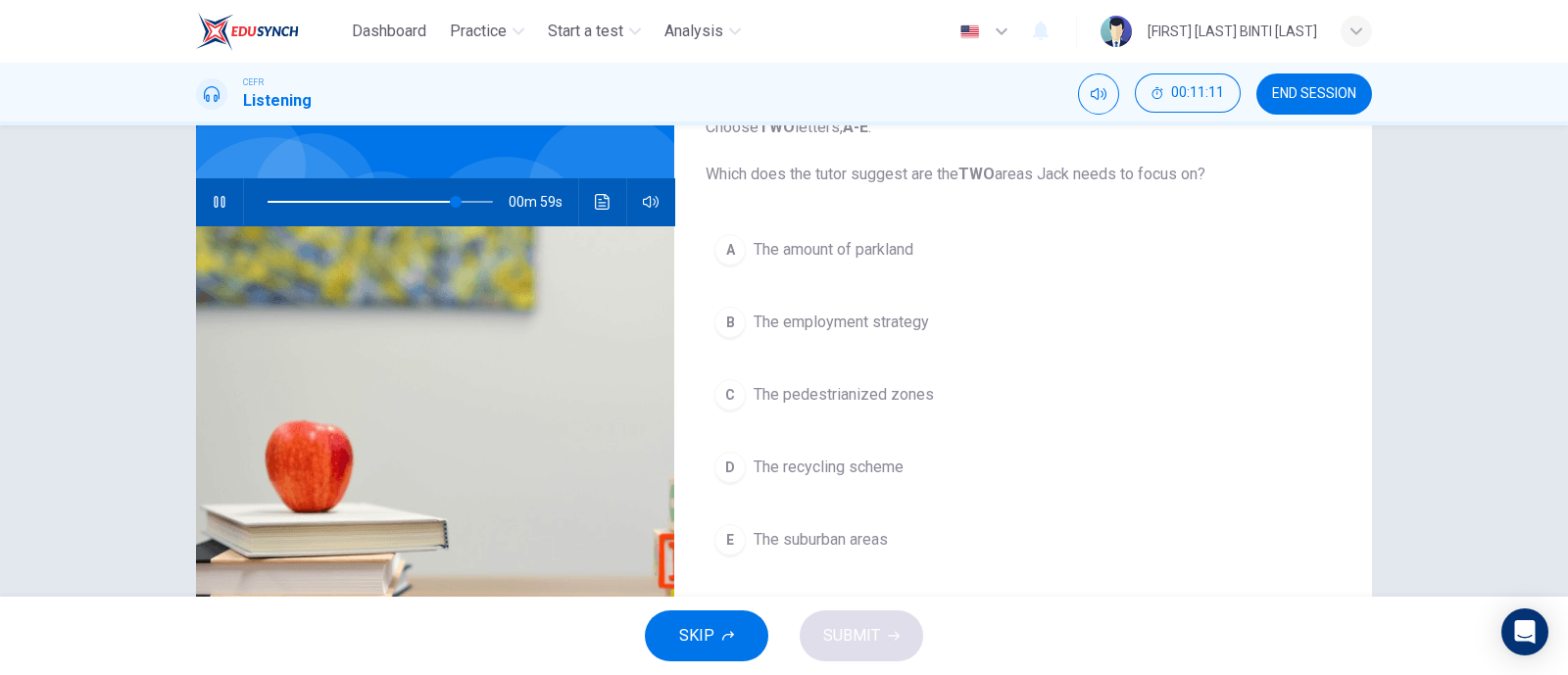 scroll, scrollTop: 145, scrollLeft: 0, axis: vertical 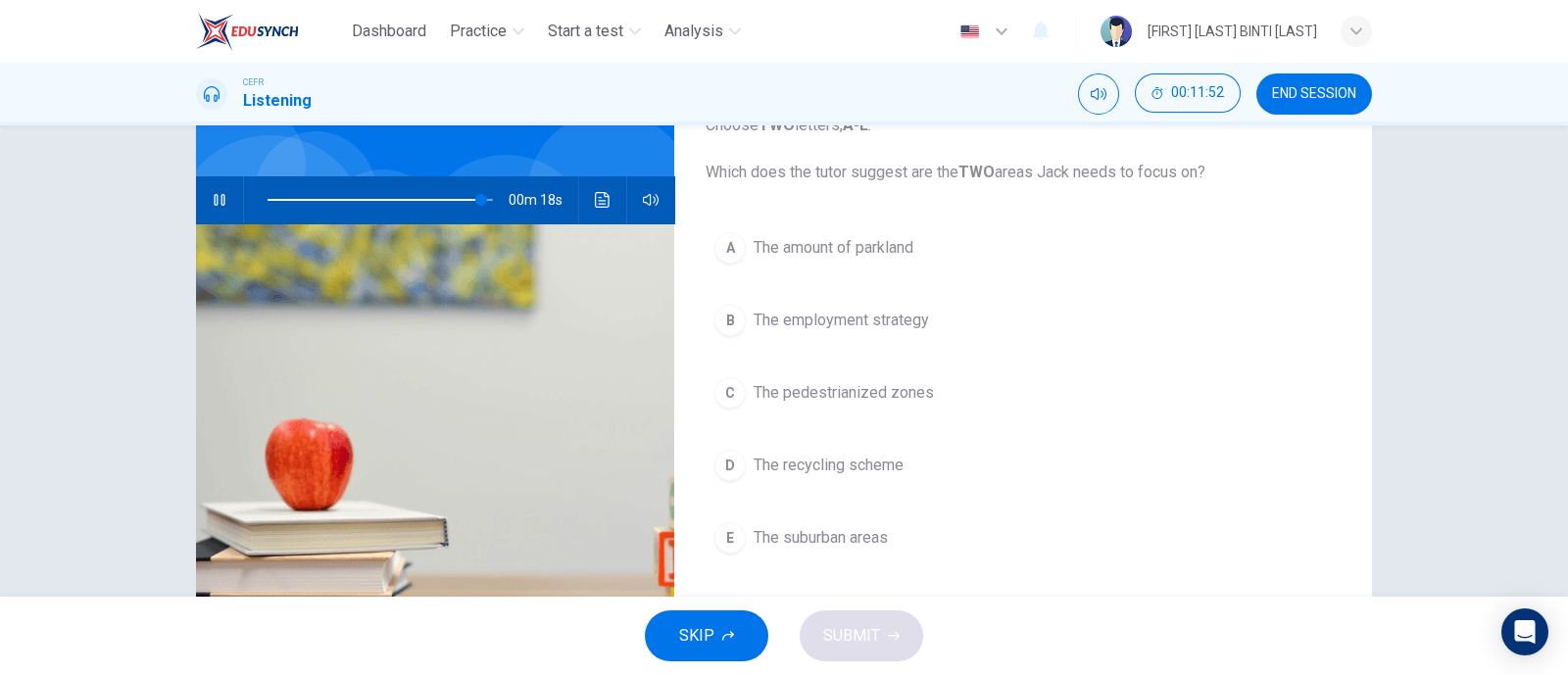 click on "A" at bounding box center [730, 248] 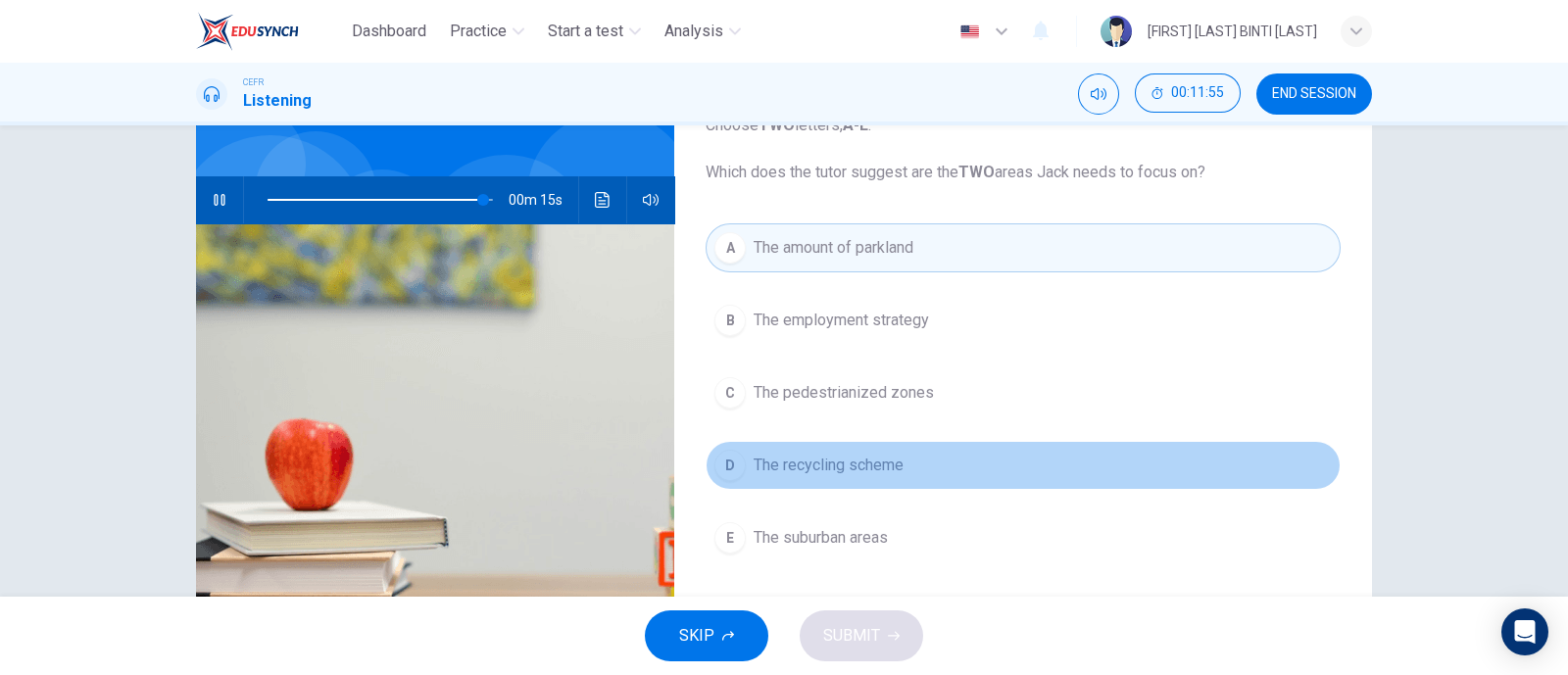 click on "D" at bounding box center (730, 320) 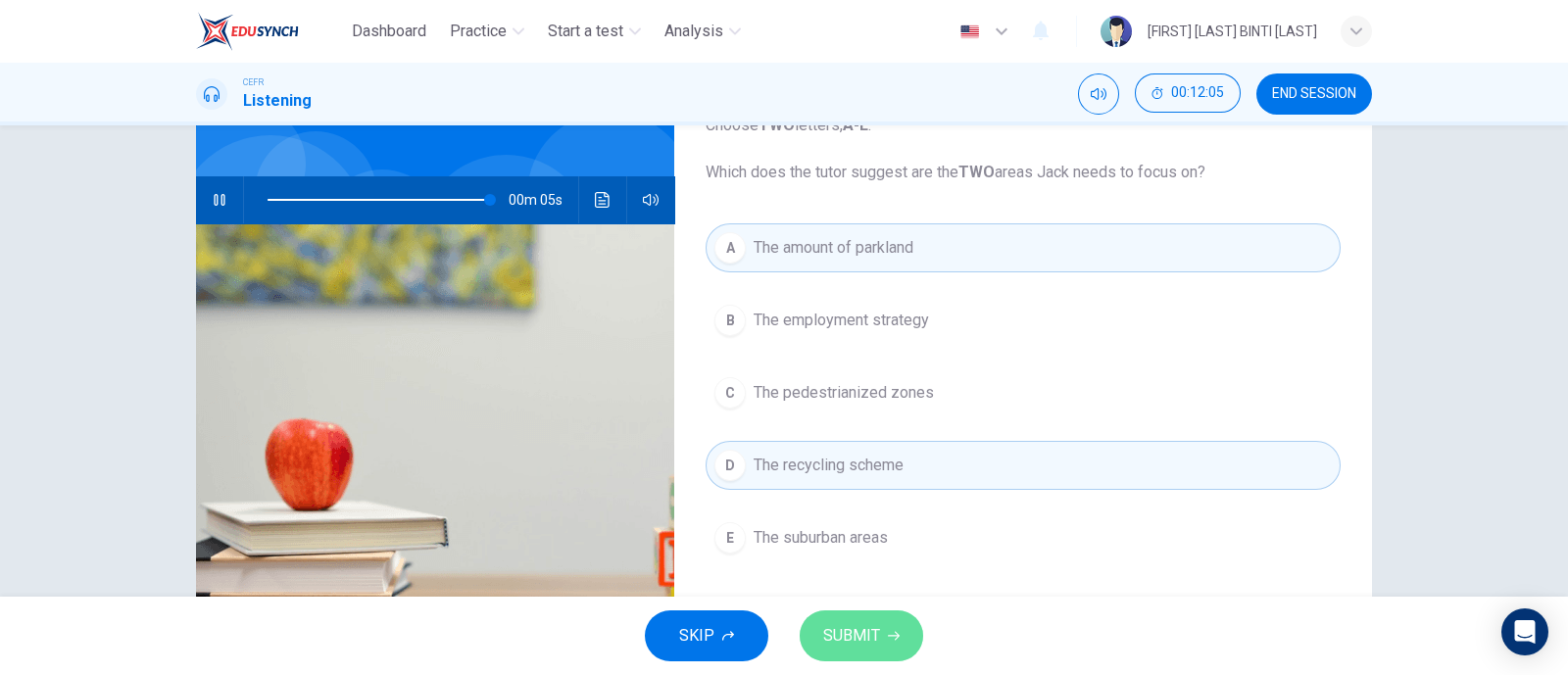 click on "SUBMIT" at bounding box center [852, 636] 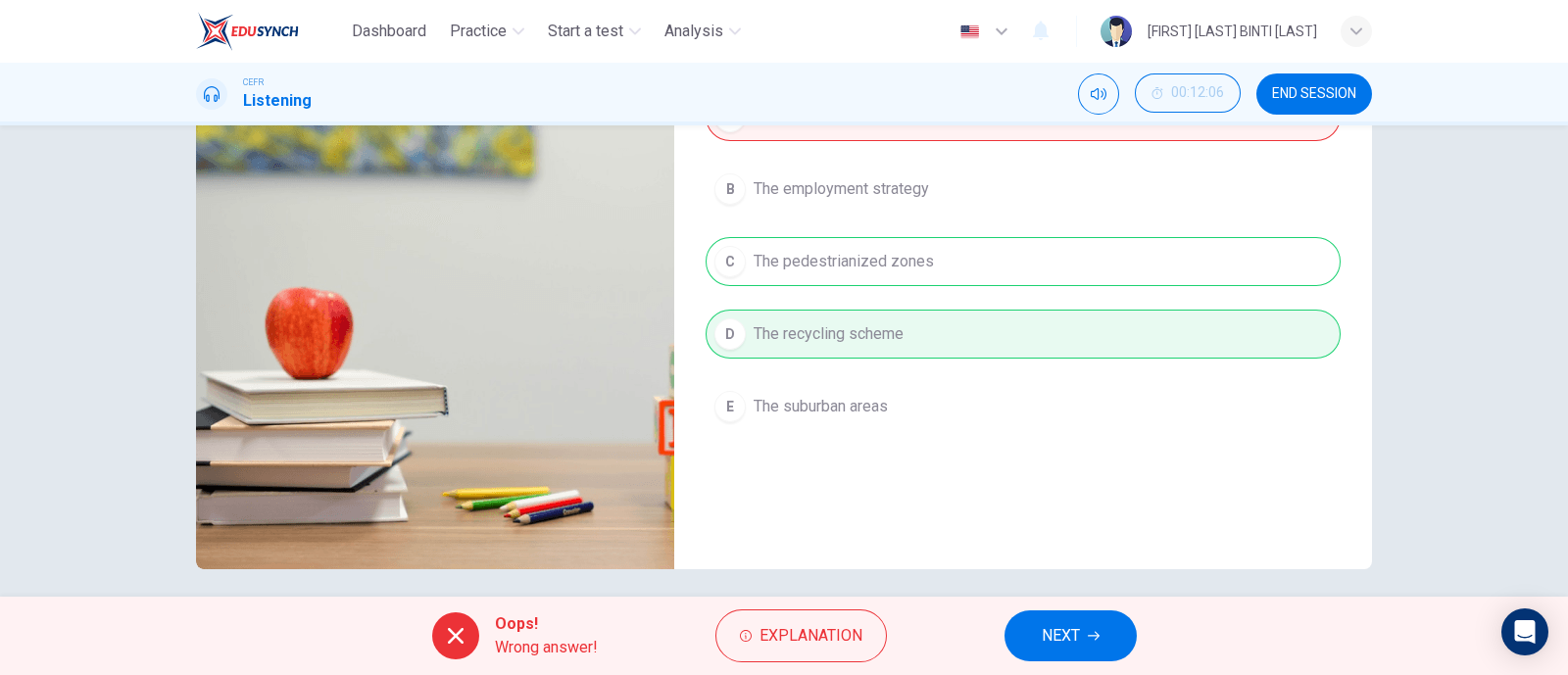 scroll, scrollTop: 288, scrollLeft: 0, axis: vertical 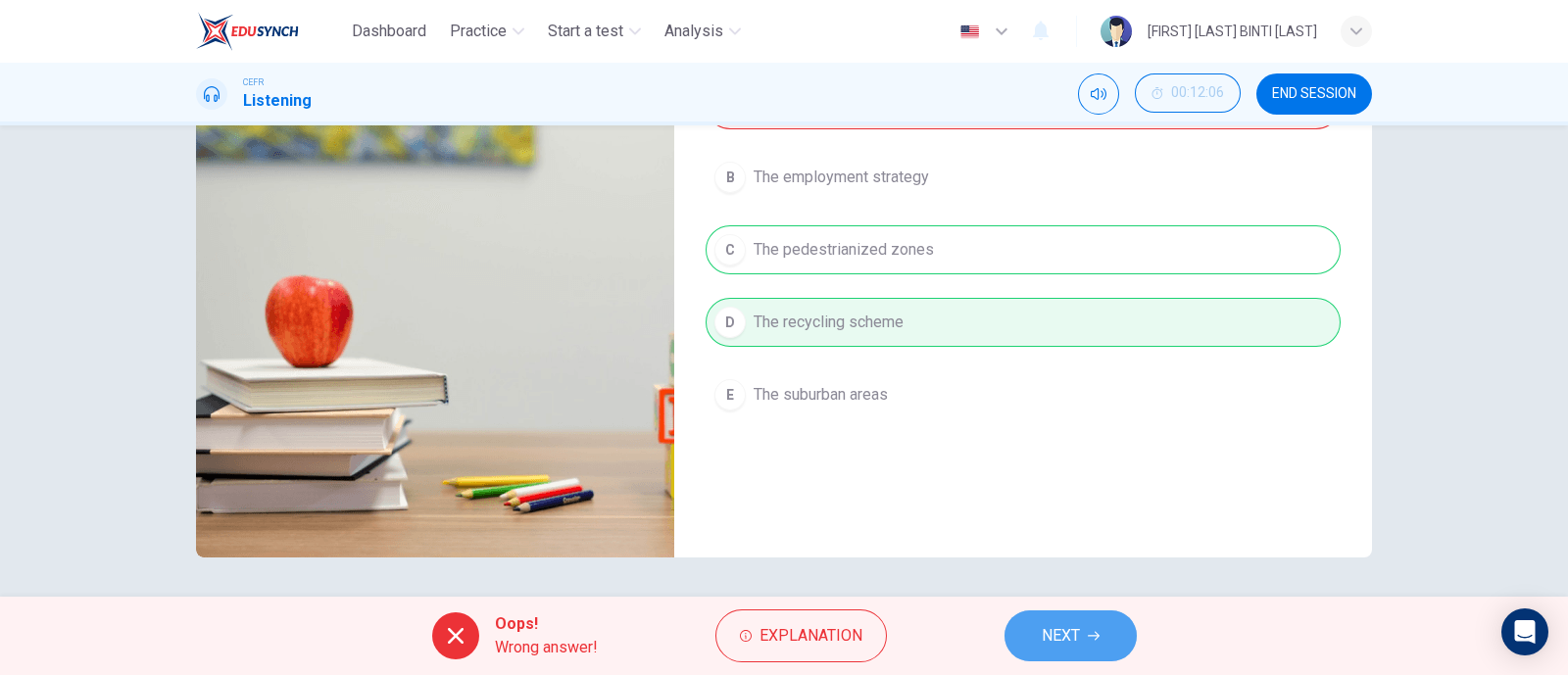 click on "NEXT" at bounding box center (1060, 636) 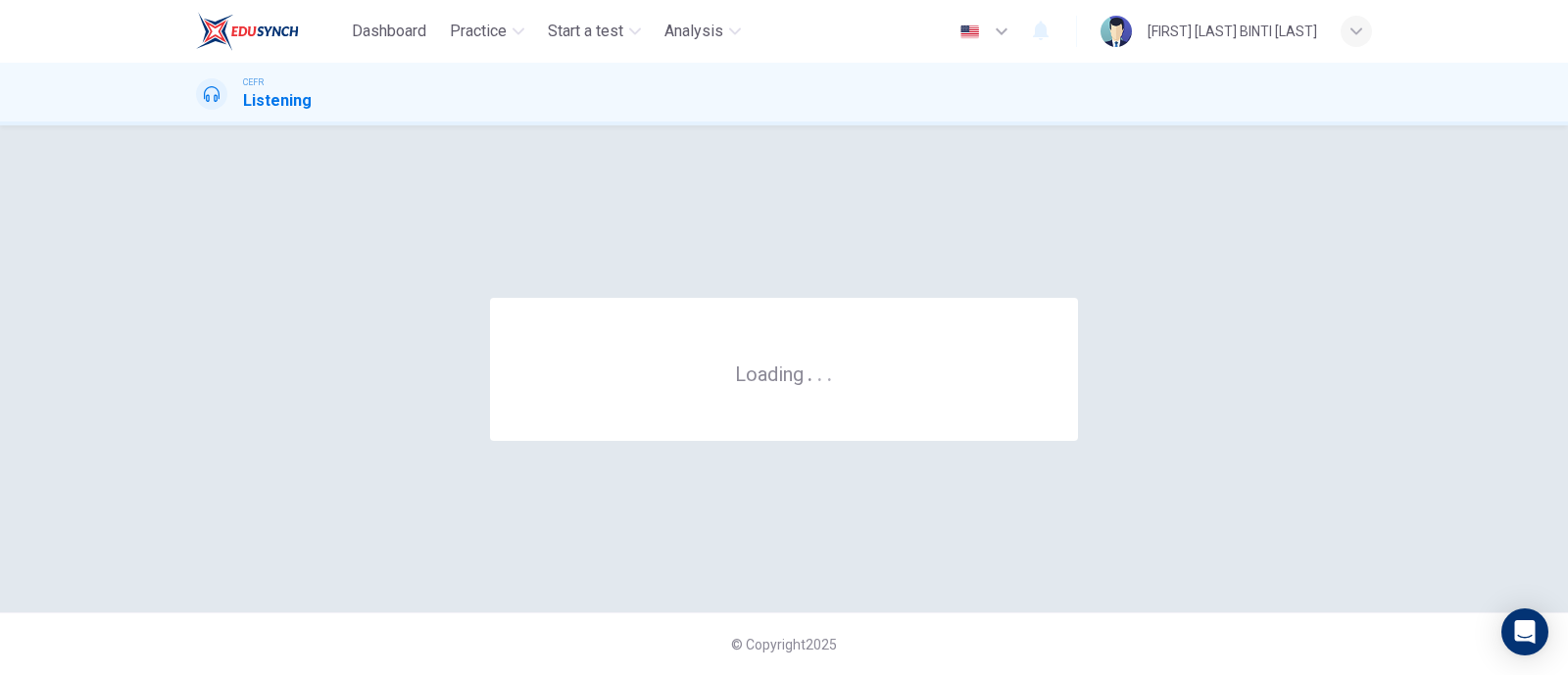 scroll, scrollTop: 0, scrollLeft: 0, axis: both 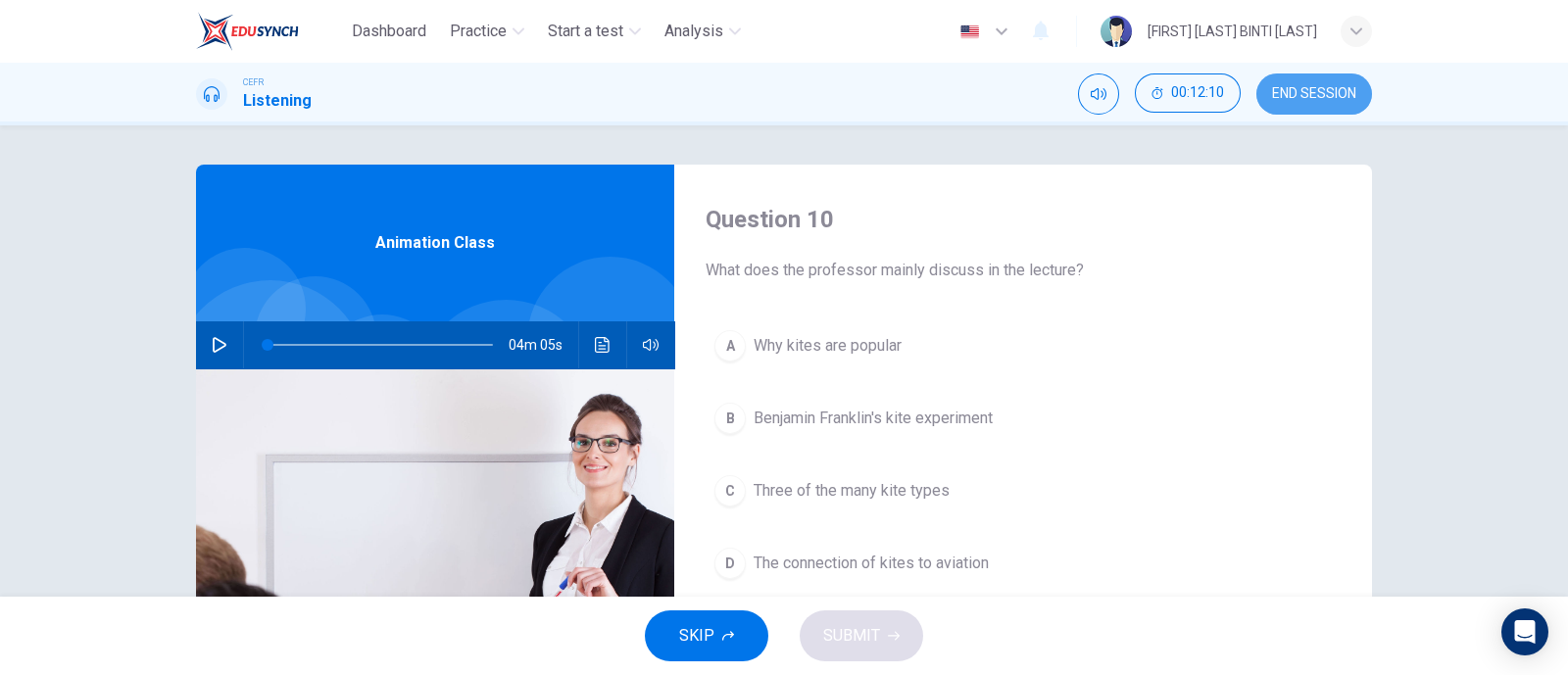 click on "END SESSION" at bounding box center [1314, 94] 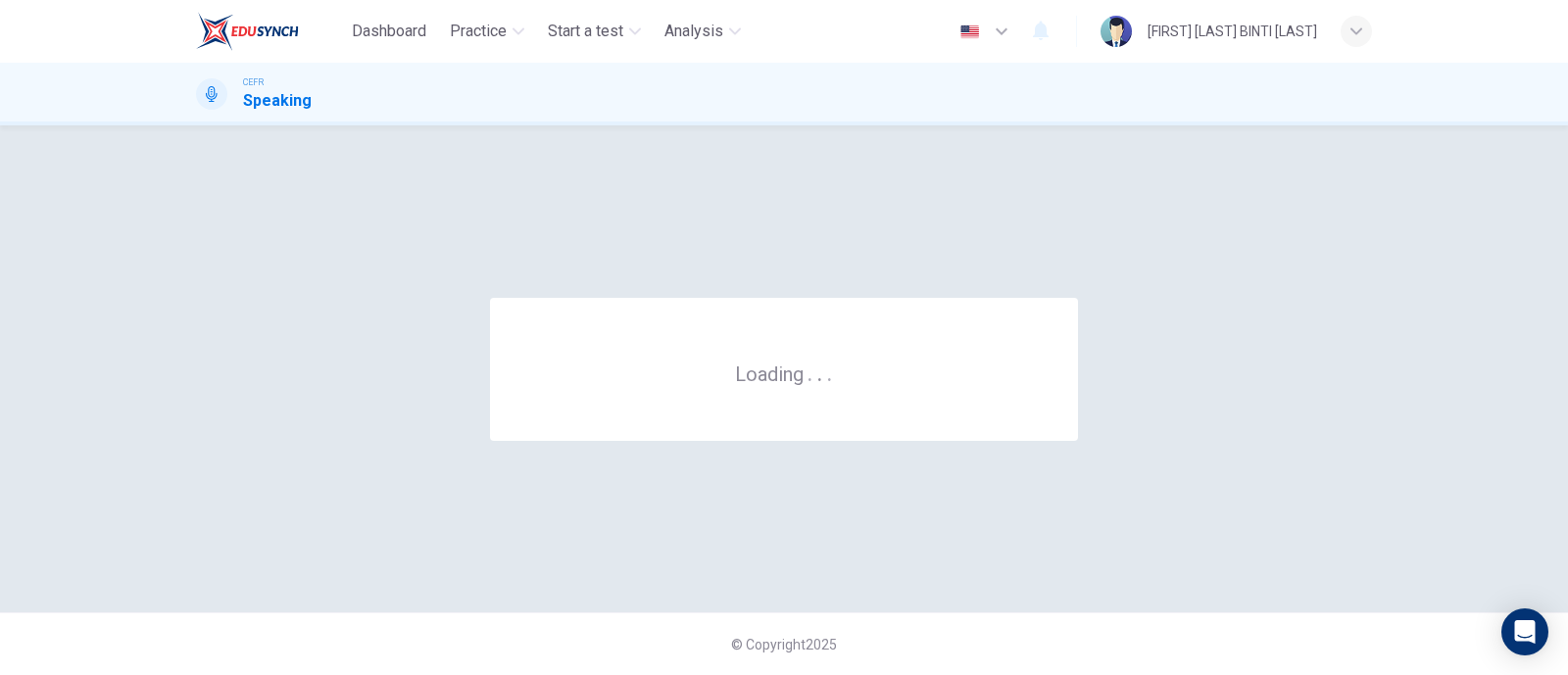 scroll, scrollTop: 0, scrollLeft: 0, axis: both 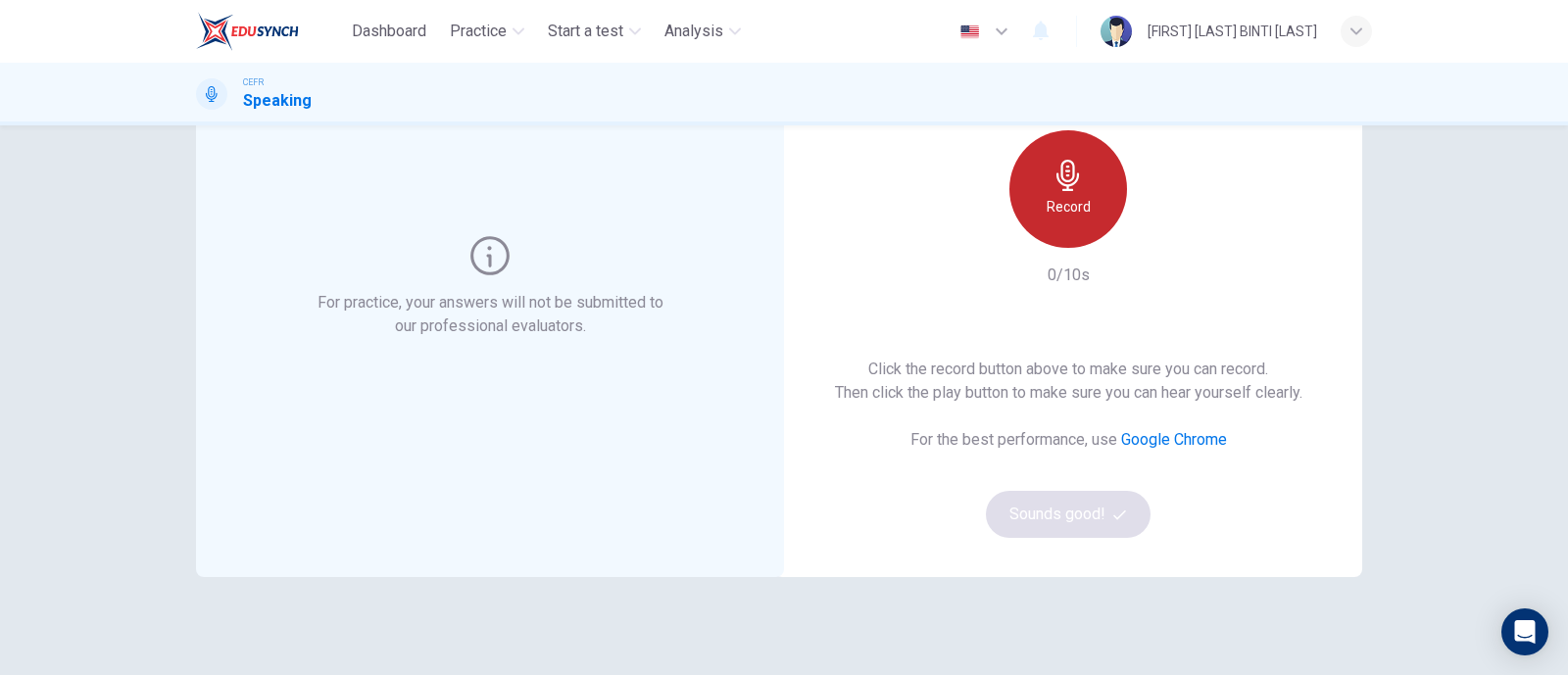 click at bounding box center [1068, 175] 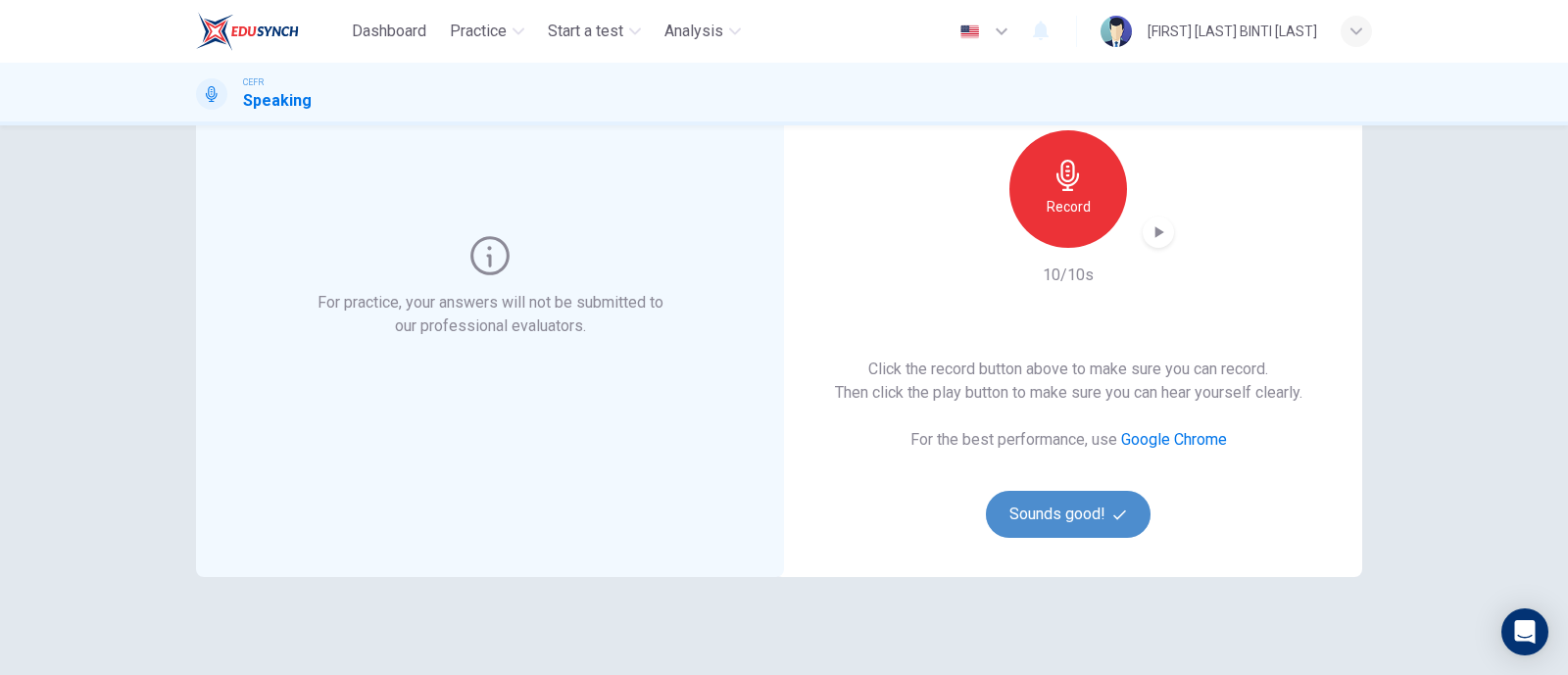 click on "Sounds good!" at bounding box center [1068, 514] 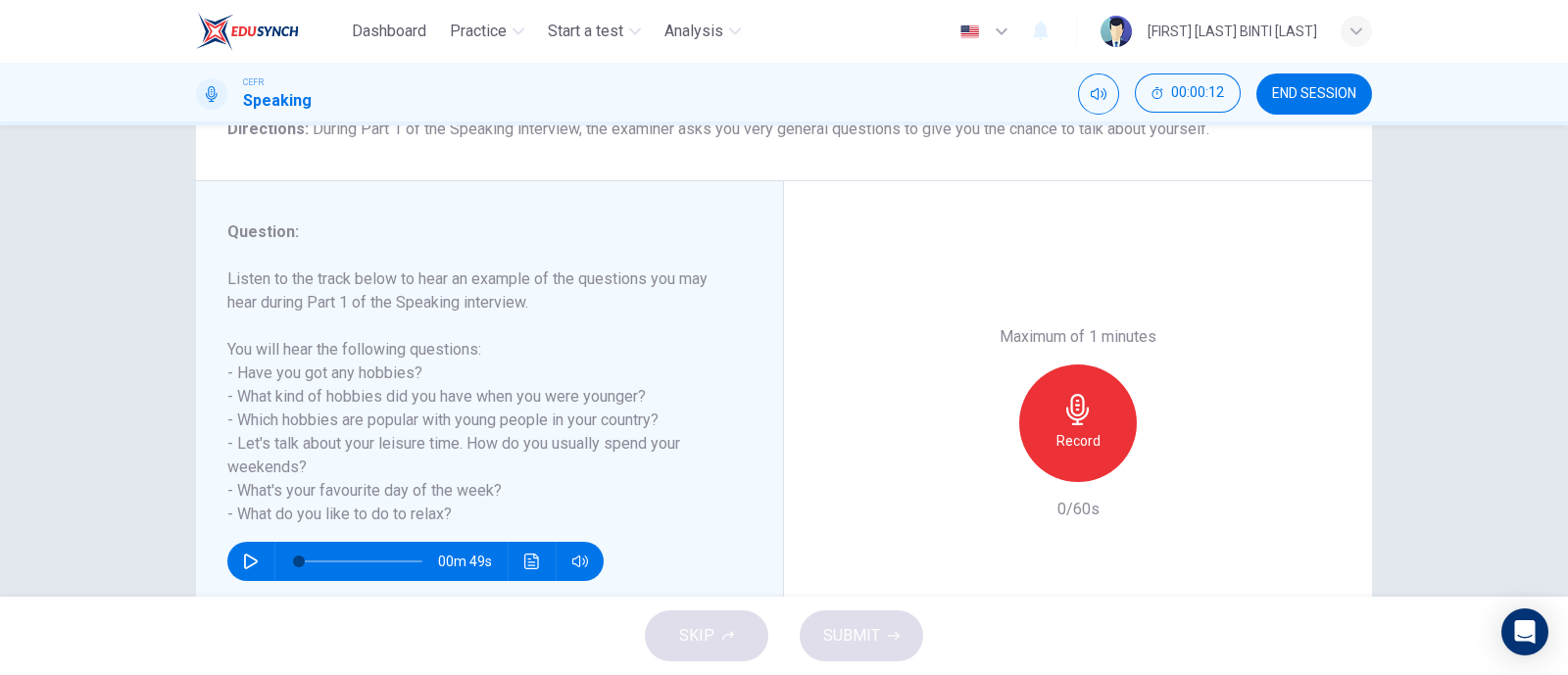 scroll, scrollTop: 184, scrollLeft: 0, axis: vertical 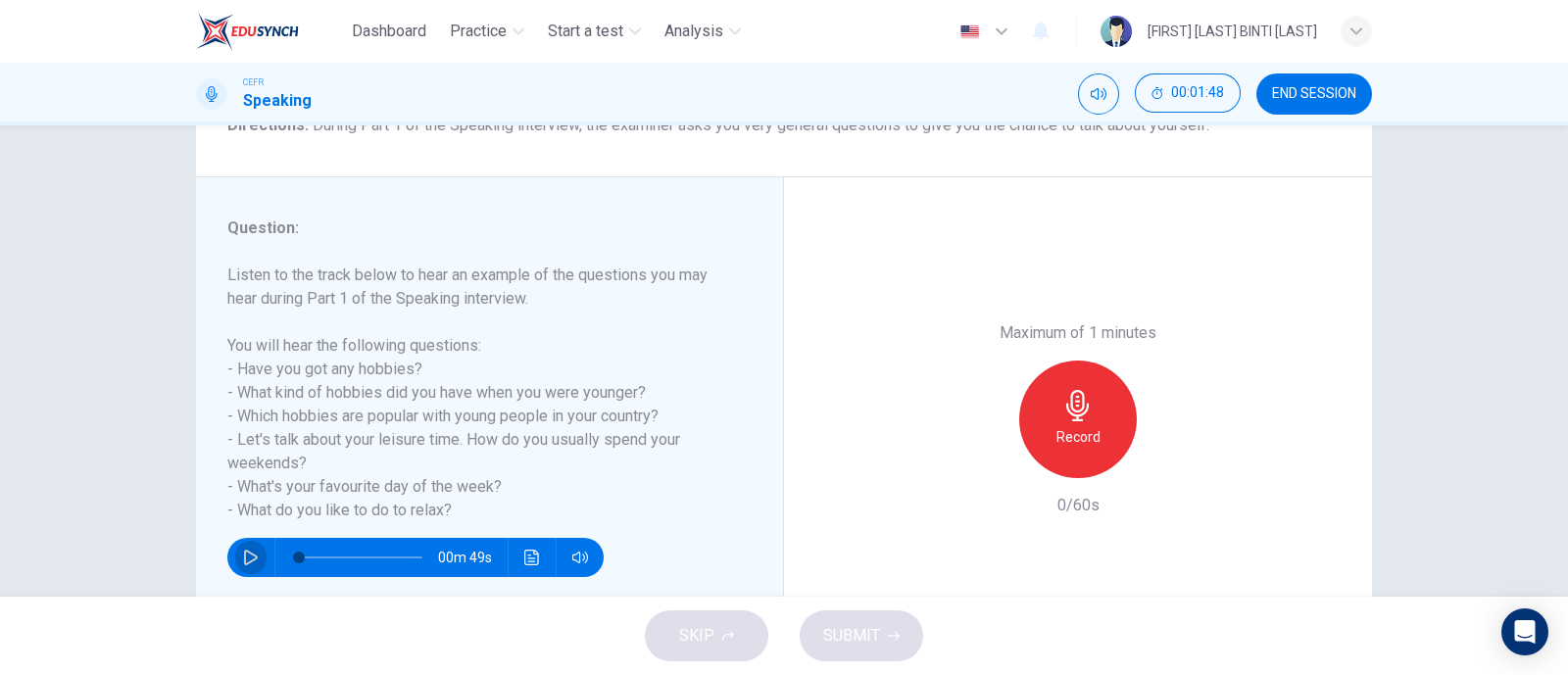 click at bounding box center (251, 557) 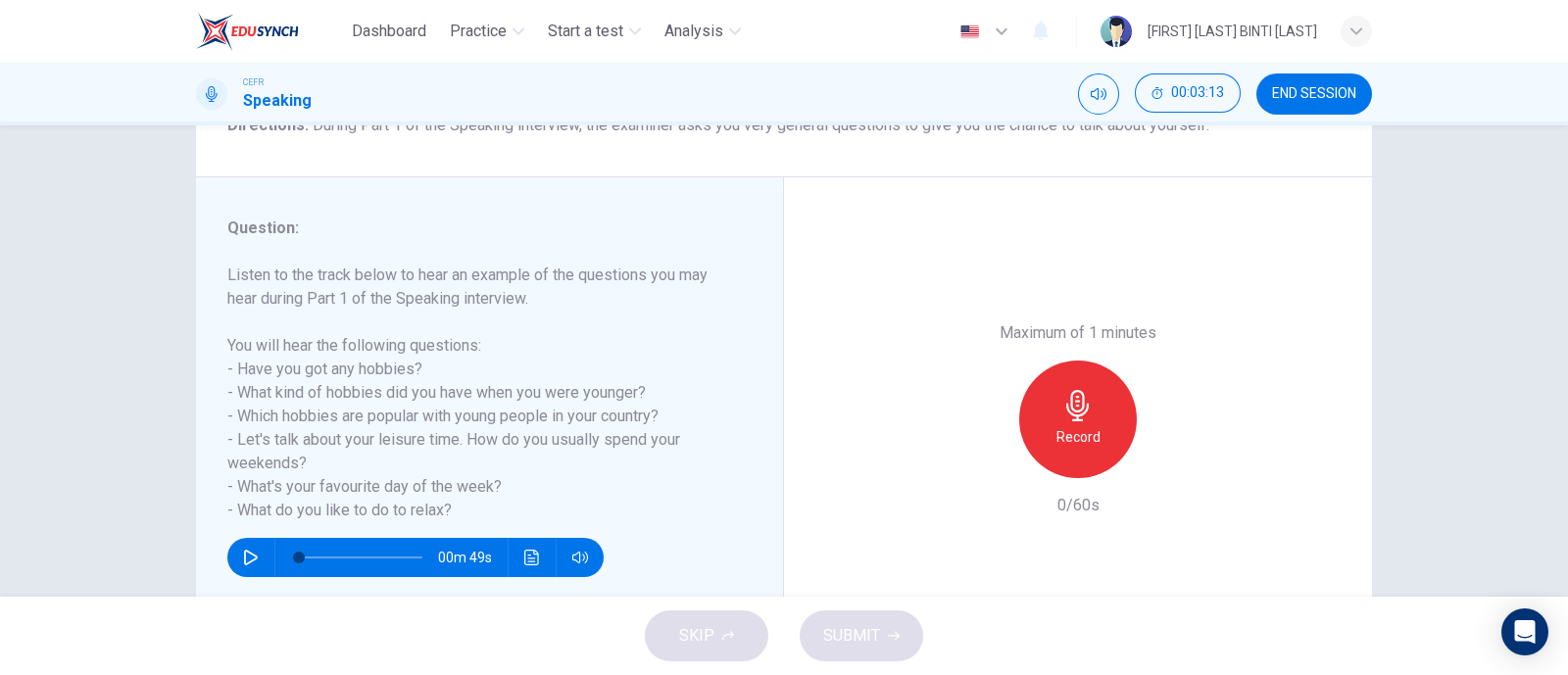 scroll, scrollTop: 219, scrollLeft: 0, axis: vertical 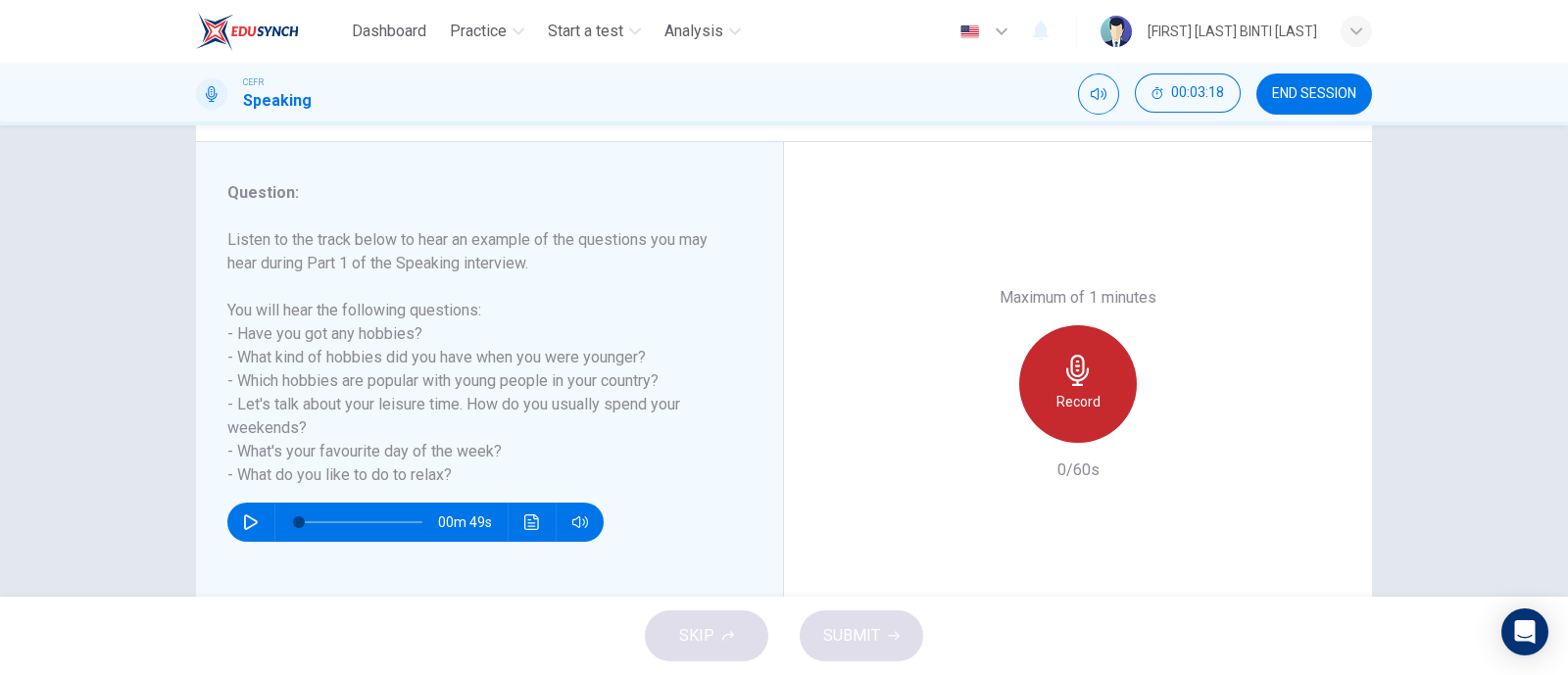 click on "Record" at bounding box center (1078, 402) 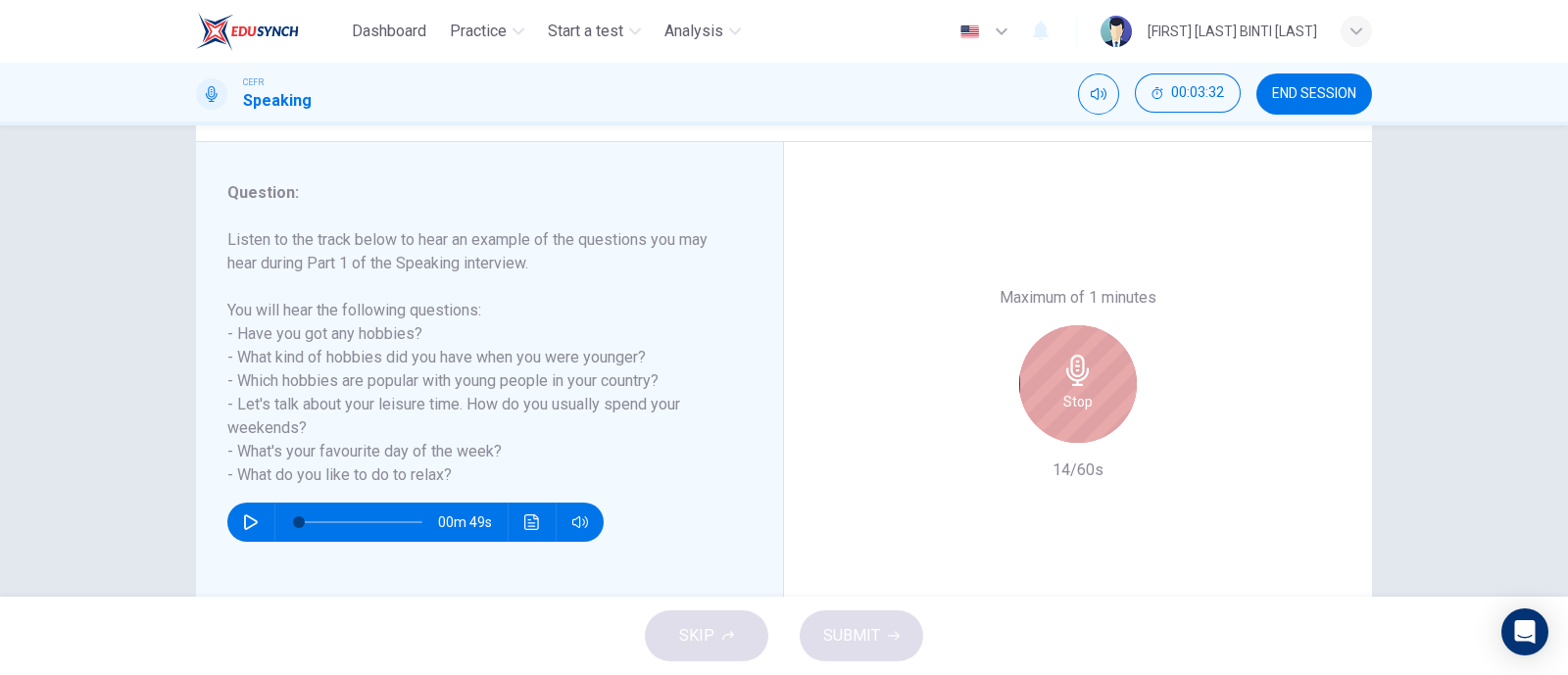 click on "Stop" at bounding box center [1078, 402] 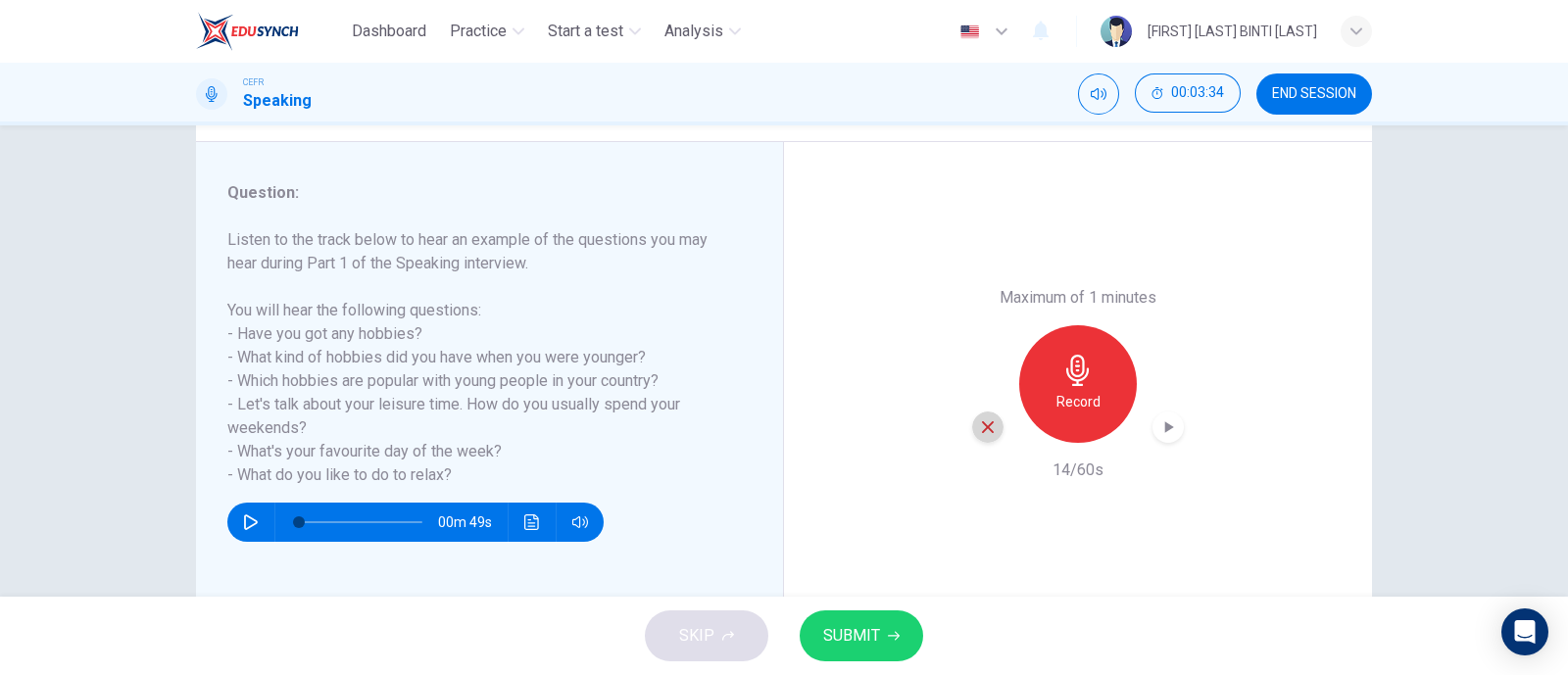 click at bounding box center [988, 427] 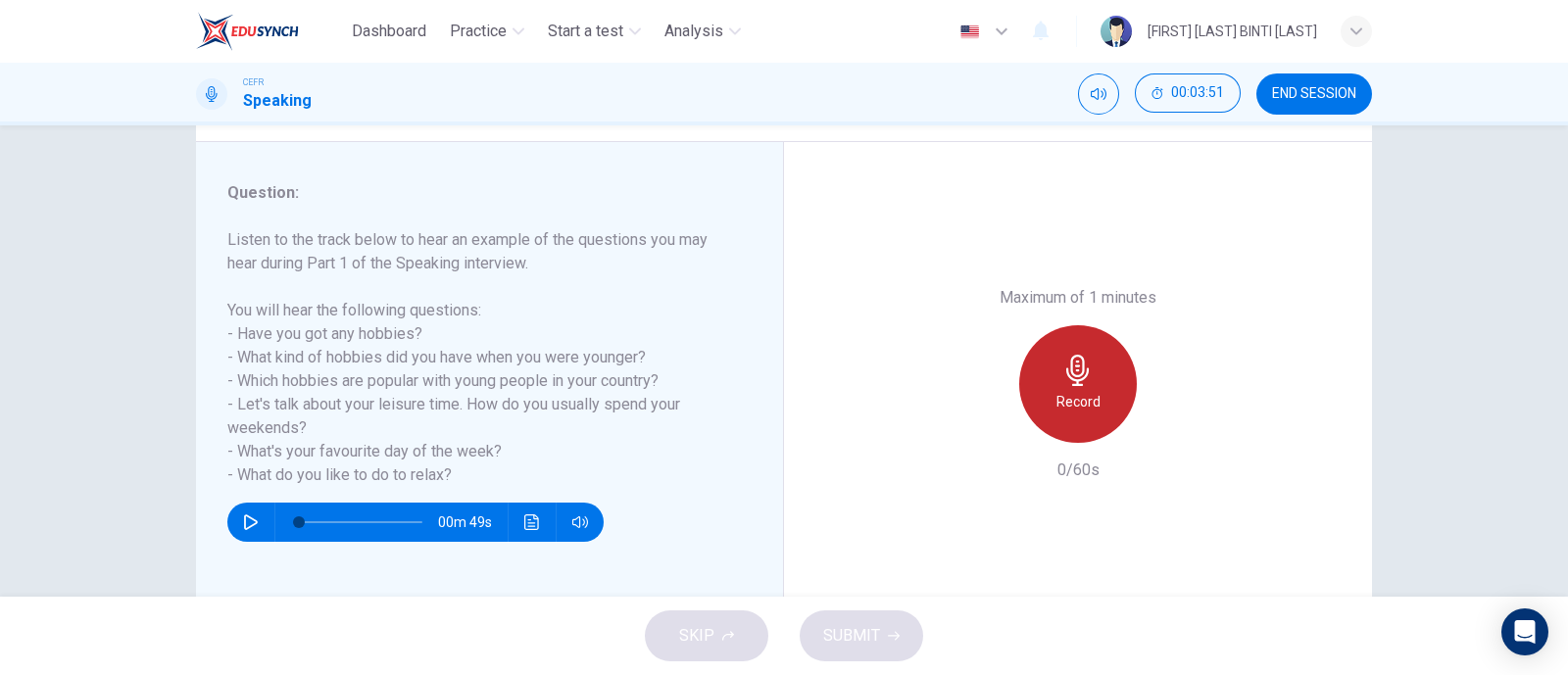 click on "Record" at bounding box center [1078, 384] 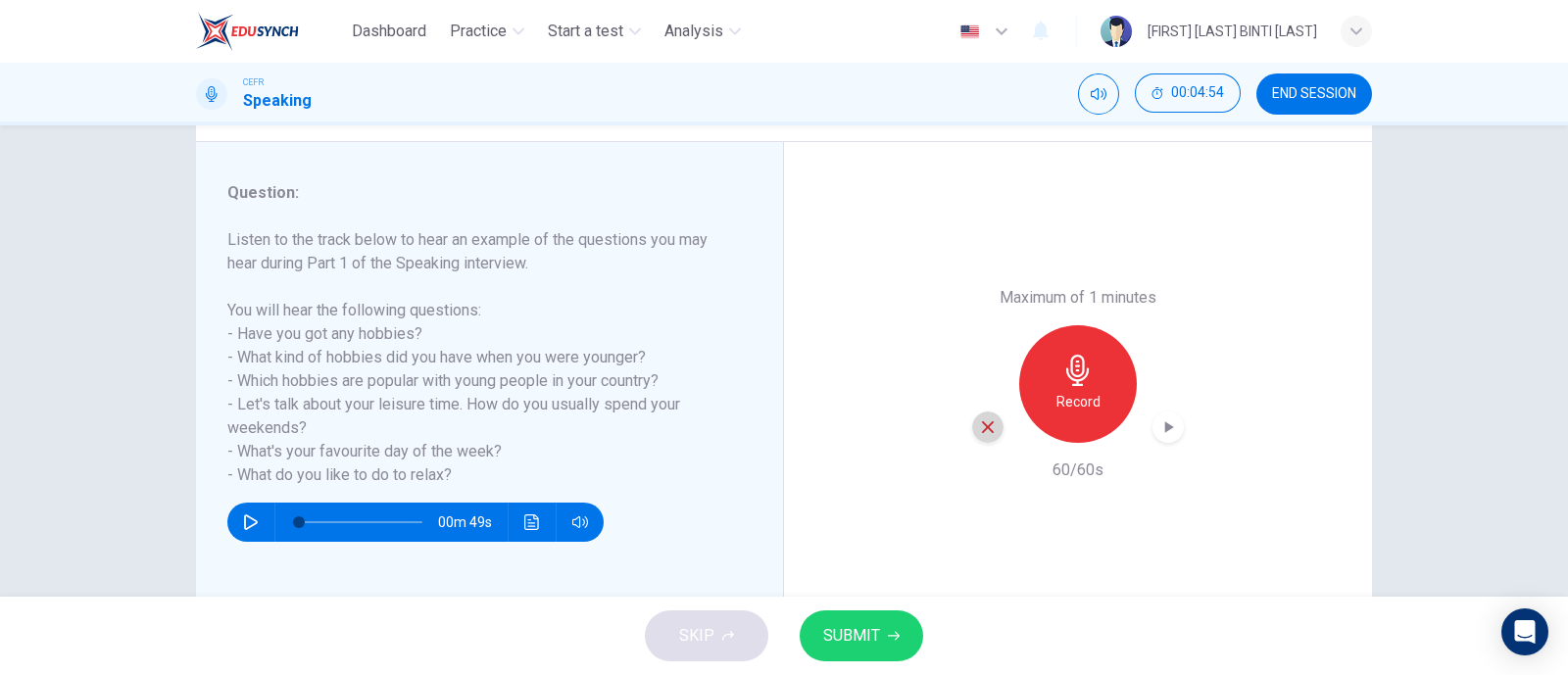 click at bounding box center [988, 427] 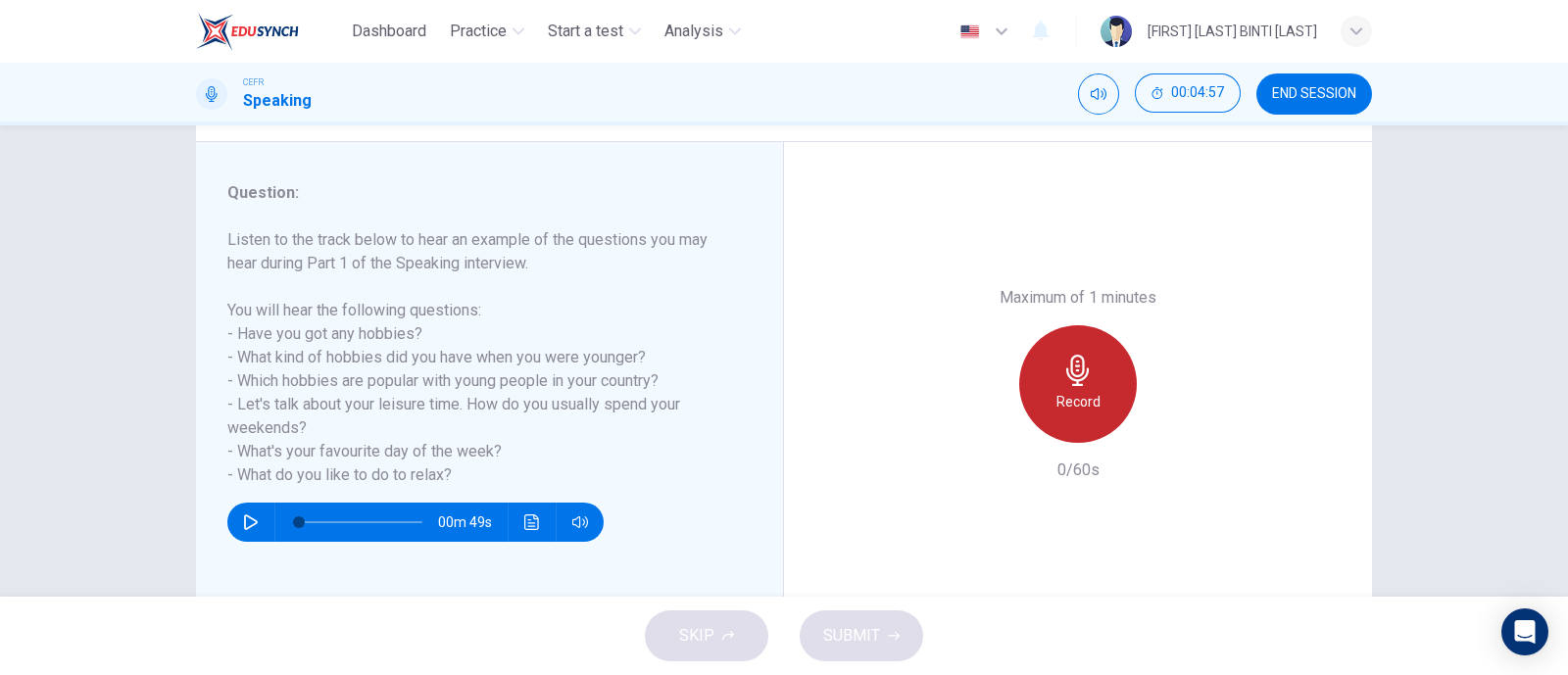 click on "Record" at bounding box center [1078, 402] 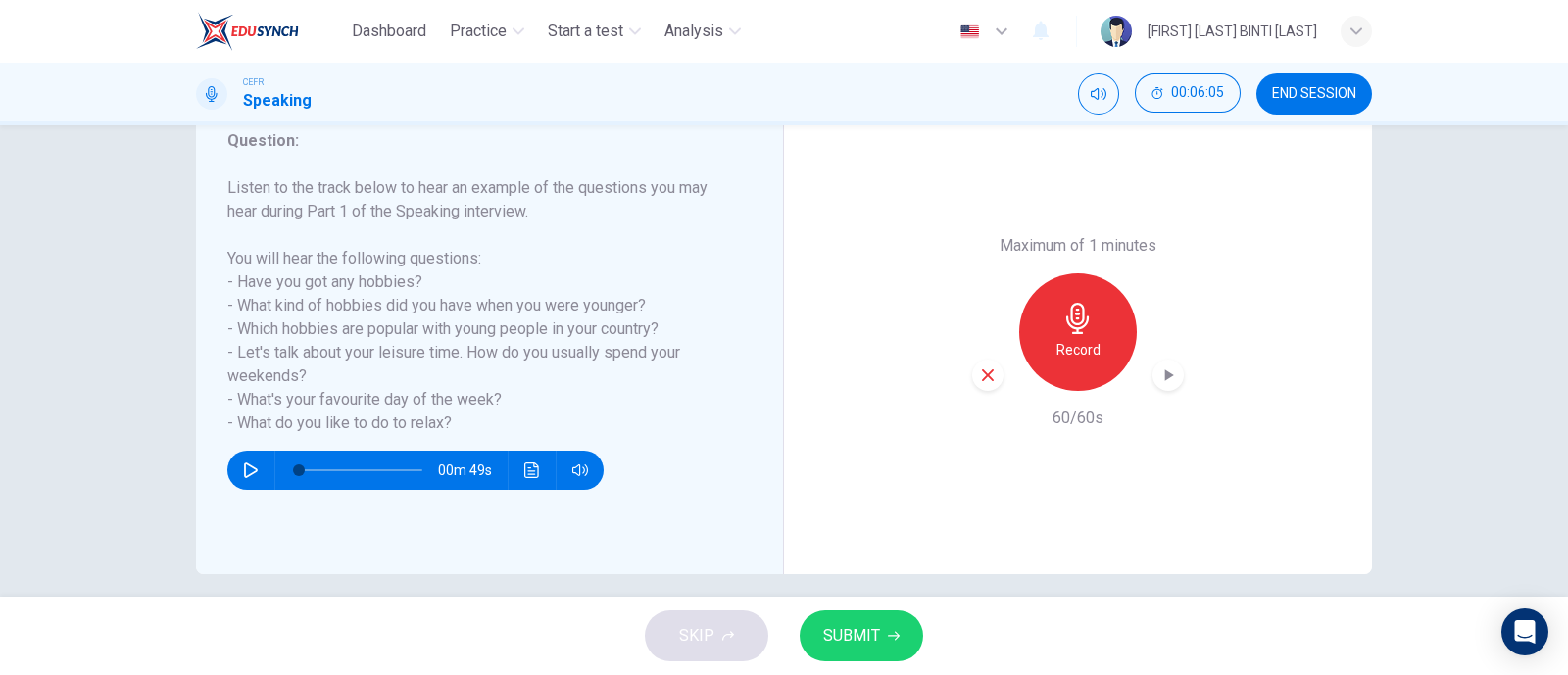 scroll, scrollTop: 288, scrollLeft: 0, axis: vertical 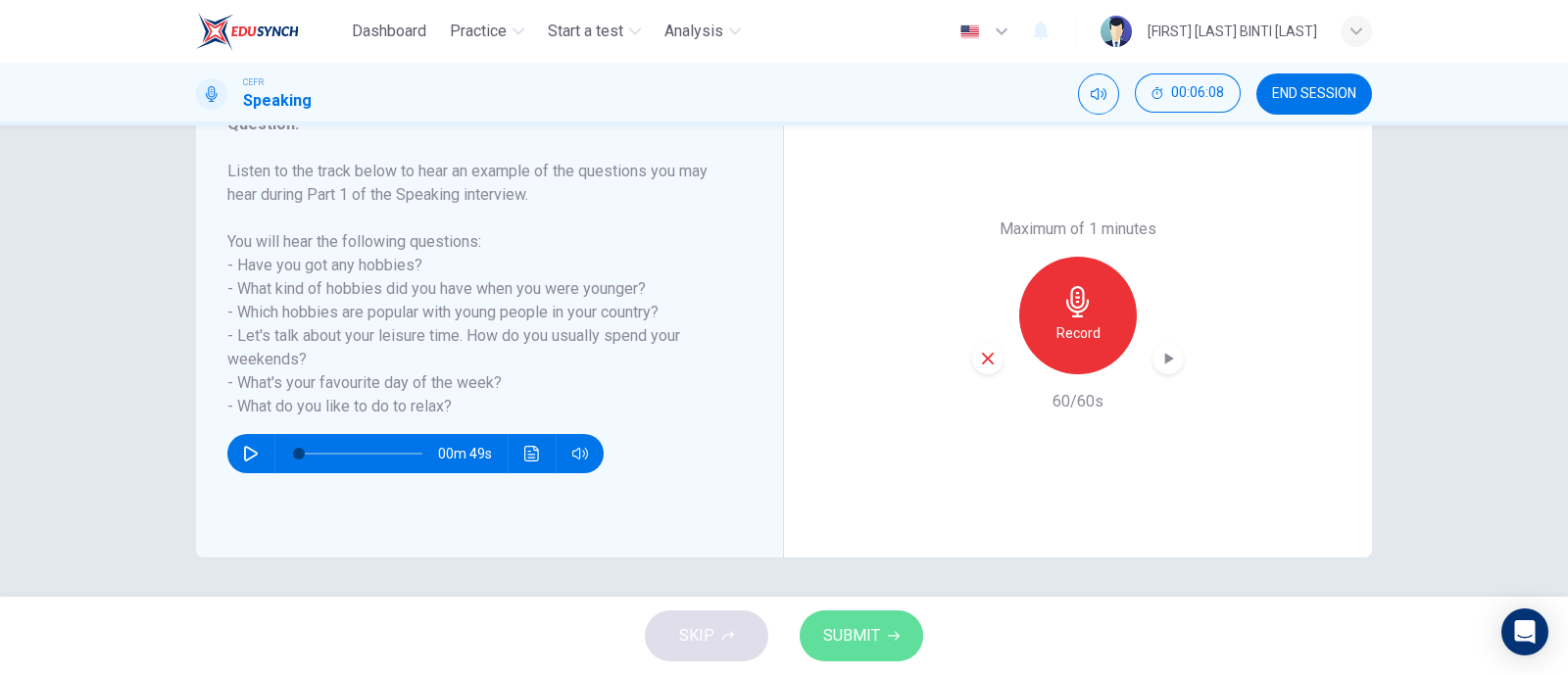 click on "SUBMIT" at bounding box center (861, 636) 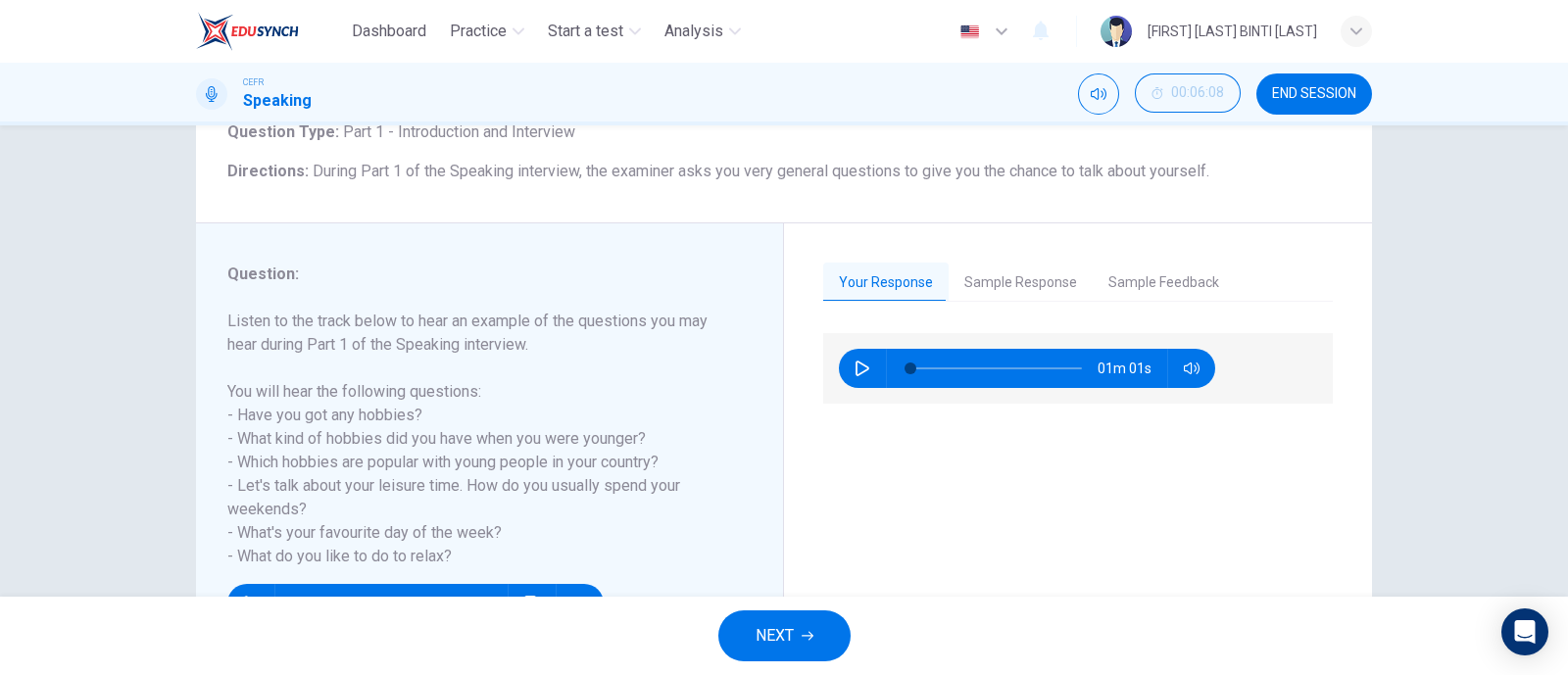 scroll, scrollTop: 140, scrollLeft: 0, axis: vertical 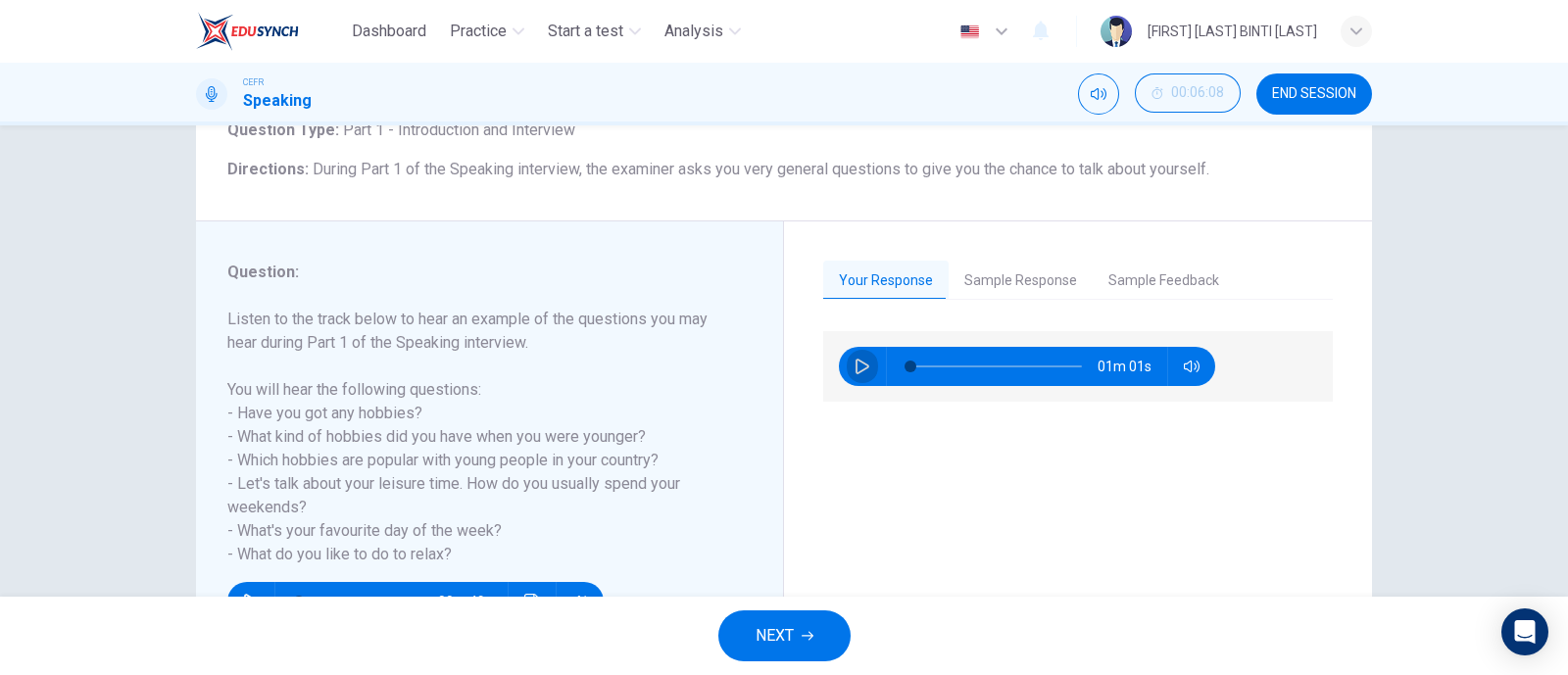 click at bounding box center [862, 366] 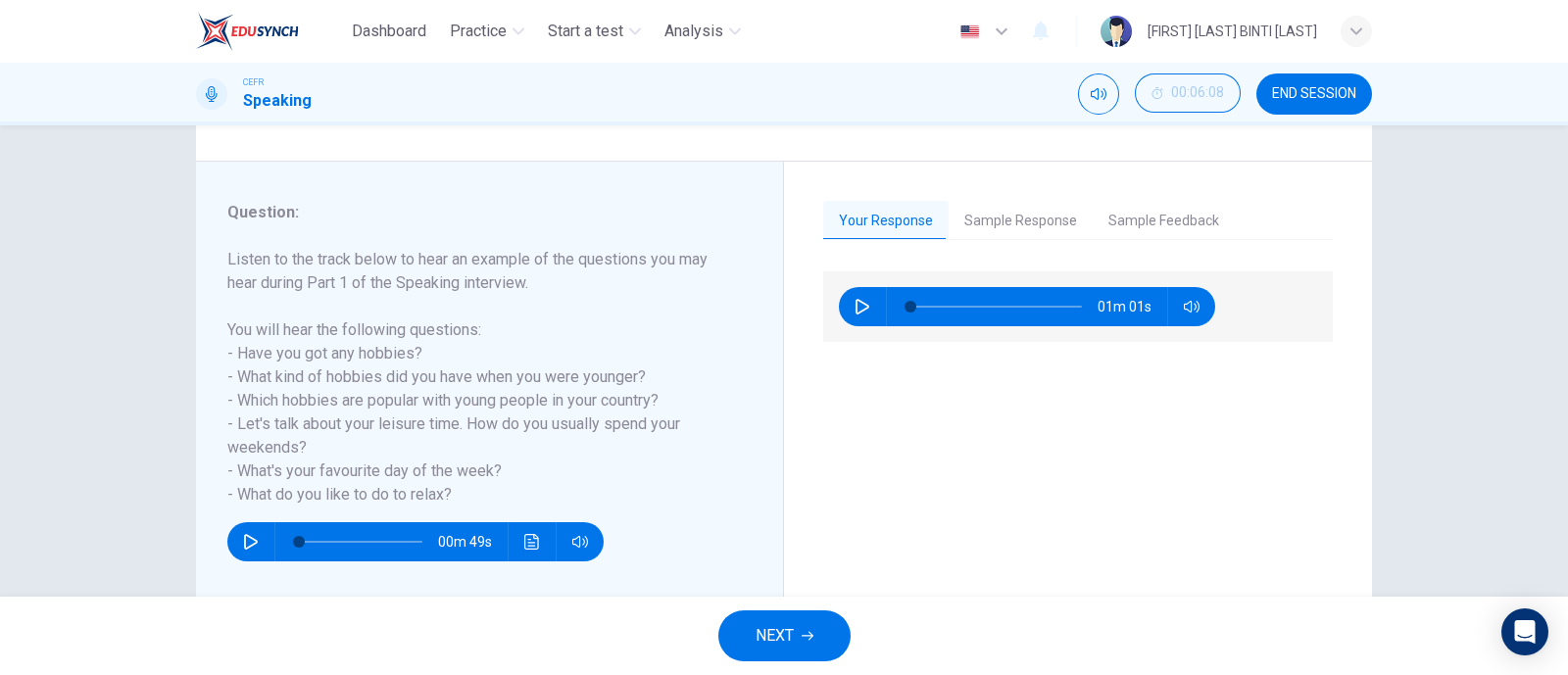 scroll, scrollTop: 201, scrollLeft: 0, axis: vertical 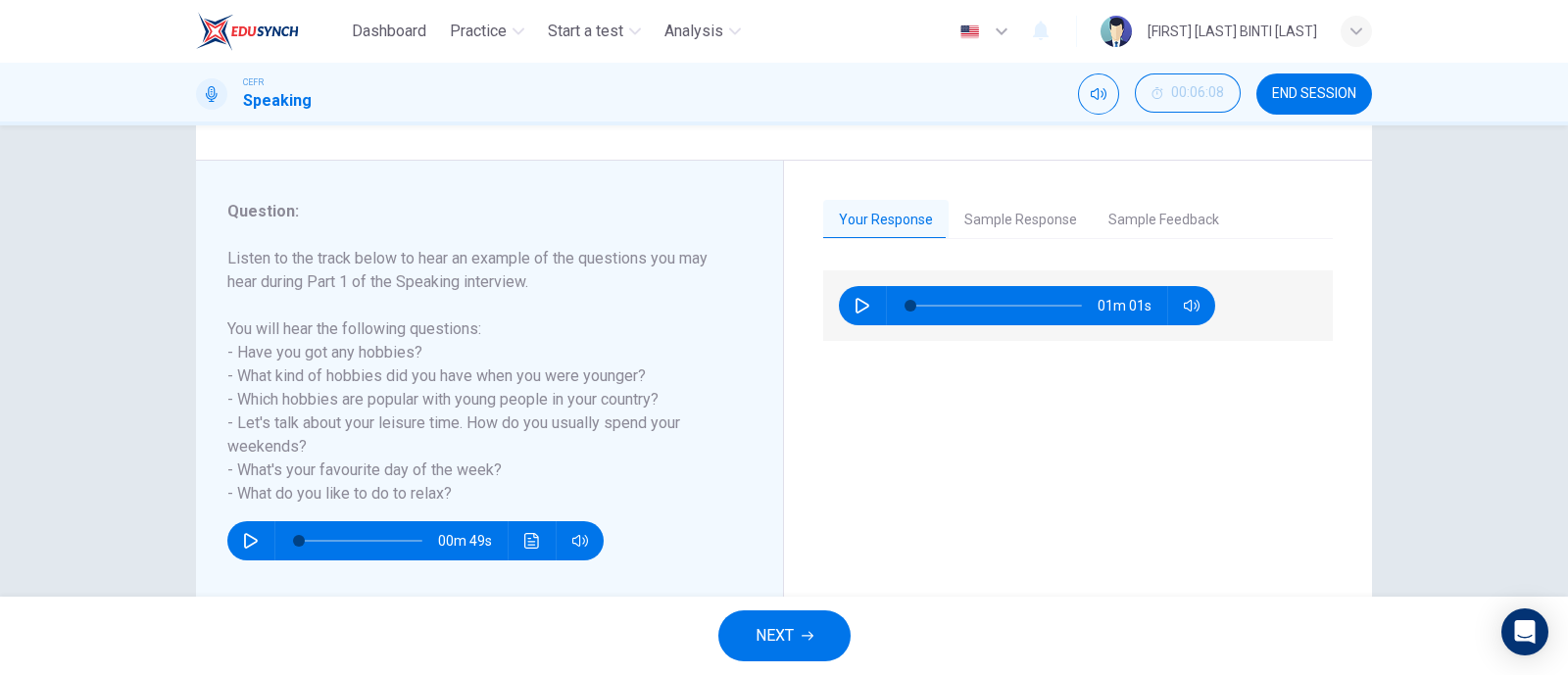 click on "Listen to the track below to hear an example of the questions you may hear during Part 1 of the Speaking interview.  You will hear the following questions:
- Have you got any hobbies?
- What kind of hobbies did you have when you were younger?
- Which hobbies are popular with young people in your country?
- Let's talk about your leisure time. How do you usually spend your weekends?
- What's your favourite day of the week?
- What do you like to do to relax?" at bounding box center (477, 376) 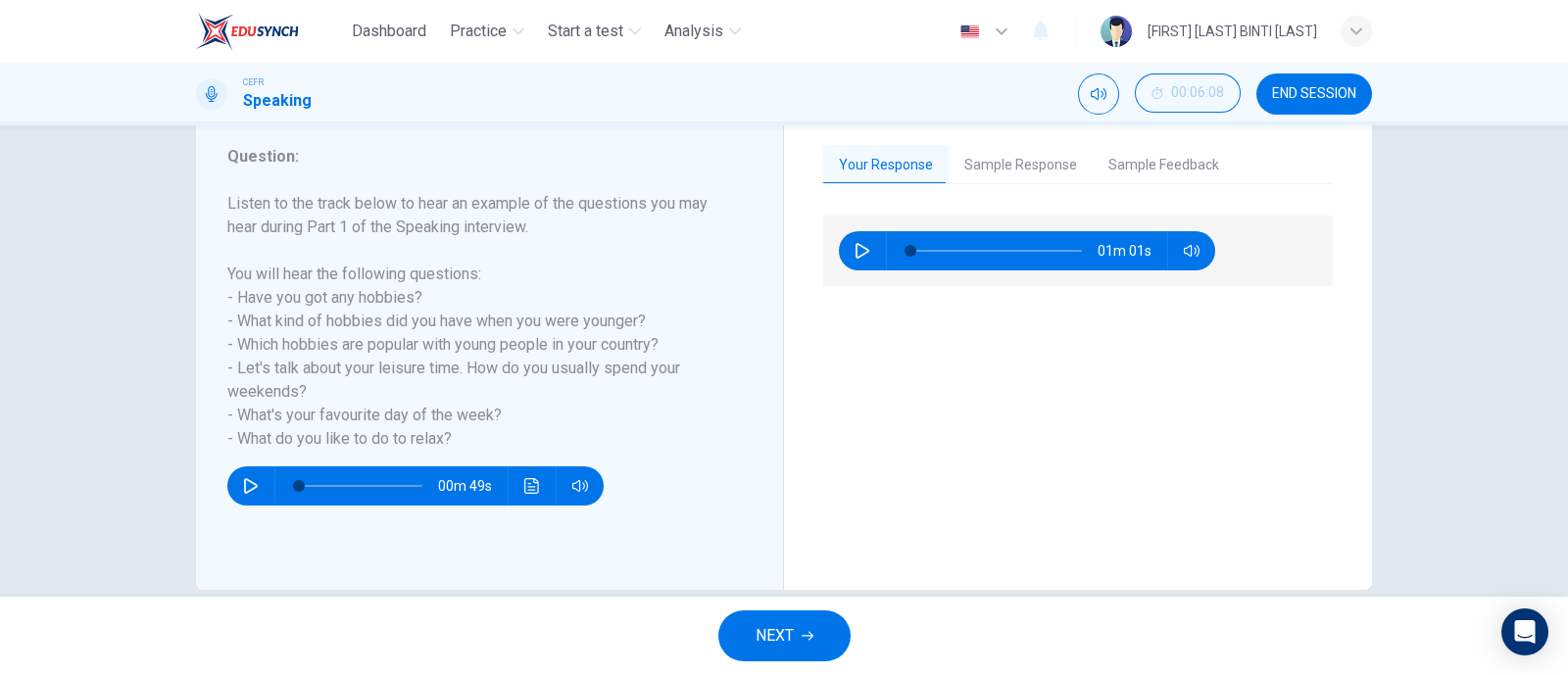 scroll, scrollTop: 288, scrollLeft: 0, axis: vertical 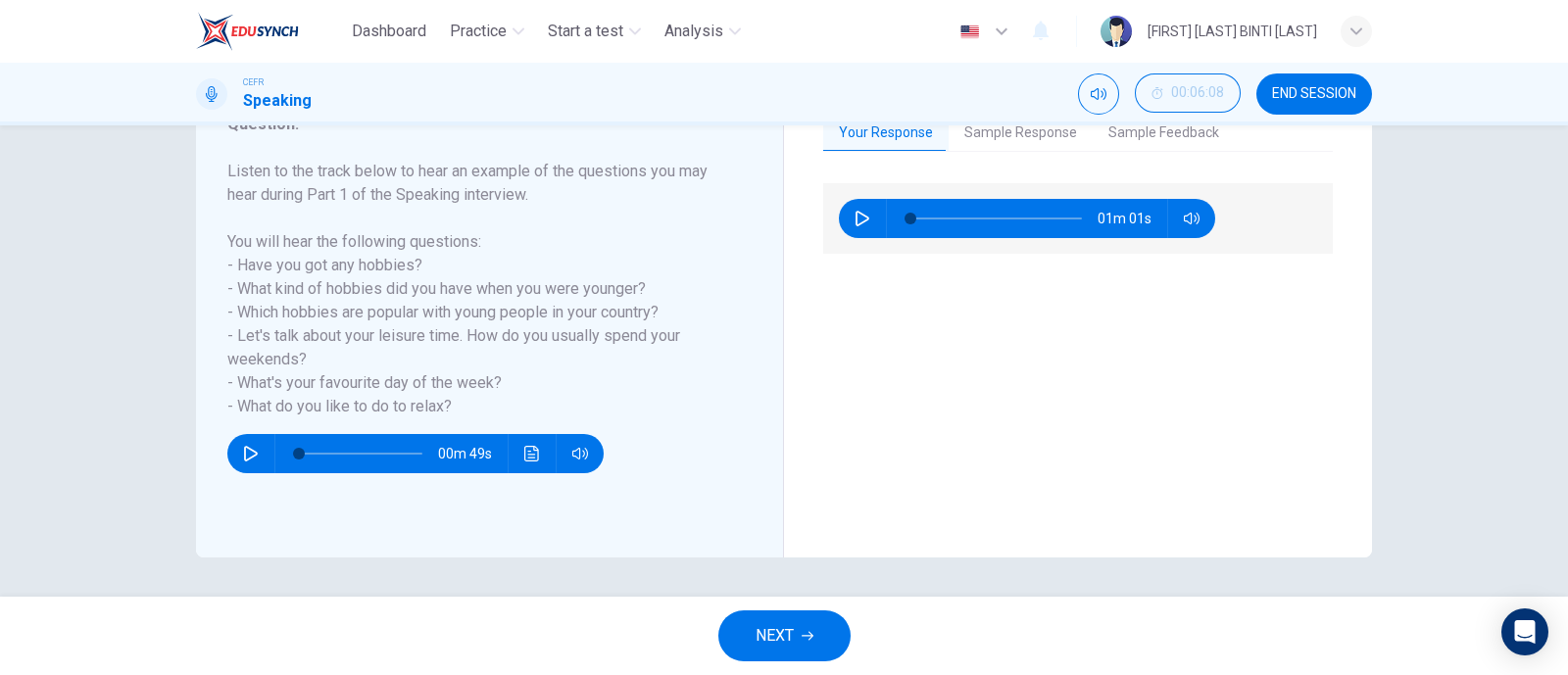 click on "NEXT" at bounding box center (784, 636) 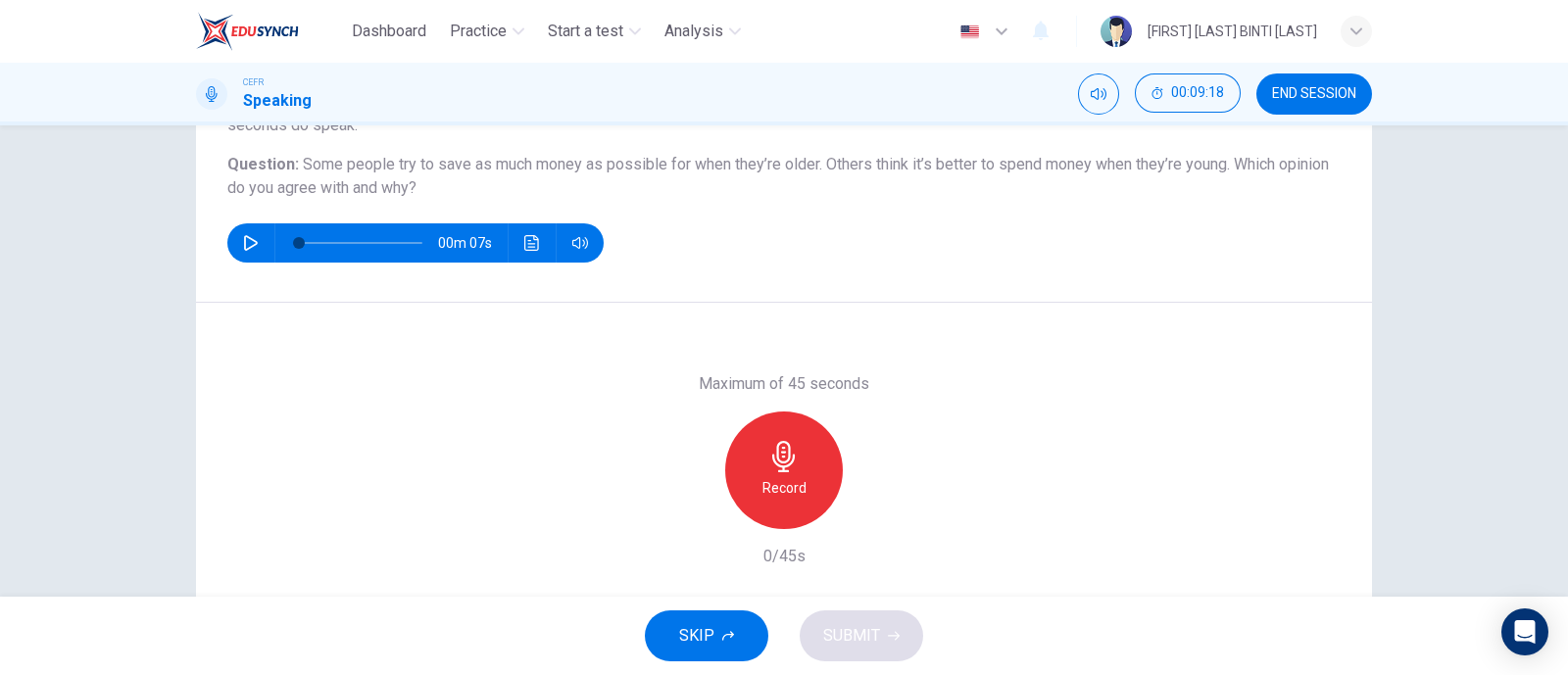 scroll, scrollTop: 208, scrollLeft: 0, axis: vertical 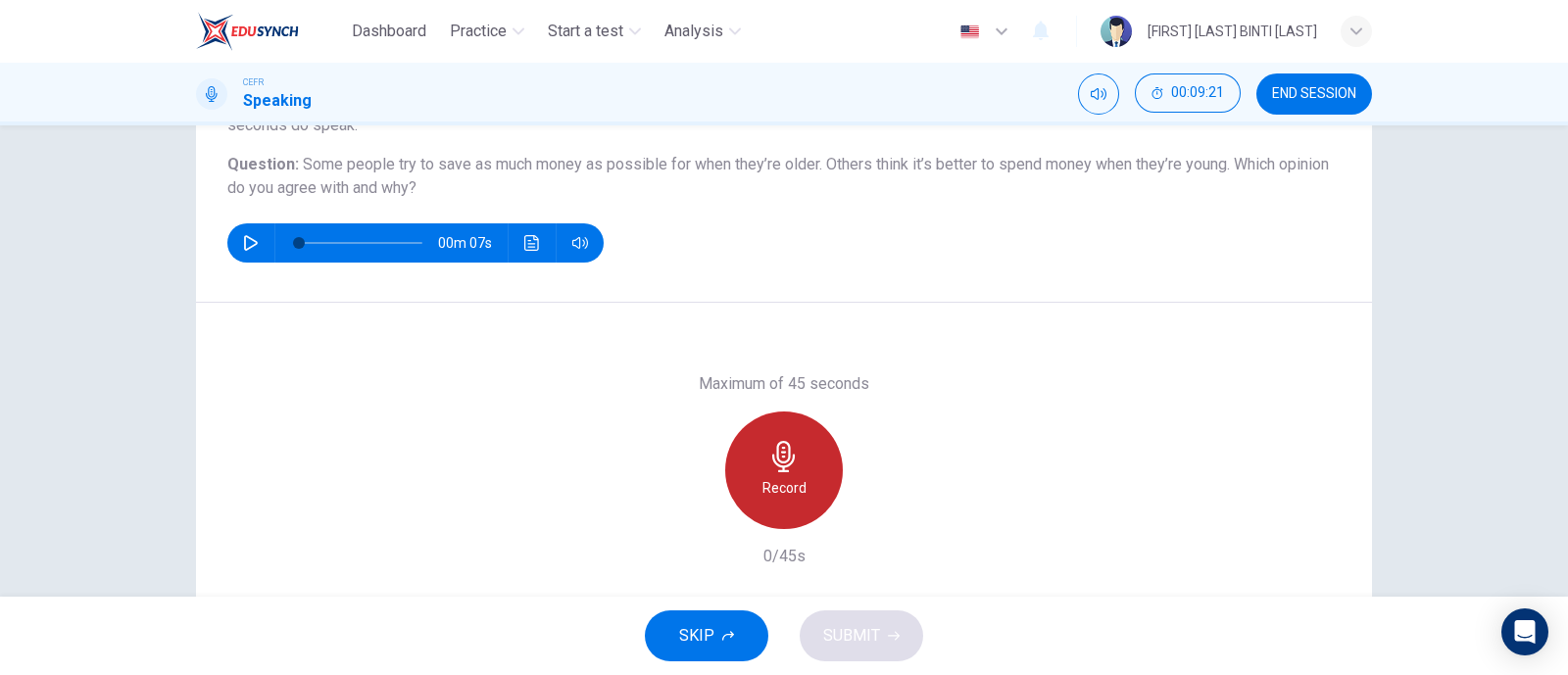 click at bounding box center [783, 457] 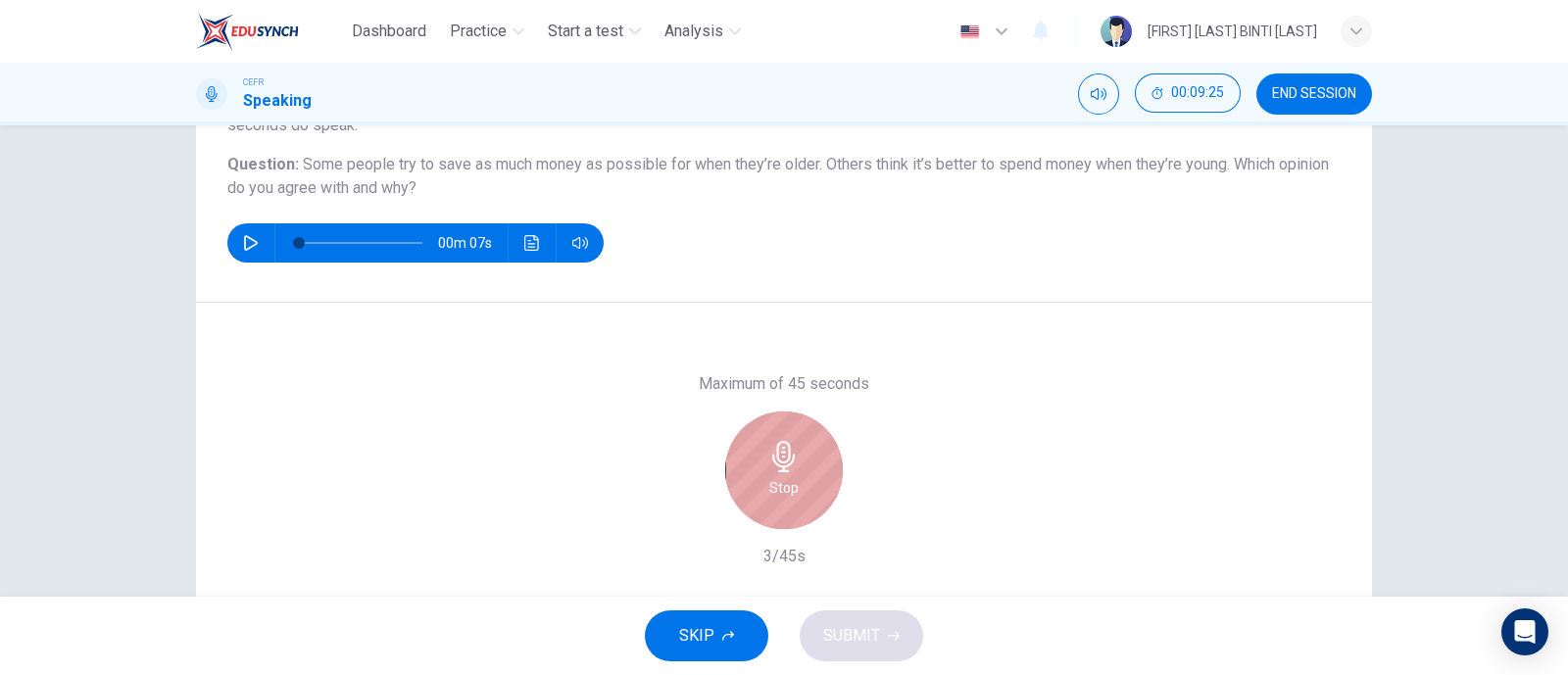 click at bounding box center [783, 457] 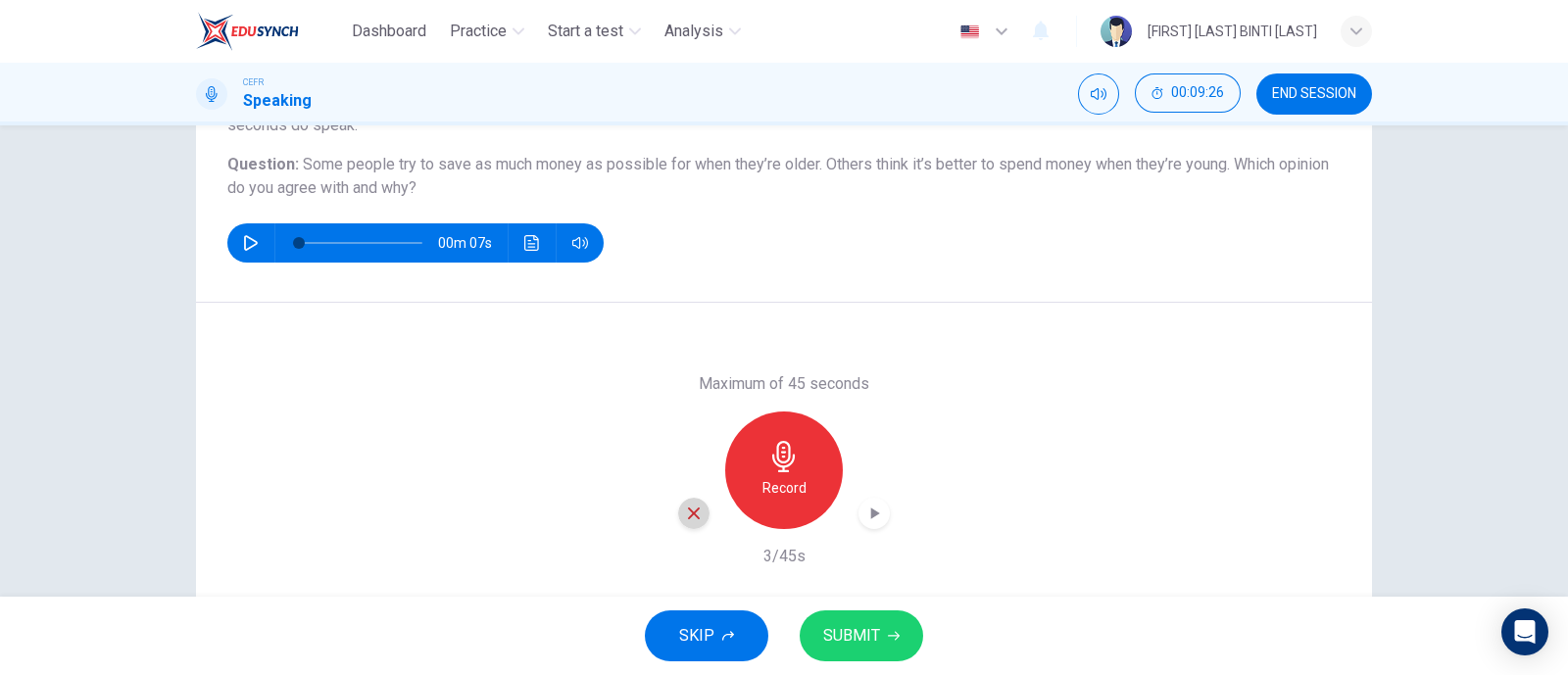 click at bounding box center (694, 513) 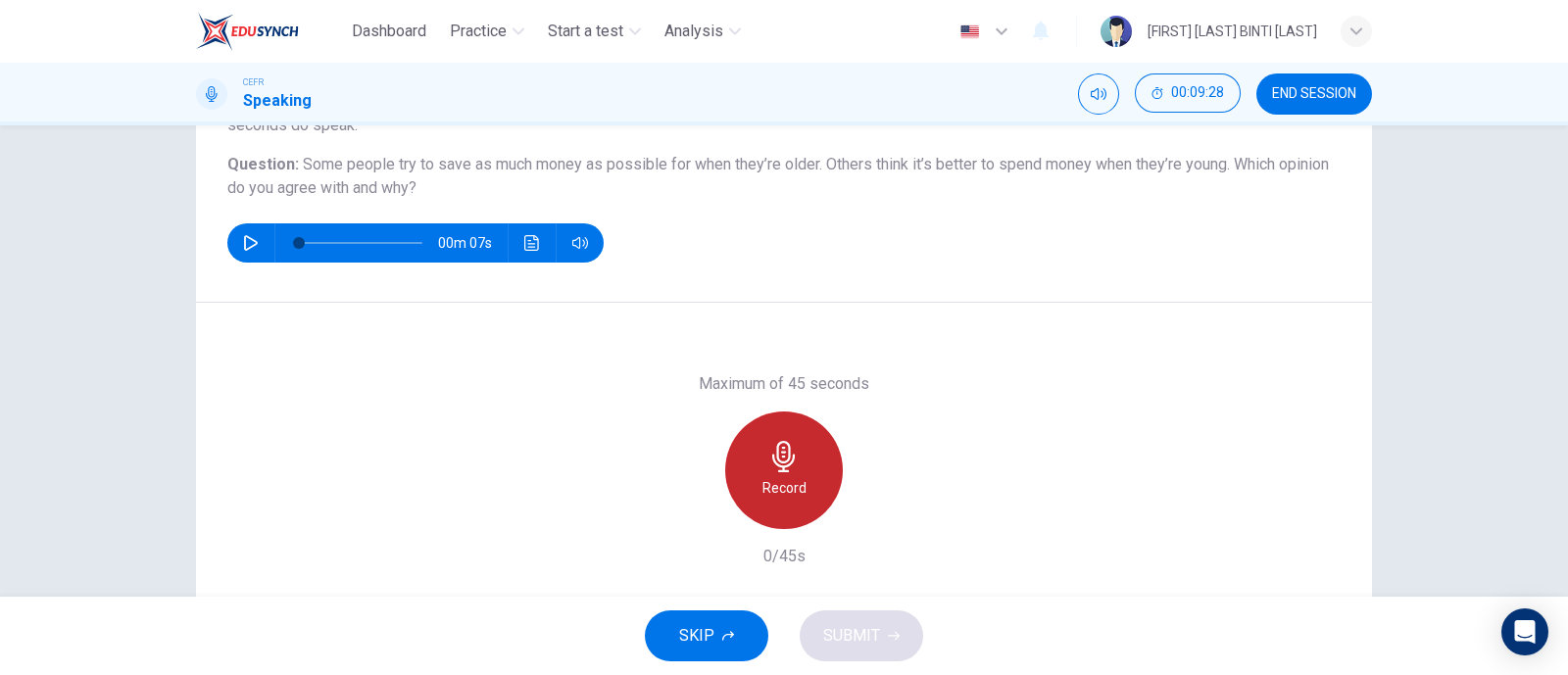 click on "Record" at bounding box center (784, 470) 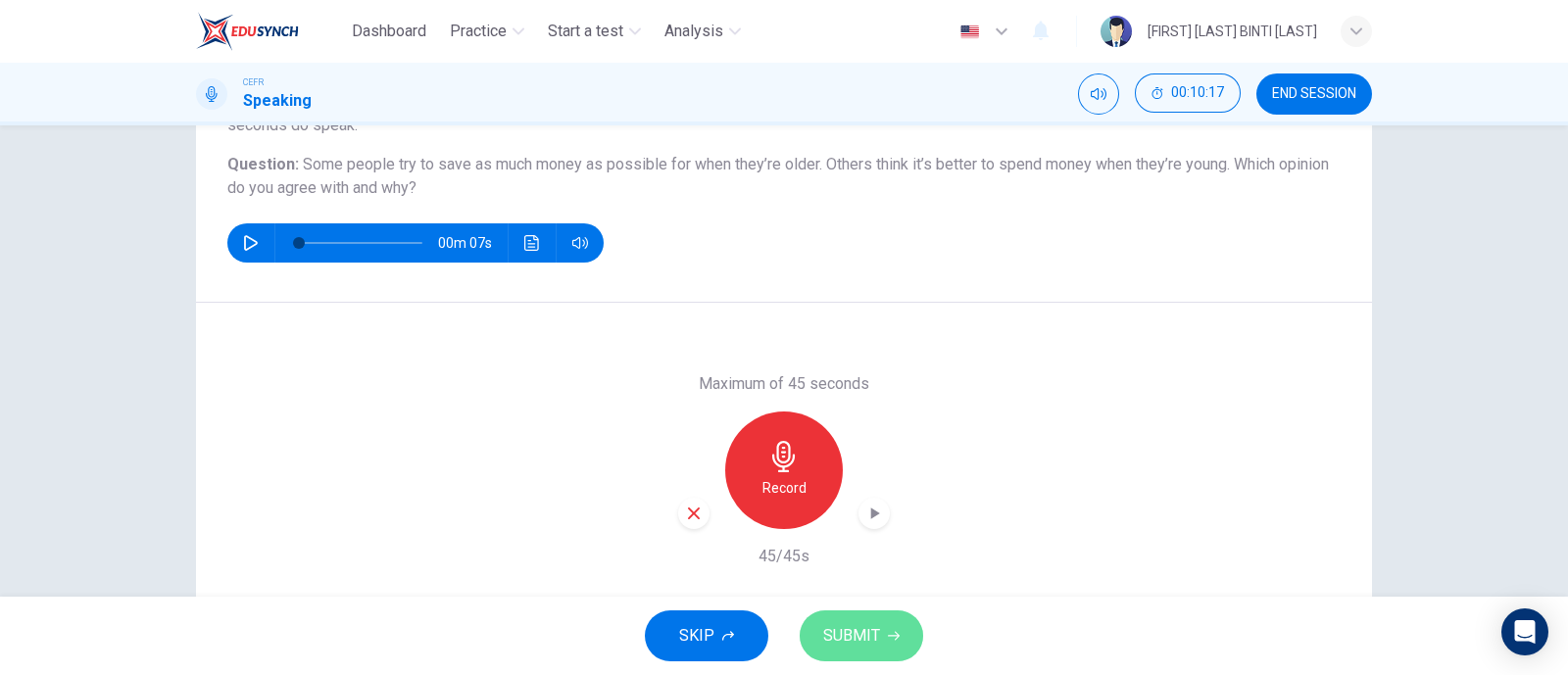 click on "SUBMIT" at bounding box center [852, 636] 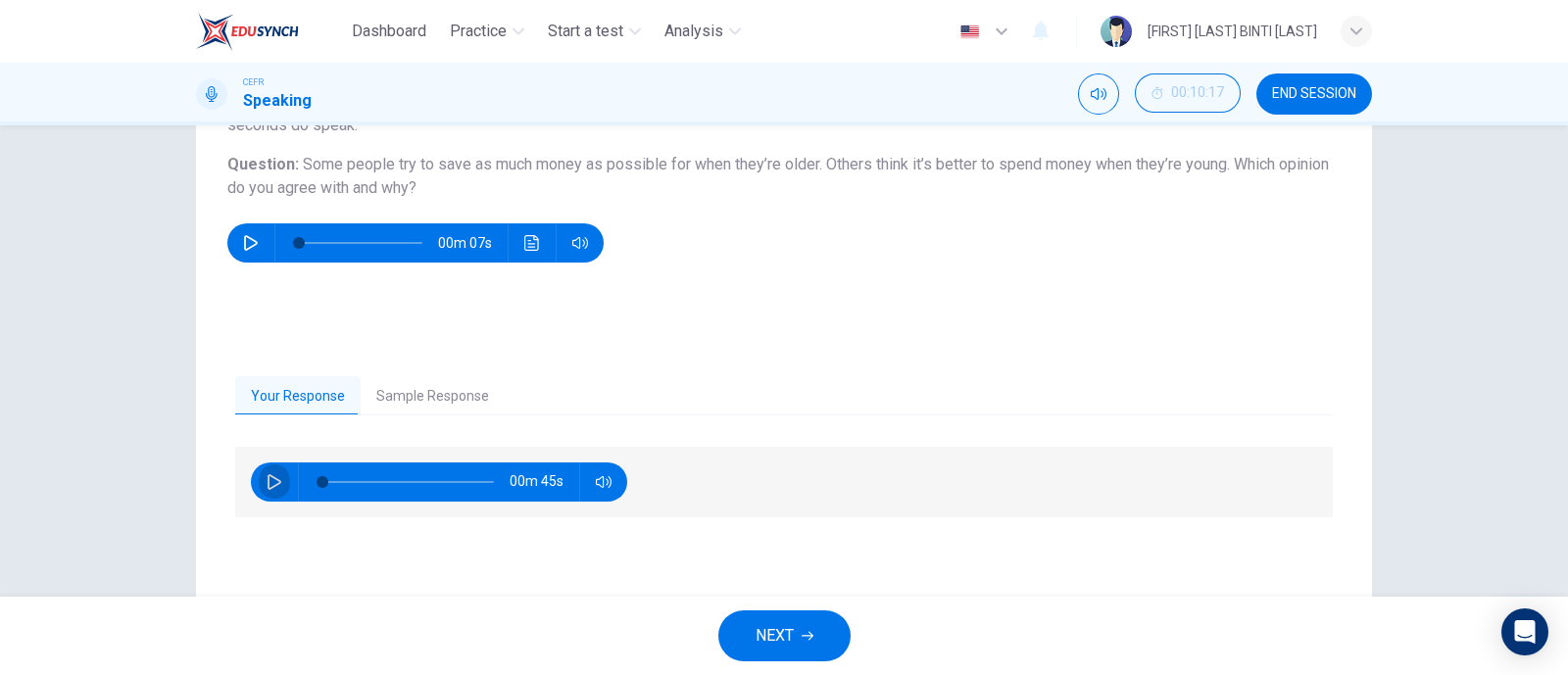 click at bounding box center [274, 482] 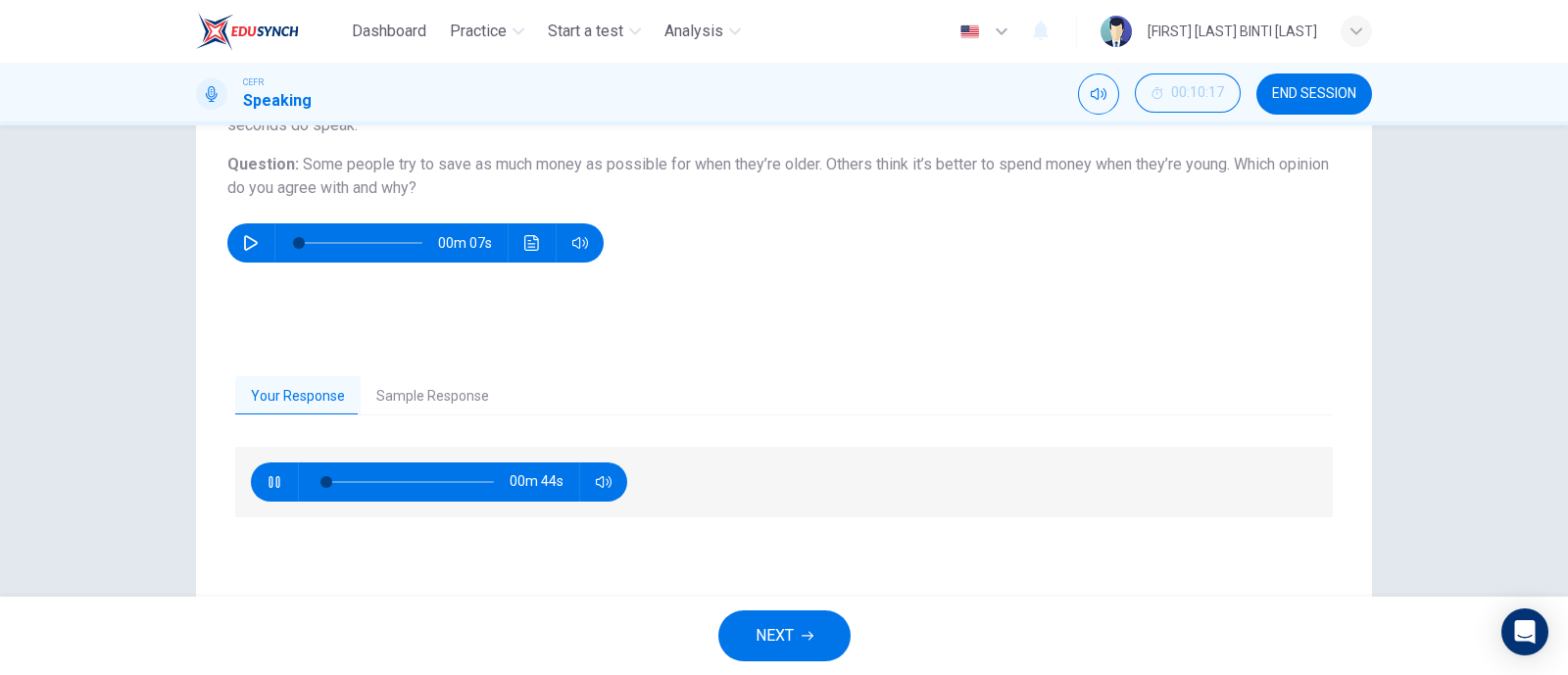click on "Sample Response" at bounding box center [432, 397] 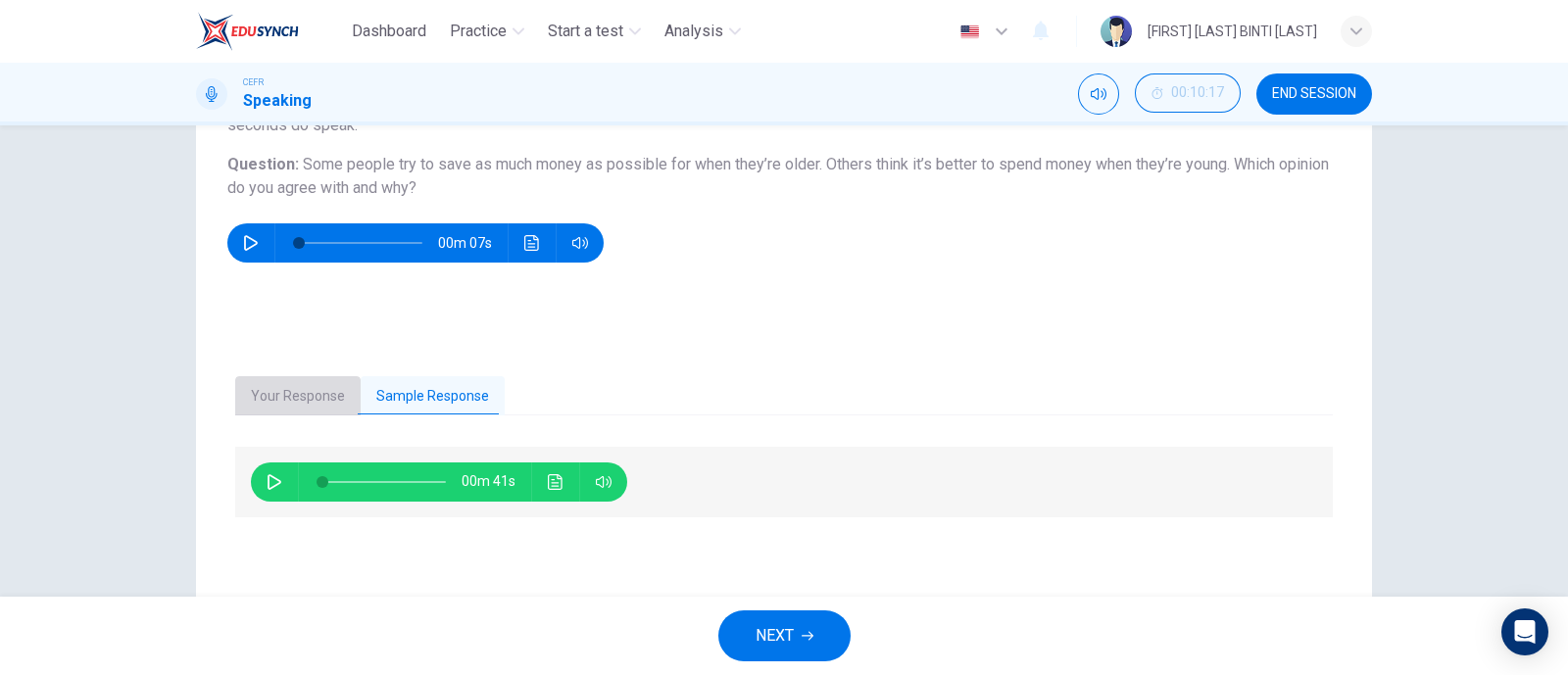 click on "Your Response" at bounding box center [298, 397] 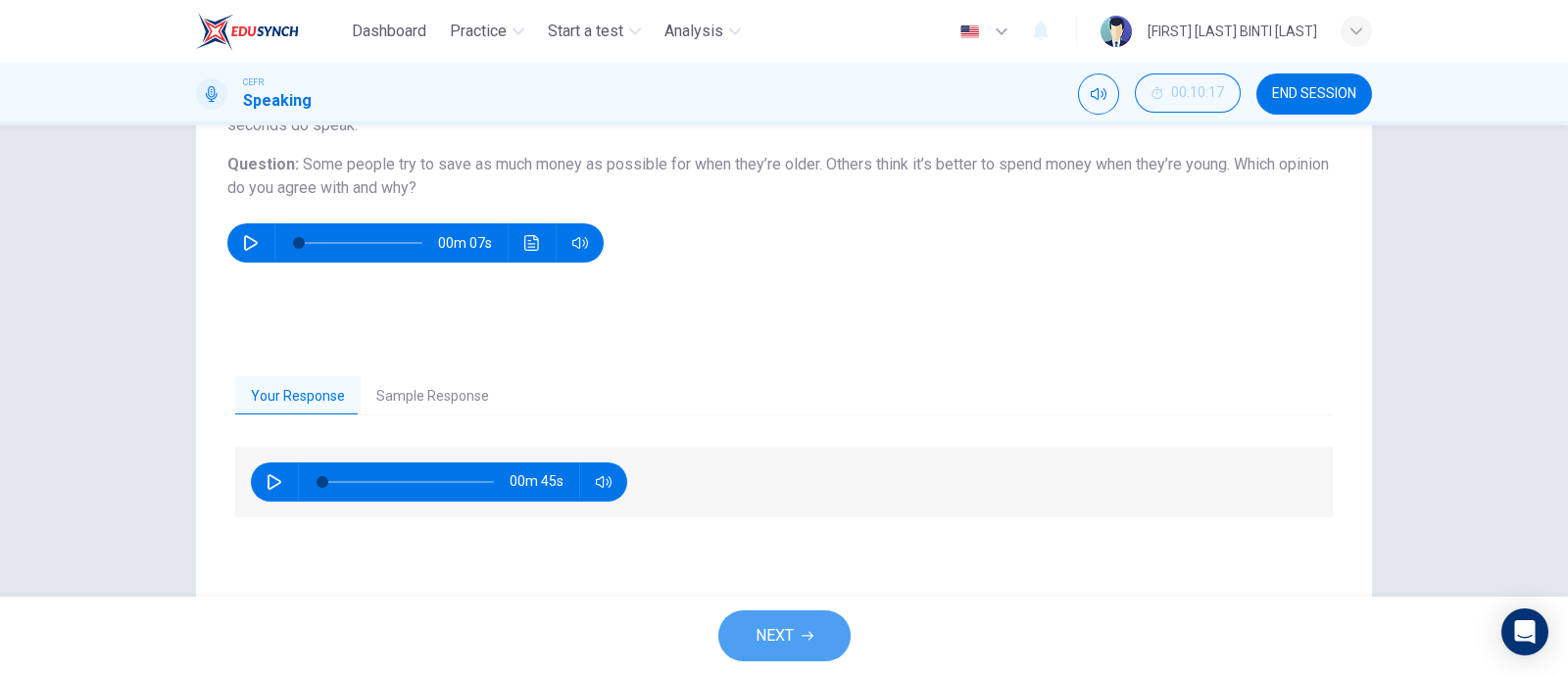 click on "NEXT" at bounding box center (784, 636) 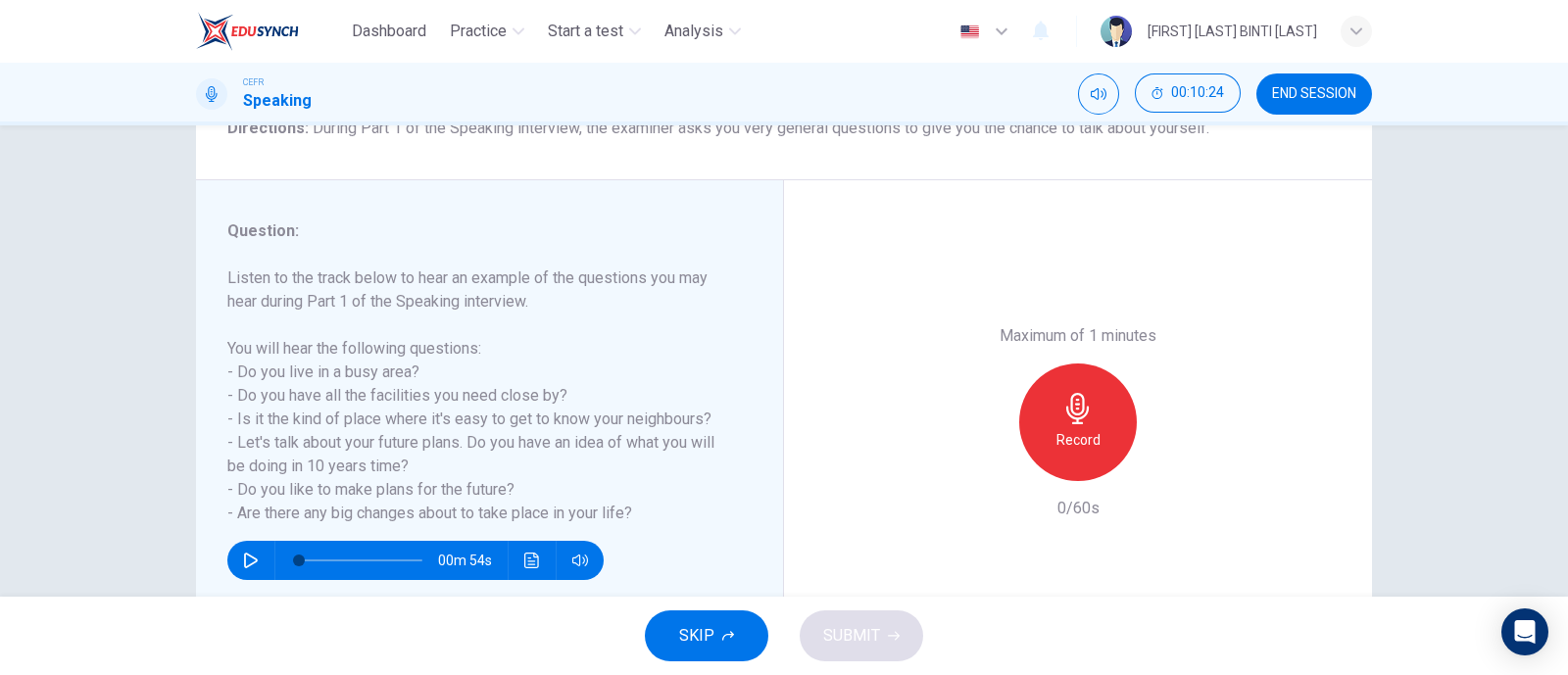 scroll, scrollTop: 227, scrollLeft: 0, axis: vertical 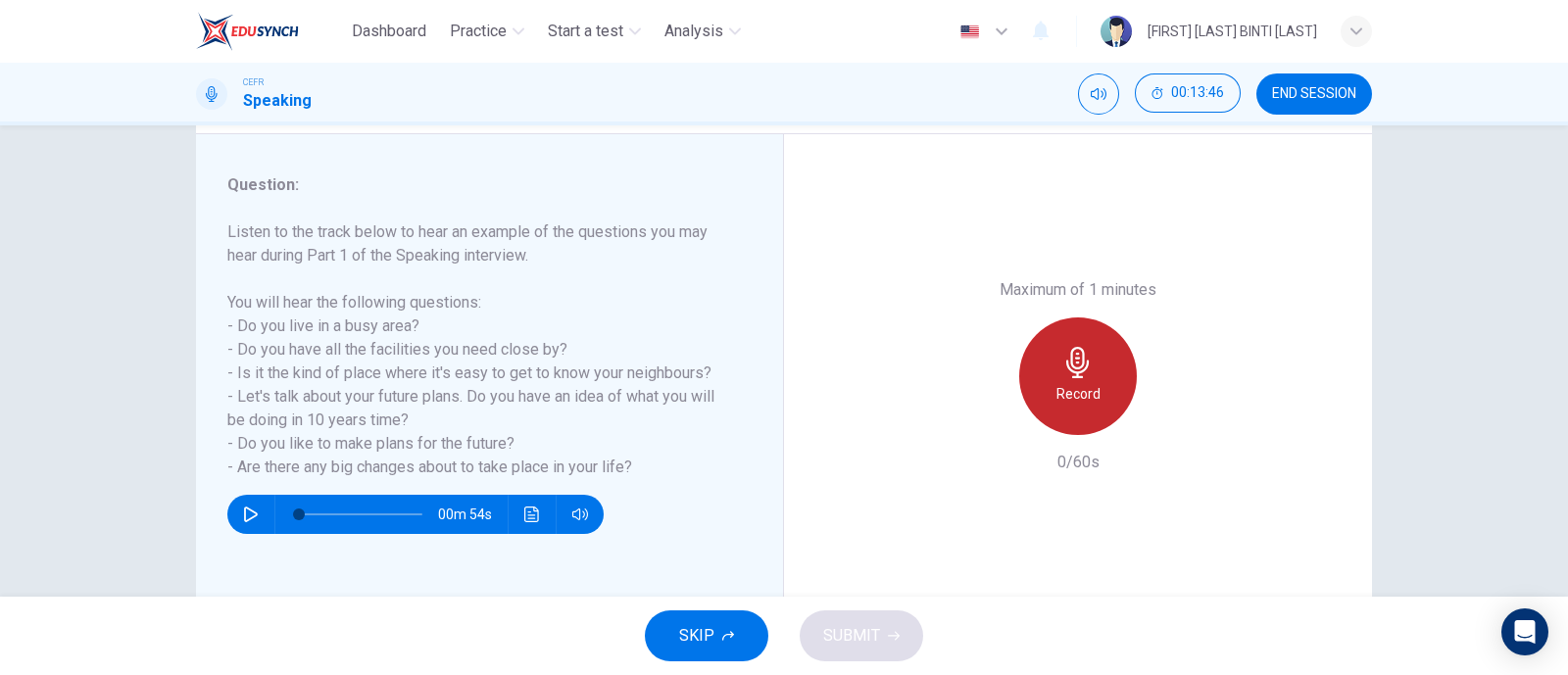 click on "Record" at bounding box center [1078, 394] 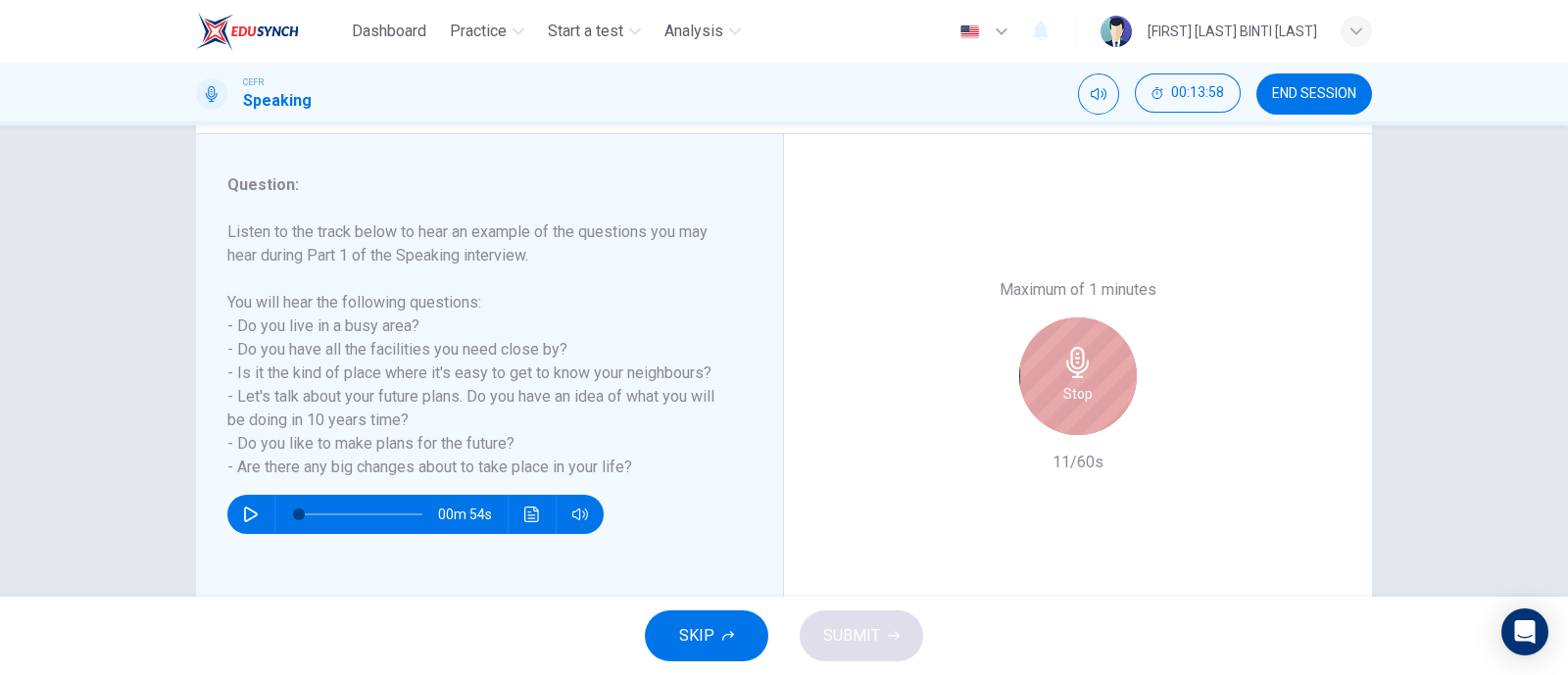 click on "Stop" at bounding box center (1078, 394) 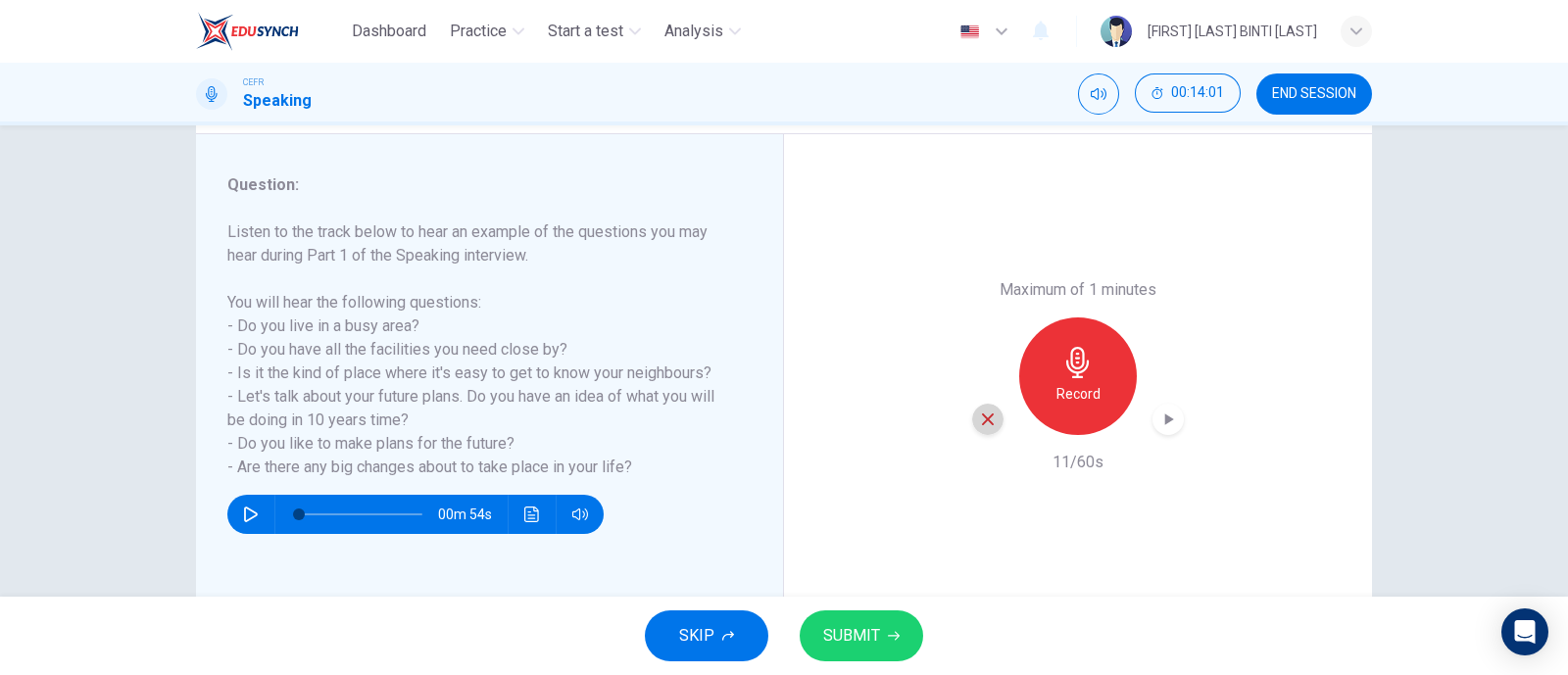 click at bounding box center (988, 419) 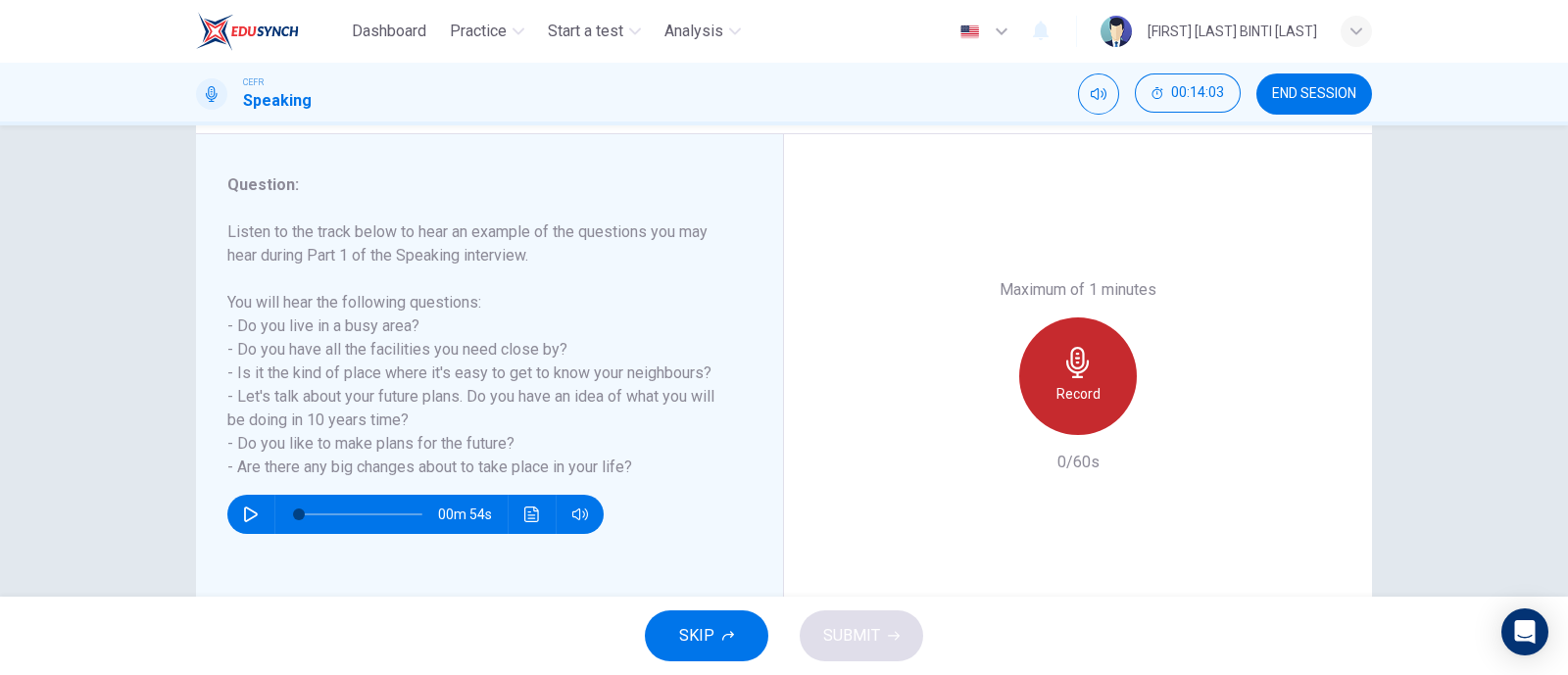 click at bounding box center [1078, 362] 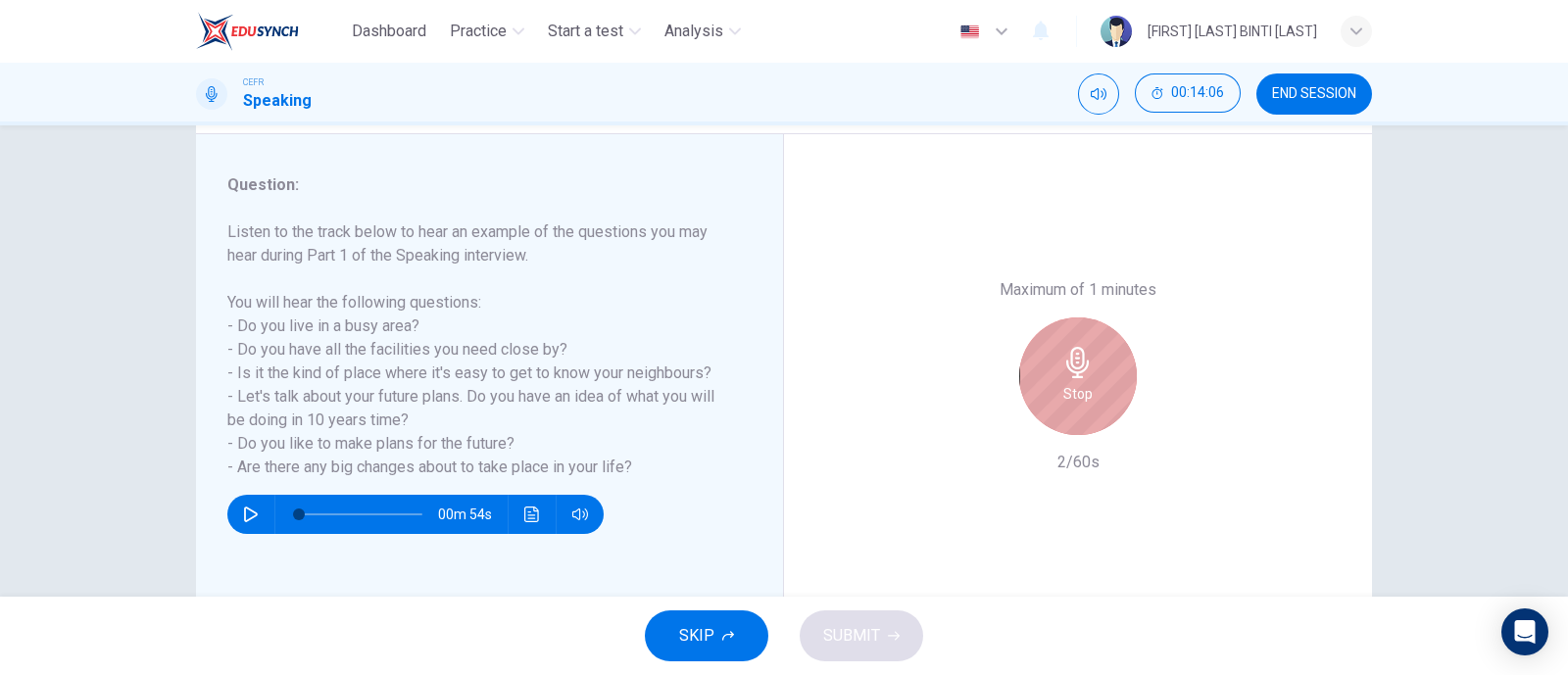 click at bounding box center (1078, 362) 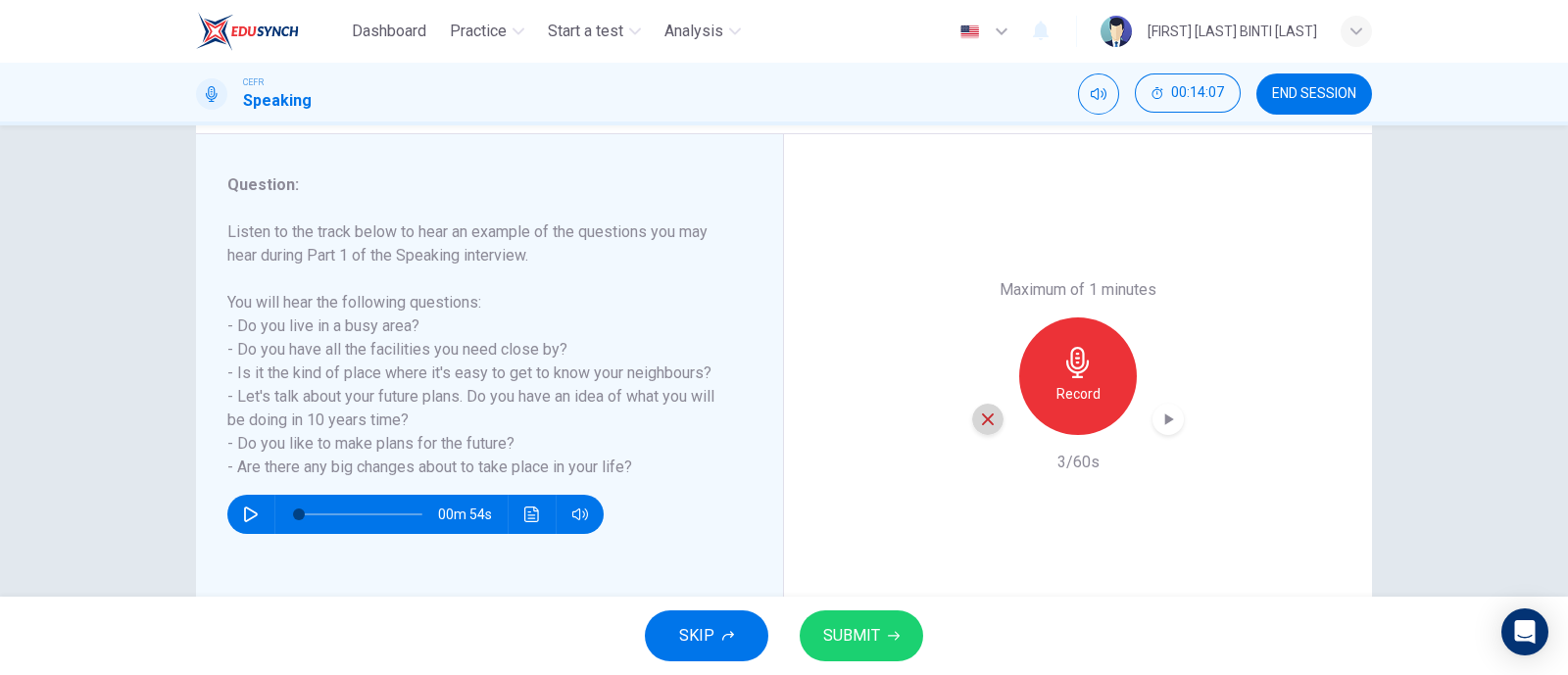 click at bounding box center (988, 419) 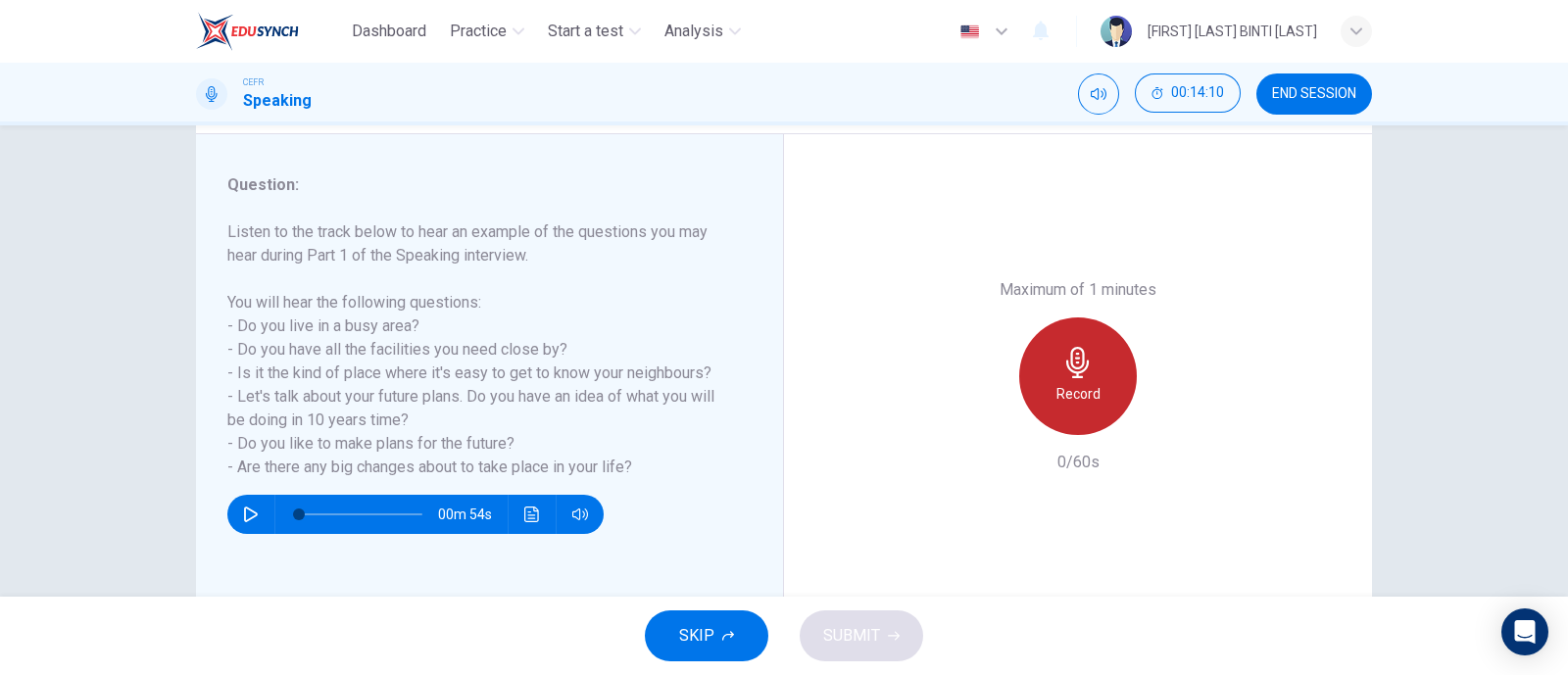 click on "Record" at bounding box center (1078, 394) 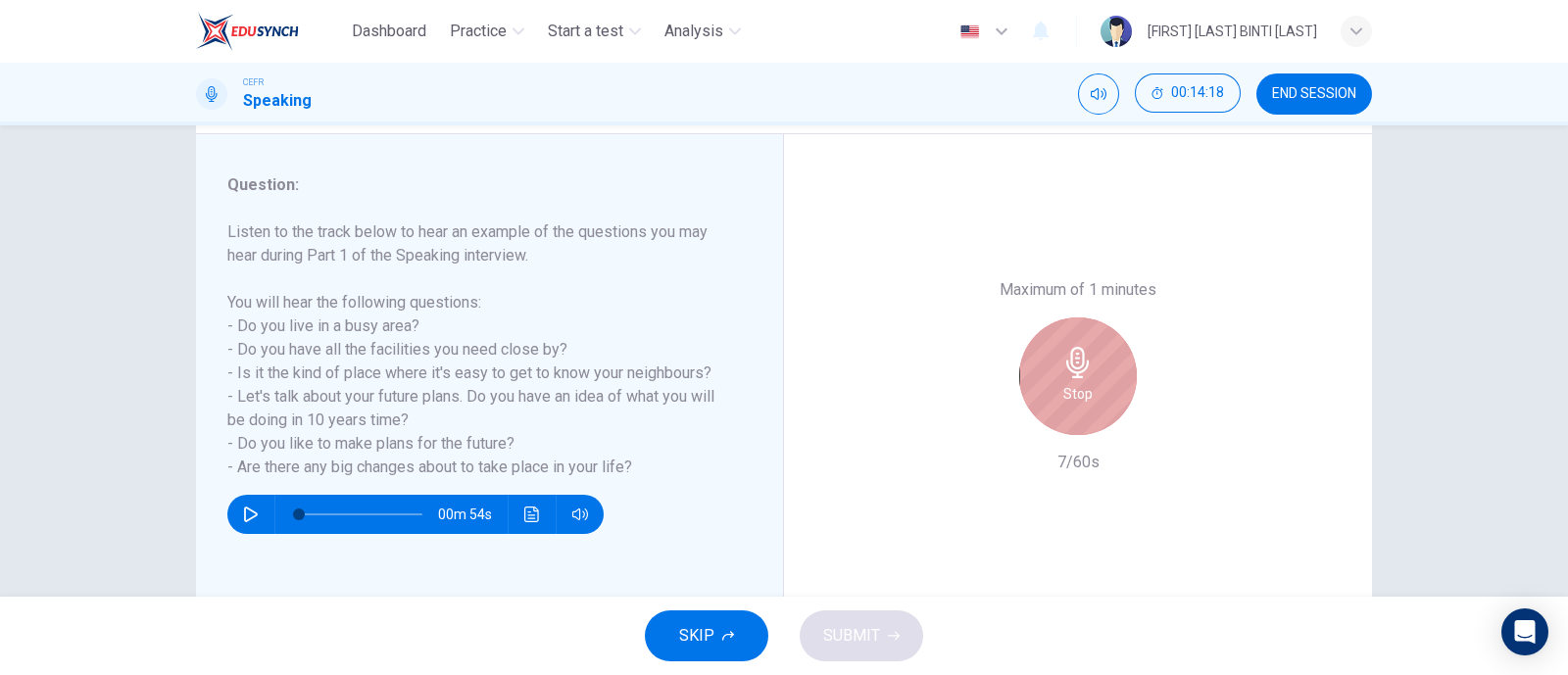click on "Stop" at bounding box center (1078, 394) 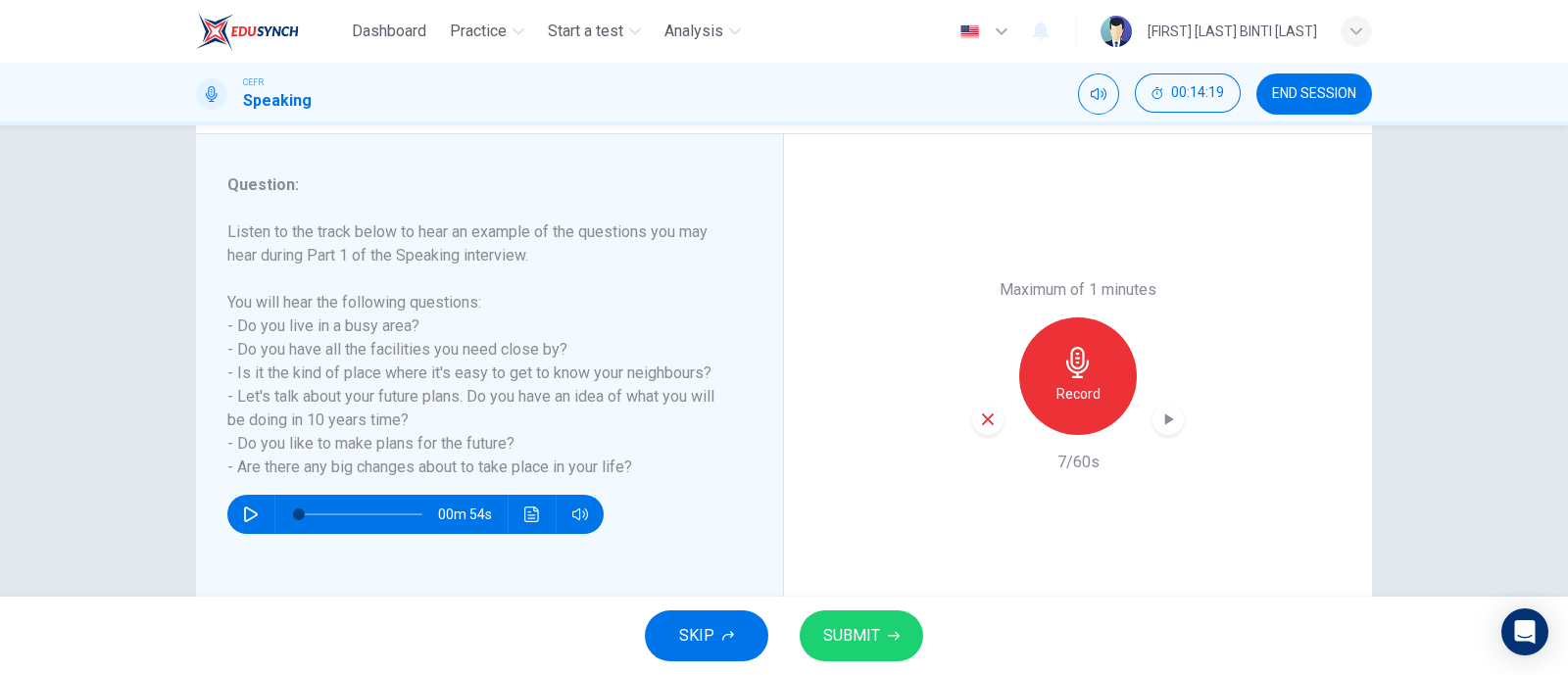 click at bounding box center (988, 419) 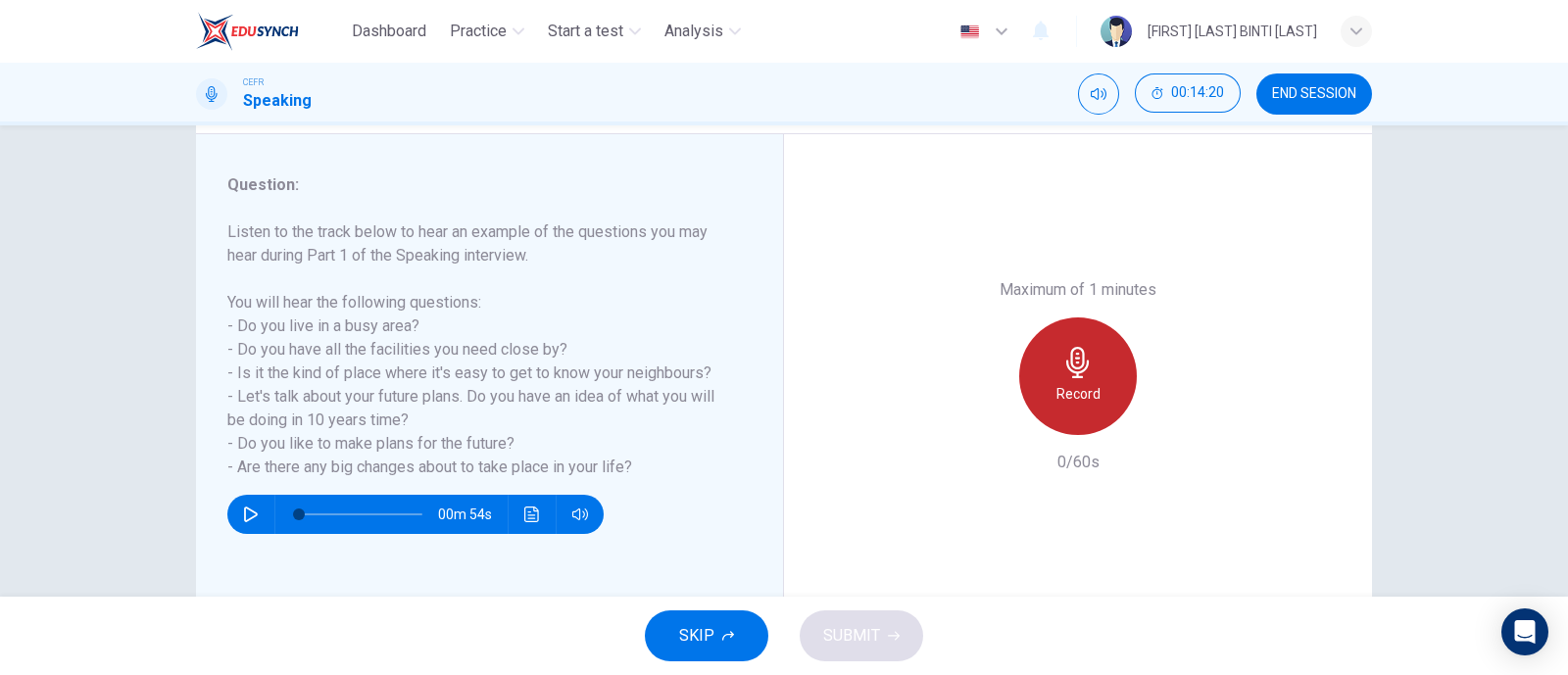 click on "Record" at bounding box center [1078, 376] 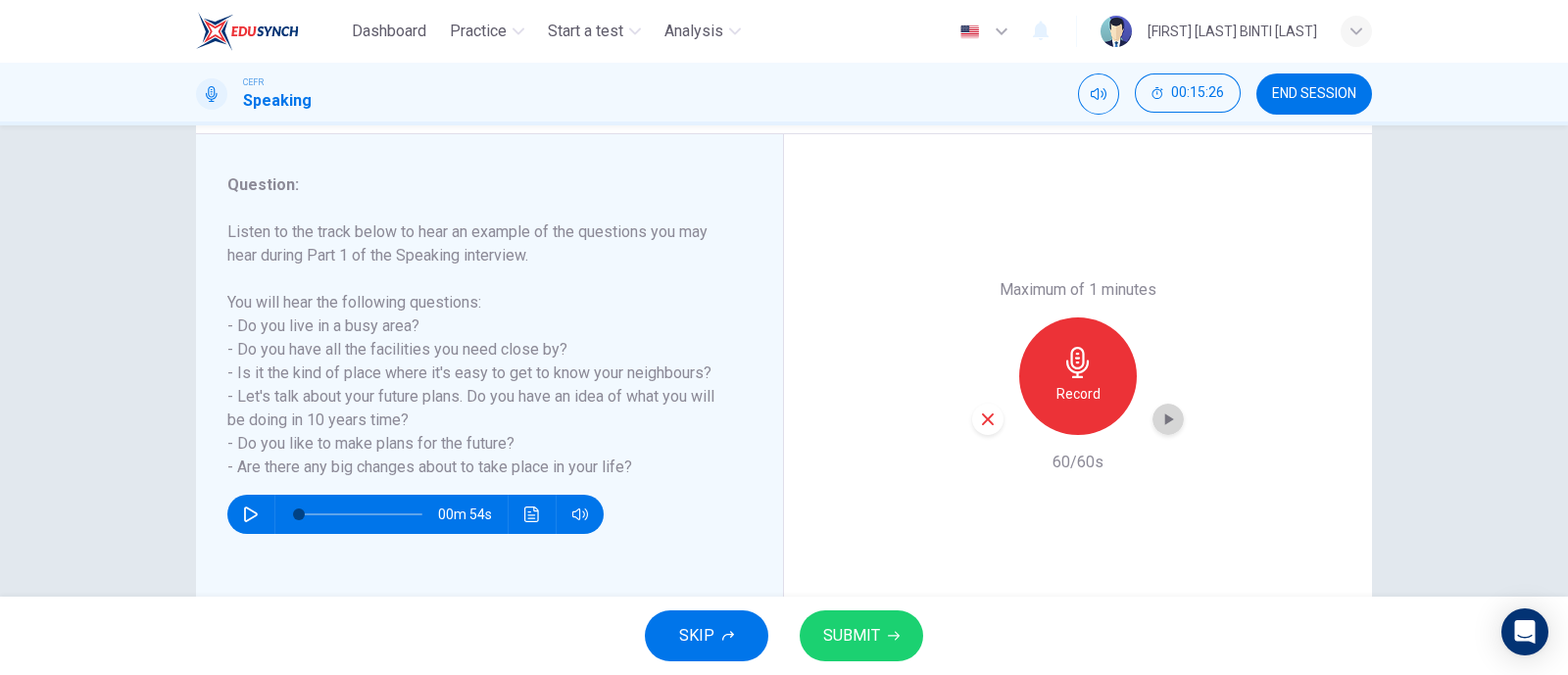click at bounding box center [1169, 419] 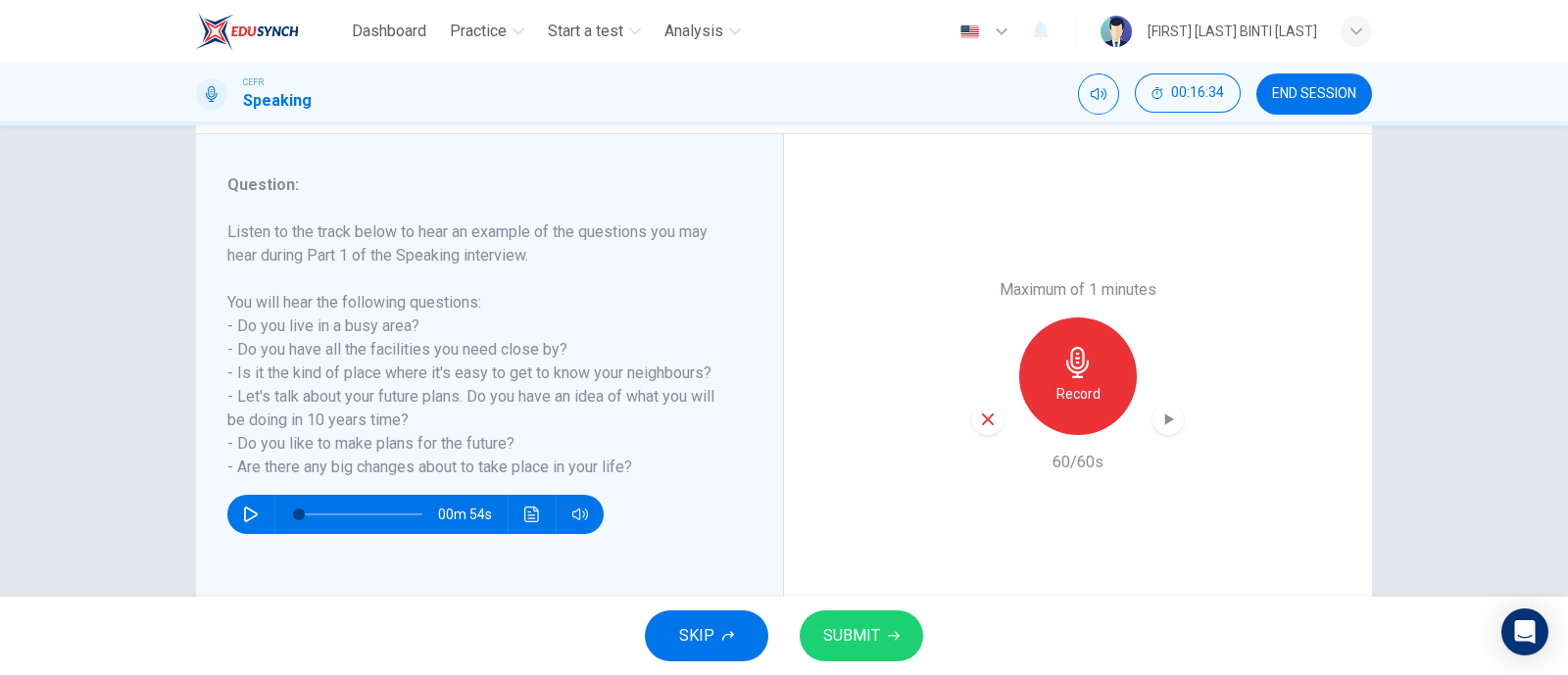 click on "SUBMIT" at bounding box center [852, 636] 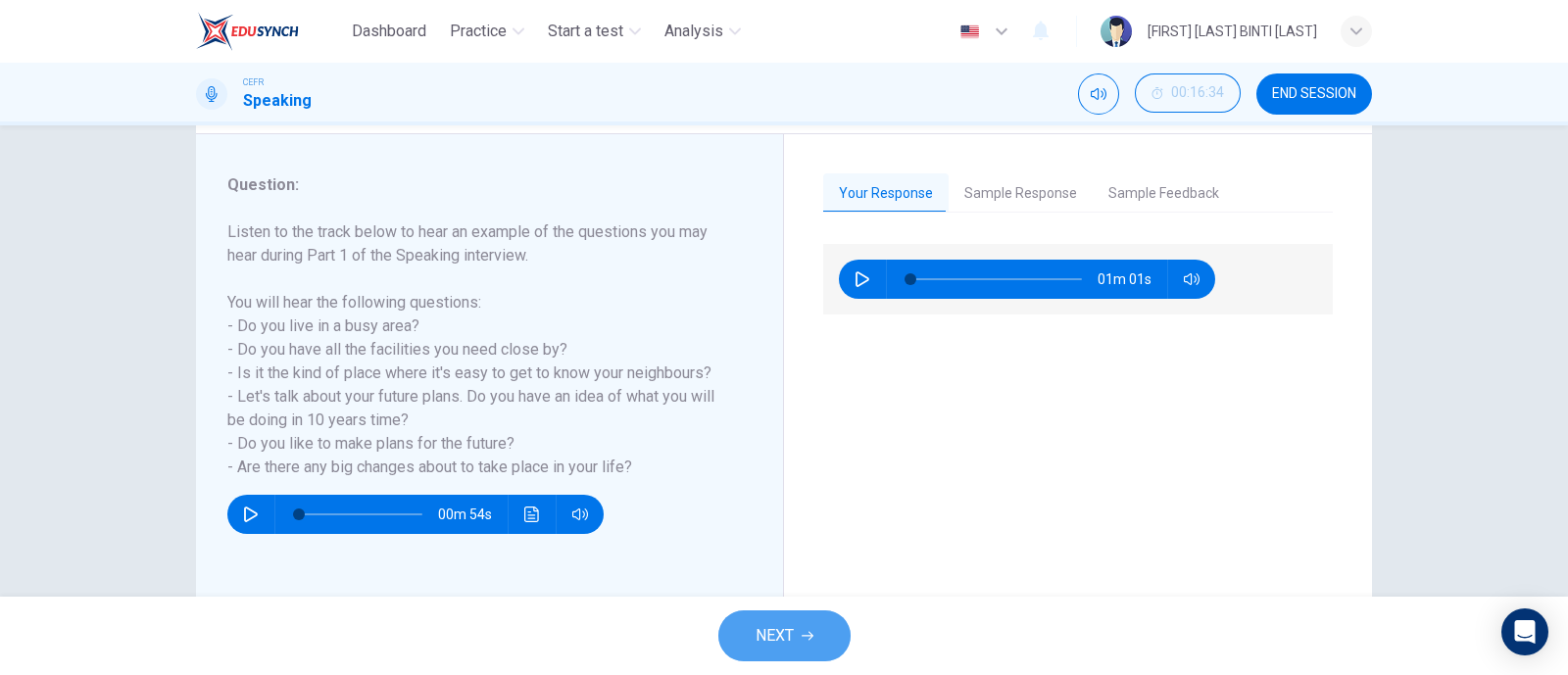 click on "NEXT" at bounding box center [774, 636] 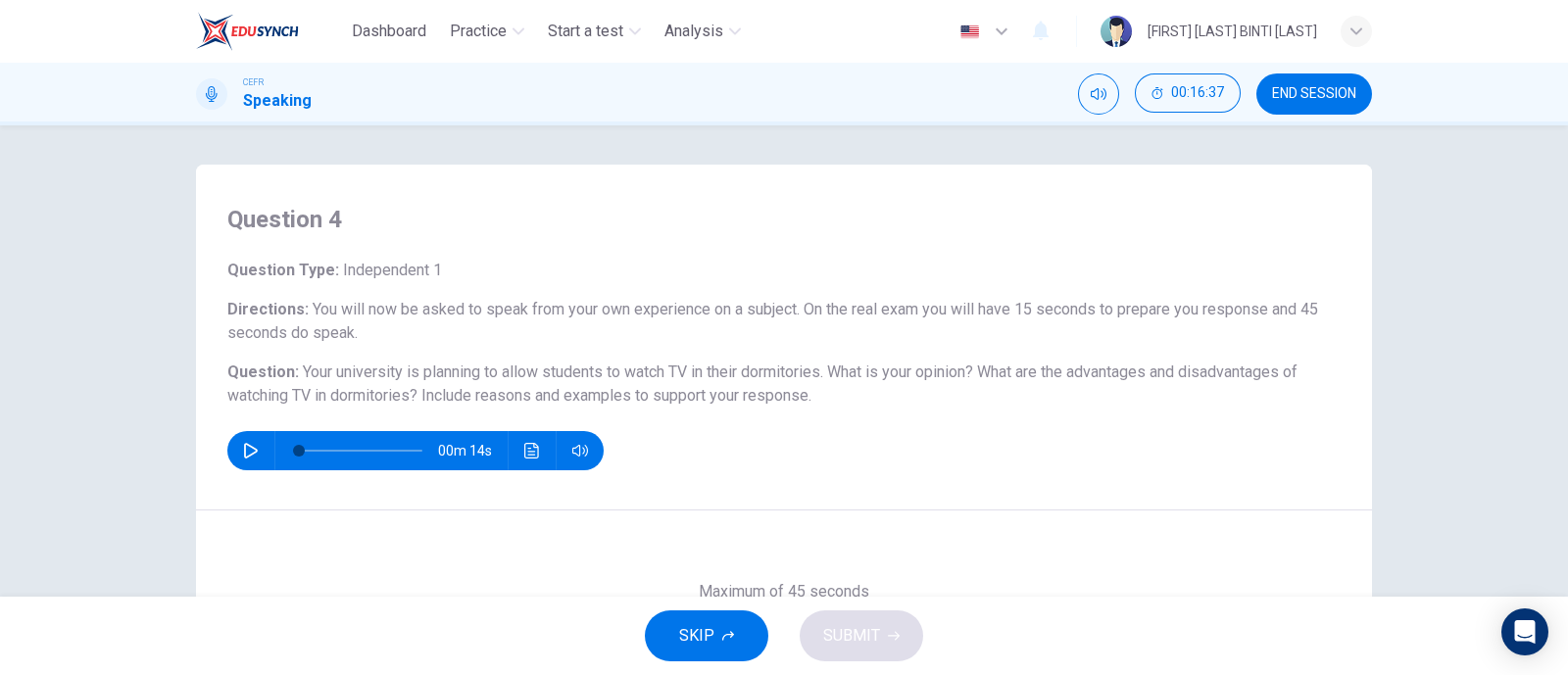 click on "END SESSION" at bounding box center (1314, 94) 